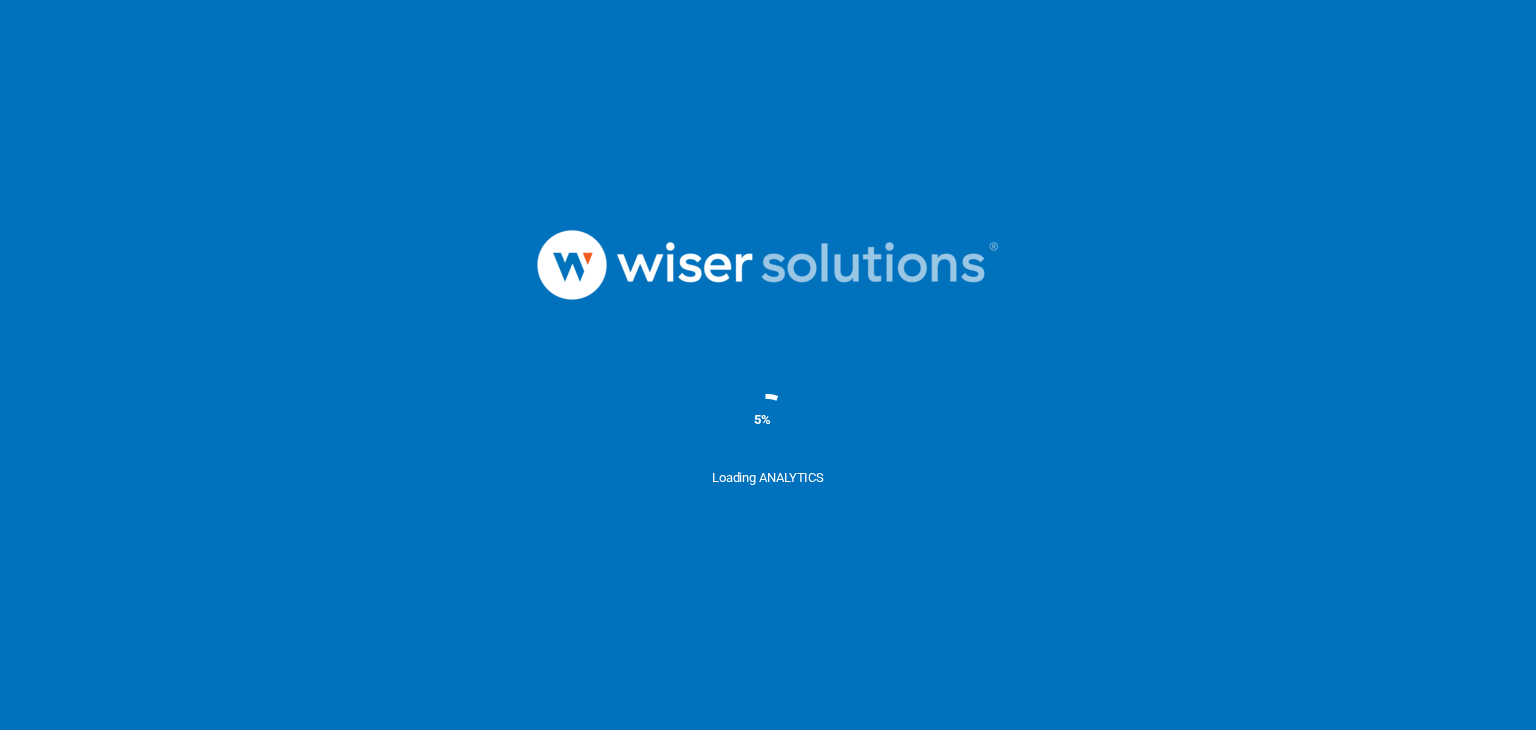 scroll, scrollTop: 0, scrollLeft: 0, axis: both 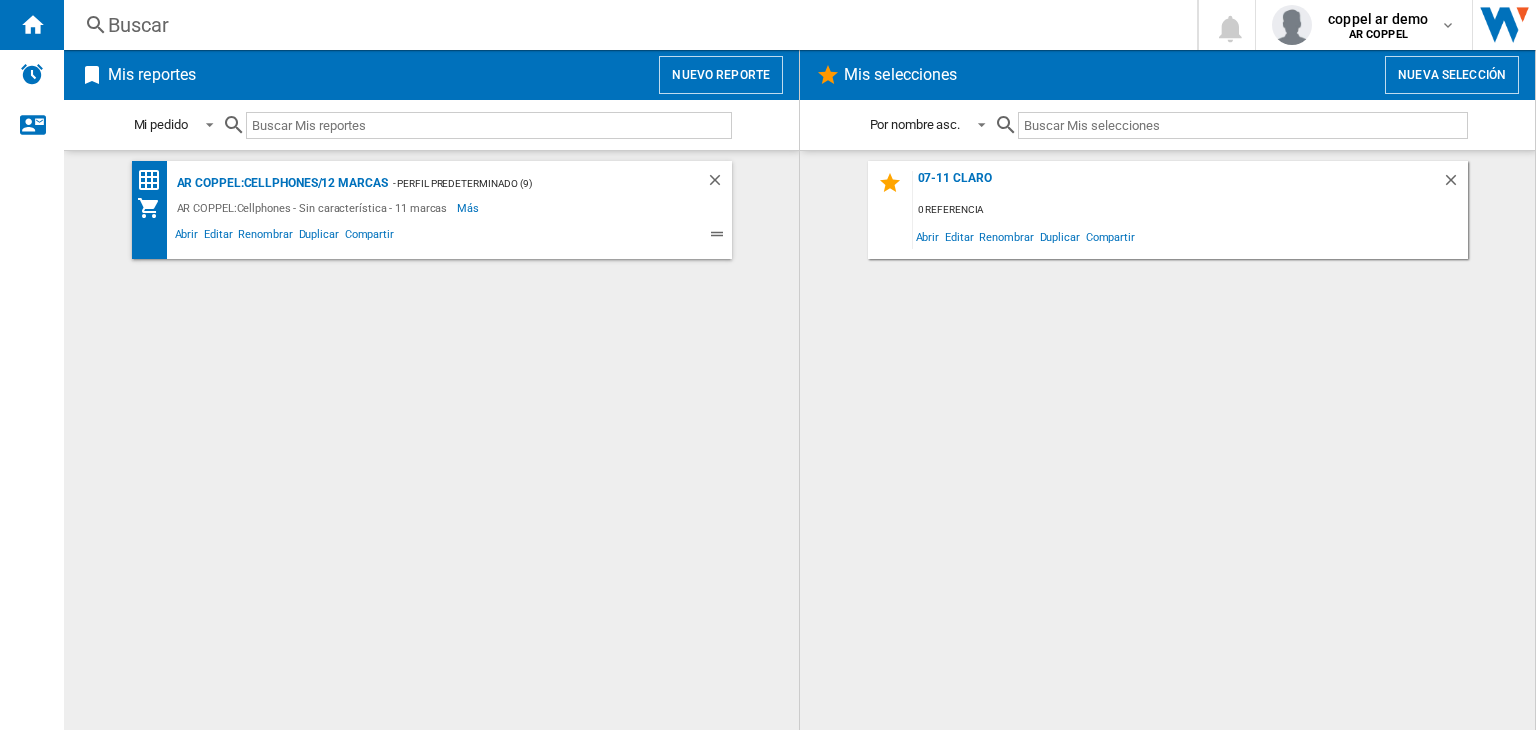 click on "Buscar" at bounding box center [626, 25] 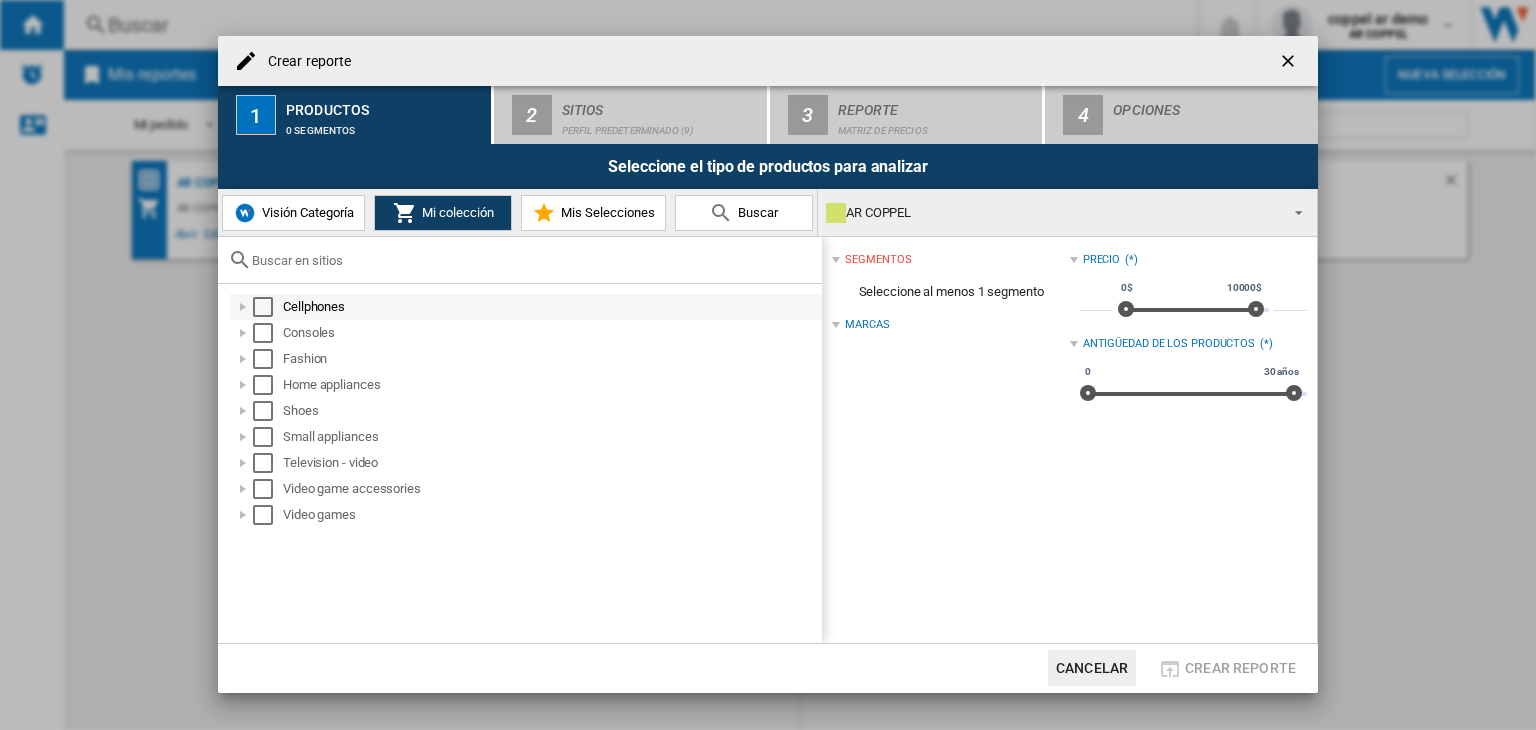 click at bounding box center [263, 307] 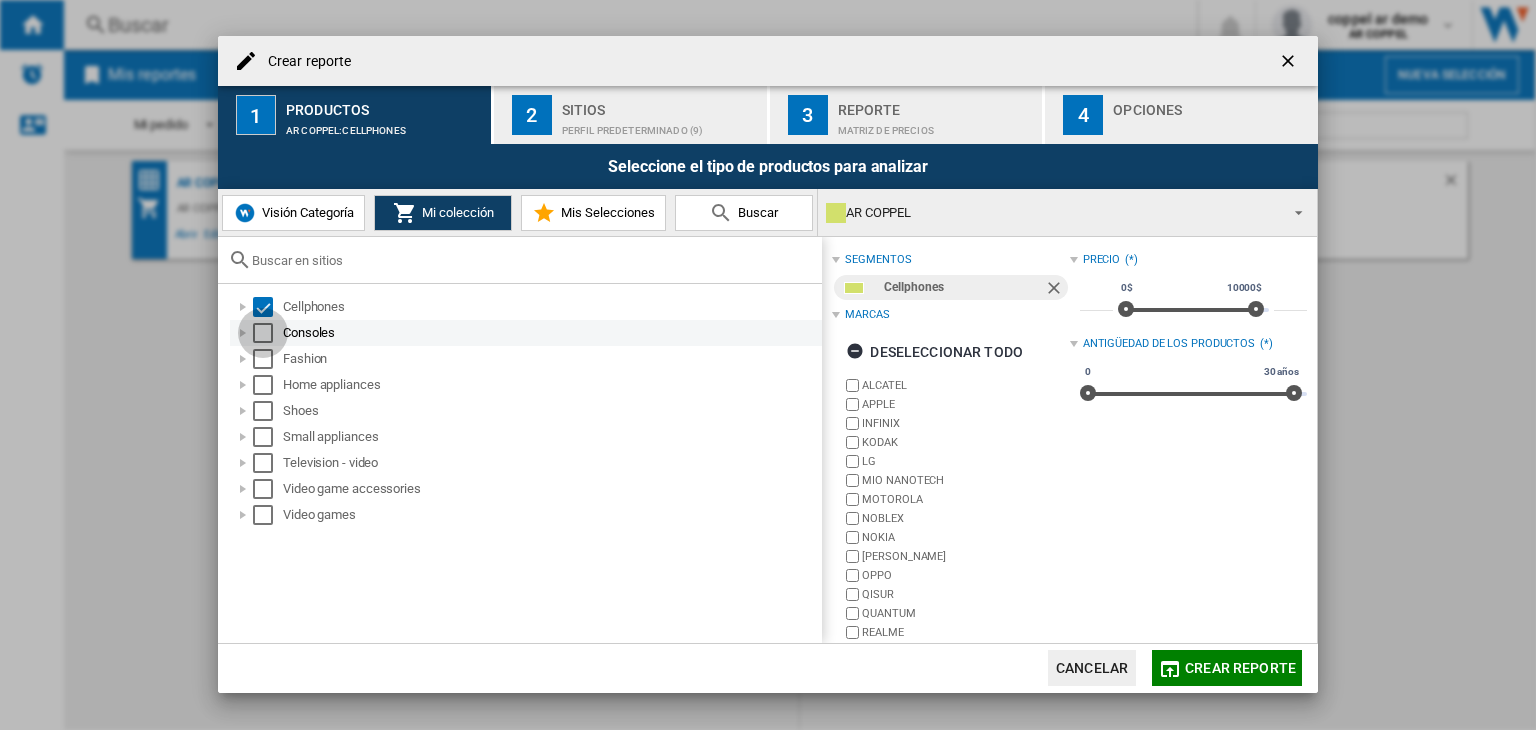 click at bounding box center [263, 333] 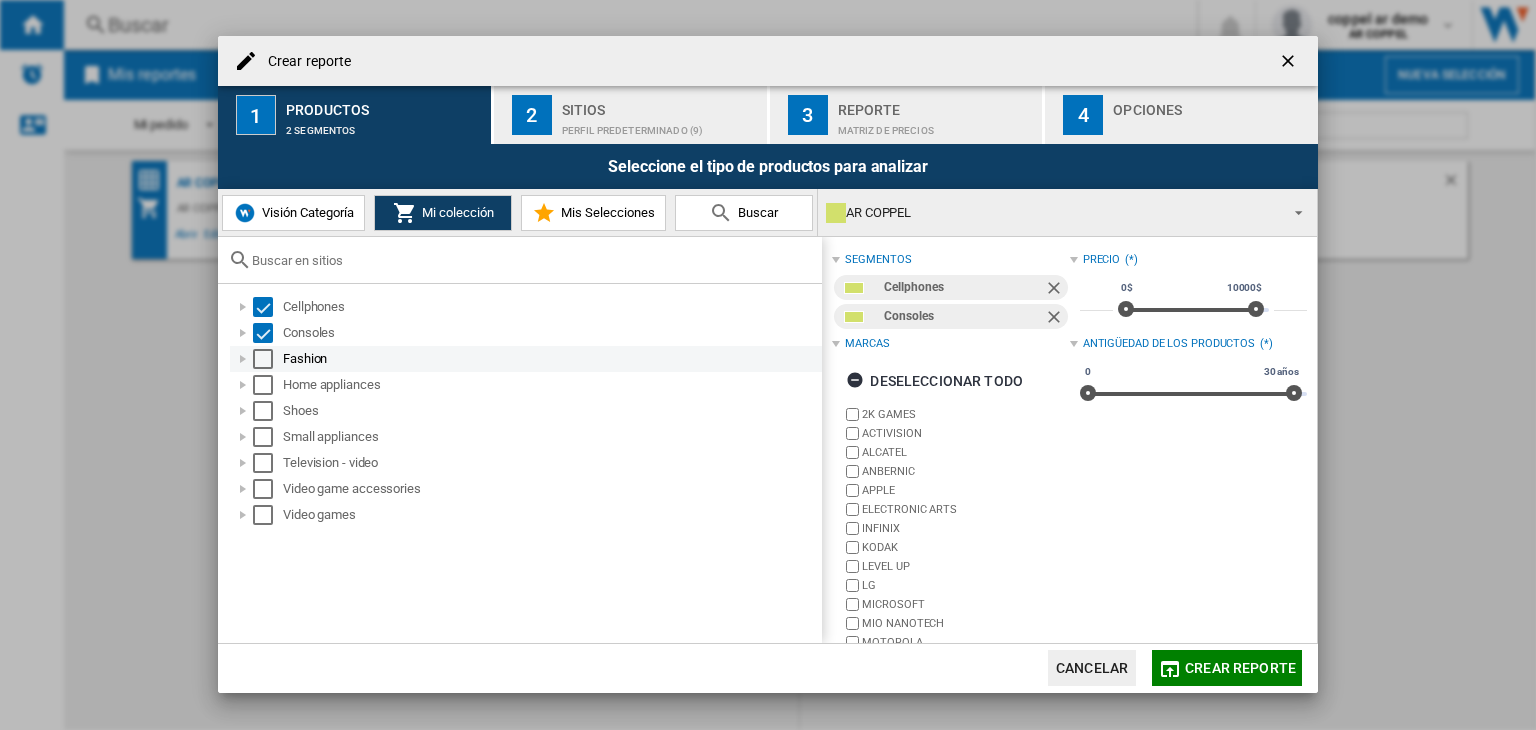 click at bounding box center [263, 359] 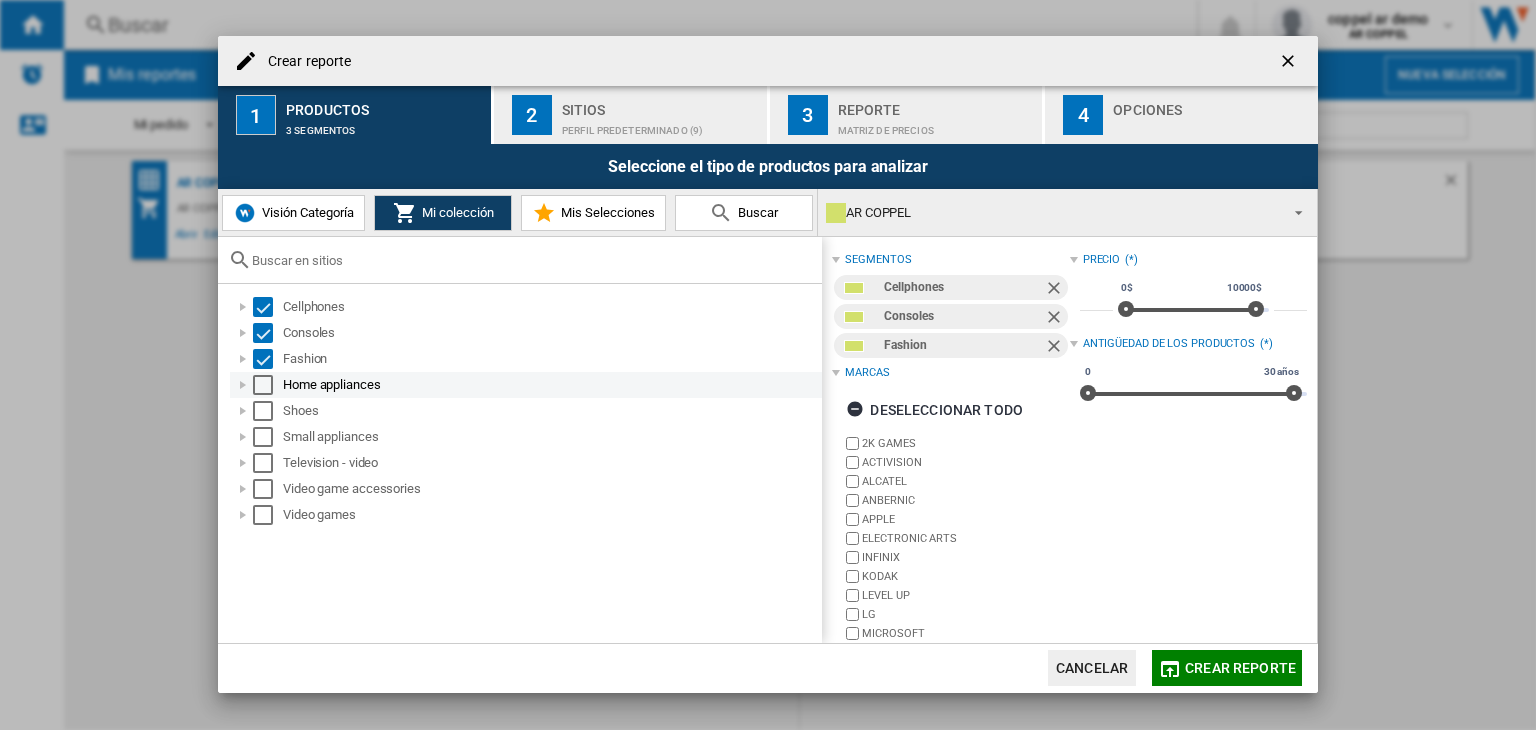 click on "Home appliances" at bounding box center [526, 385] 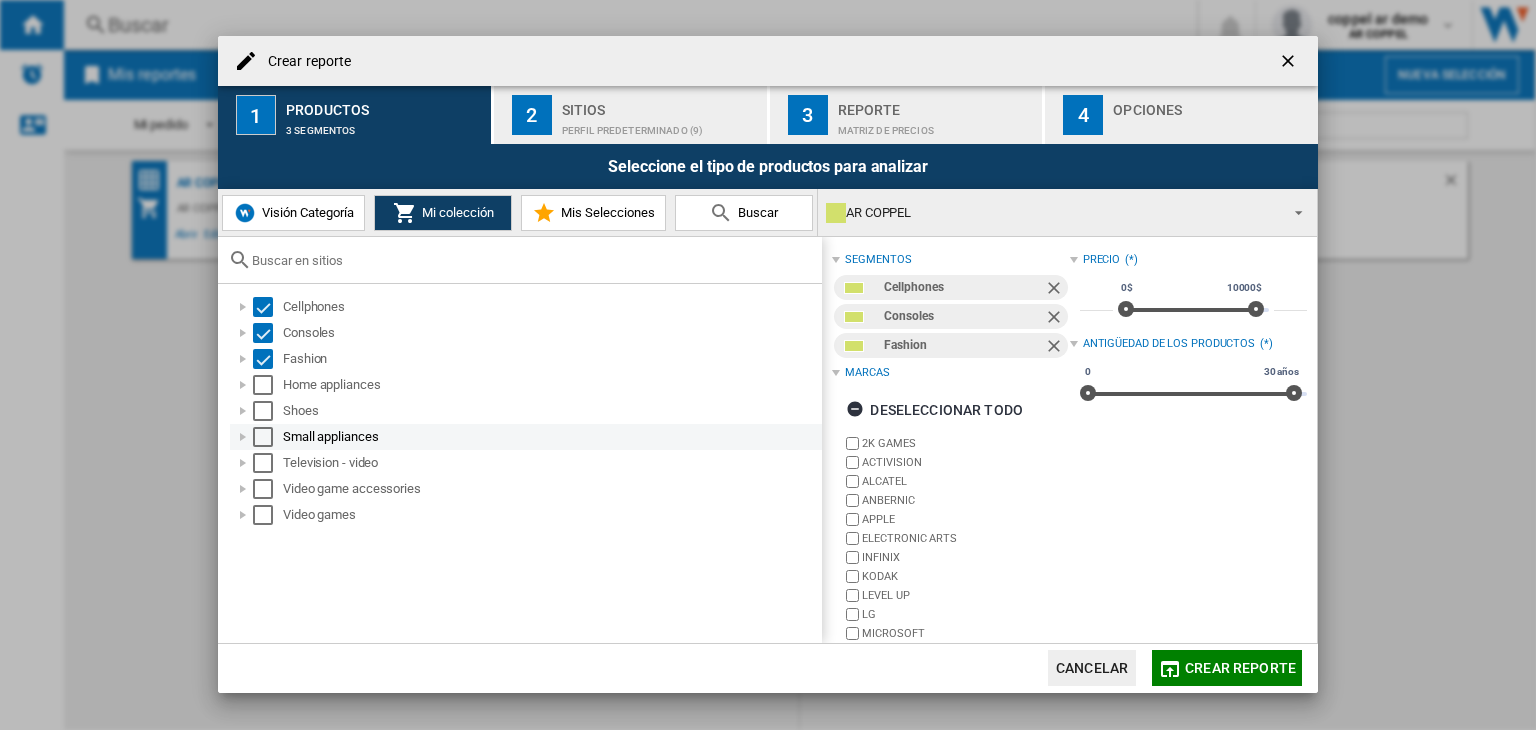 click at bounding box center (268, 437) 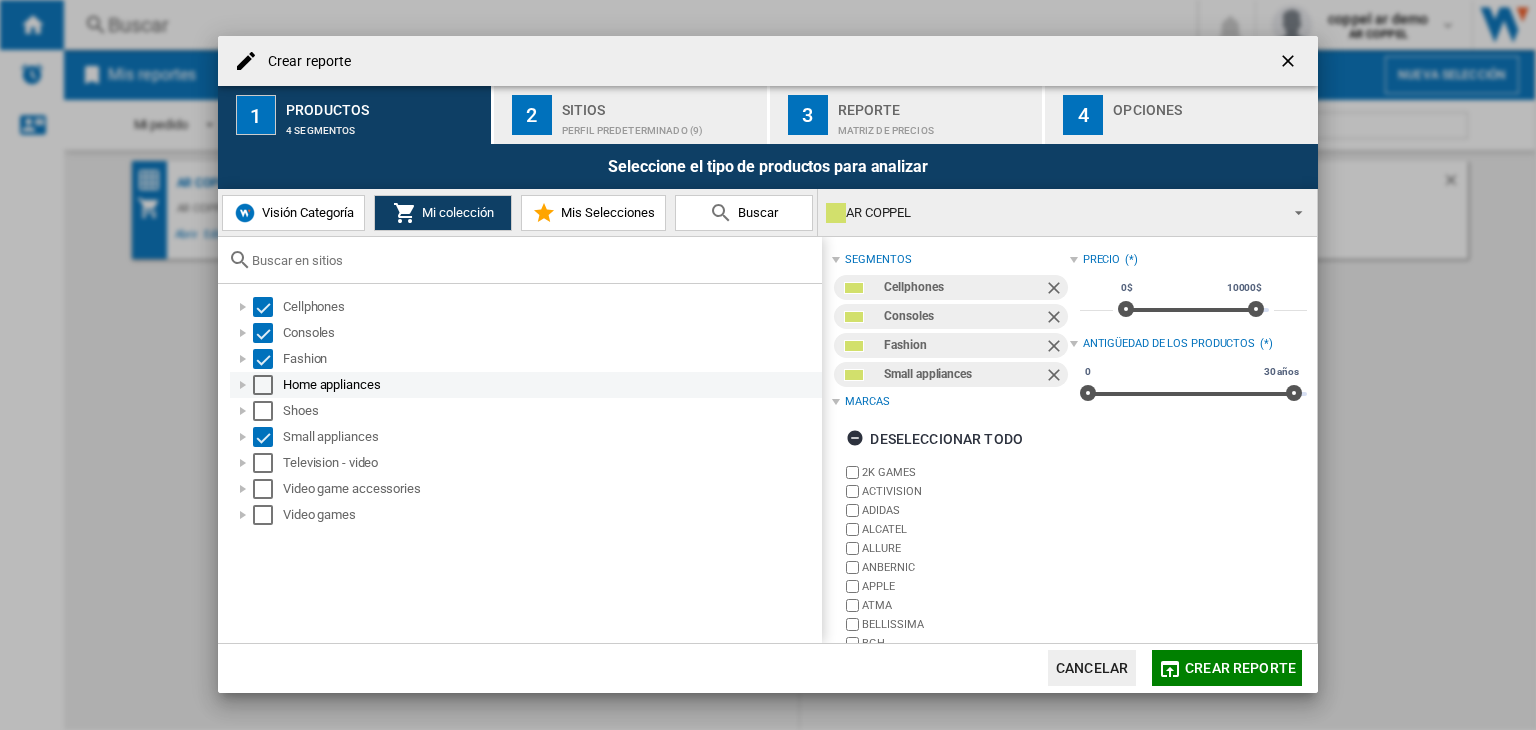 drag, startPoint x: 266, startPoint y: 406, endPoint x: 260, endPoint y: 382, distance: 24.738634 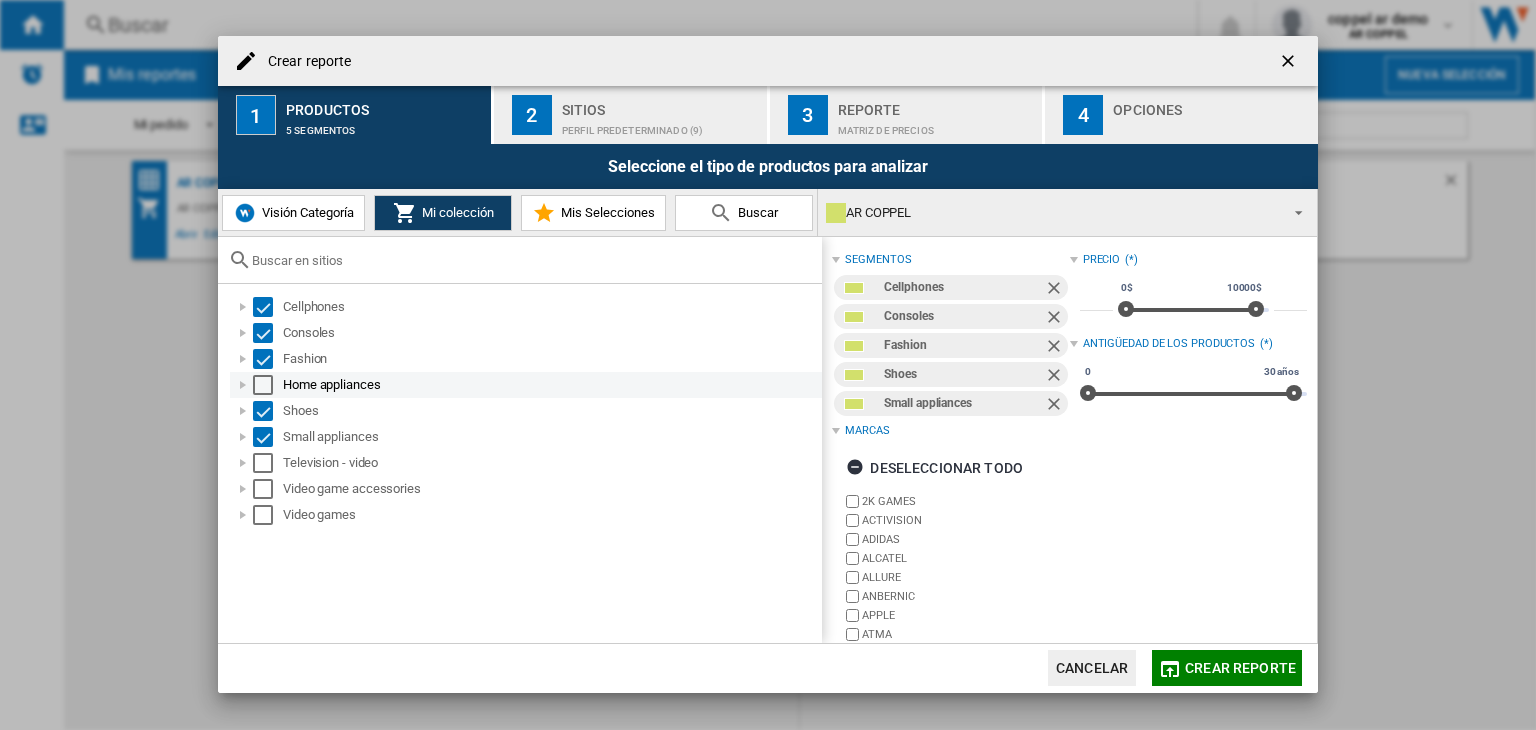click at bounding box center (263, 385) 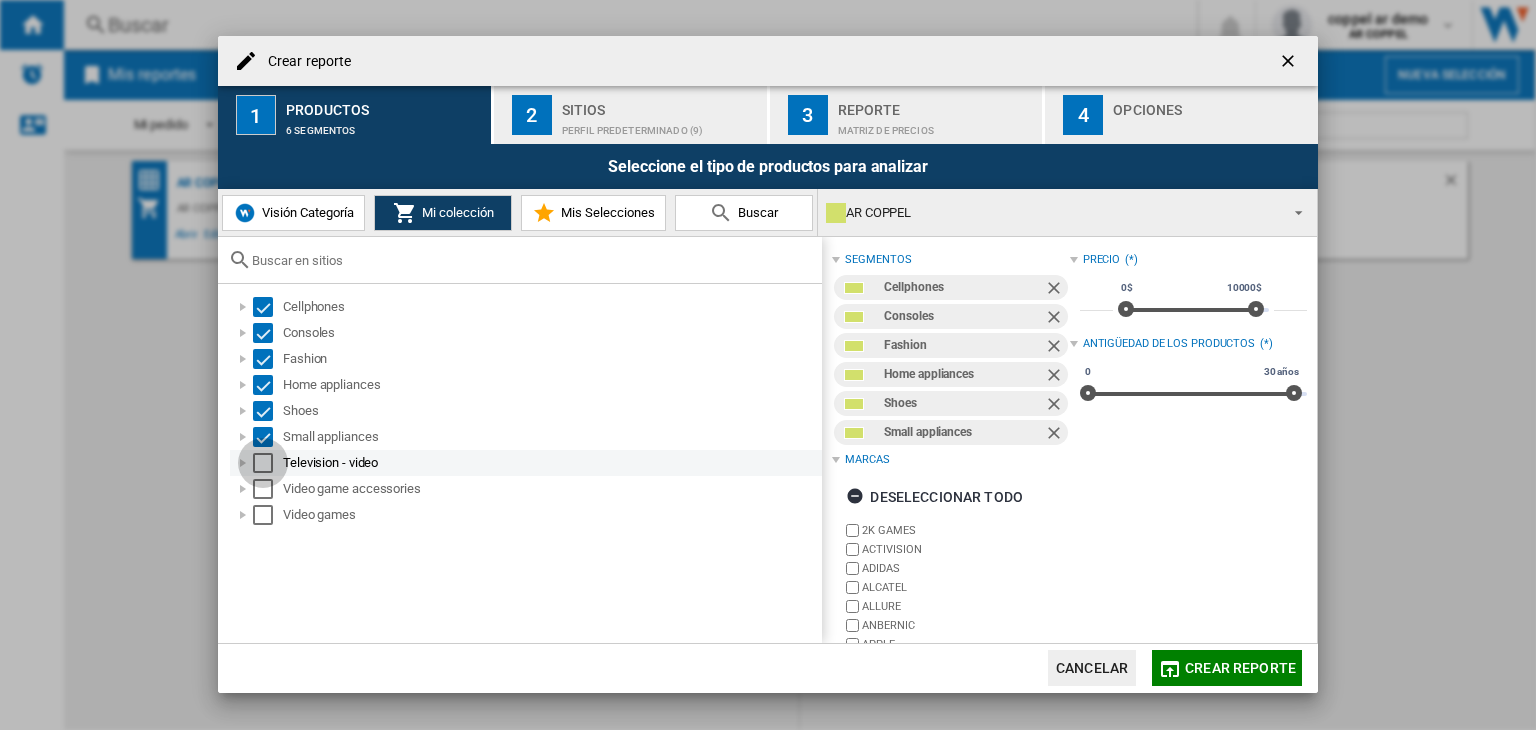 click at bounding box center (263, 463) 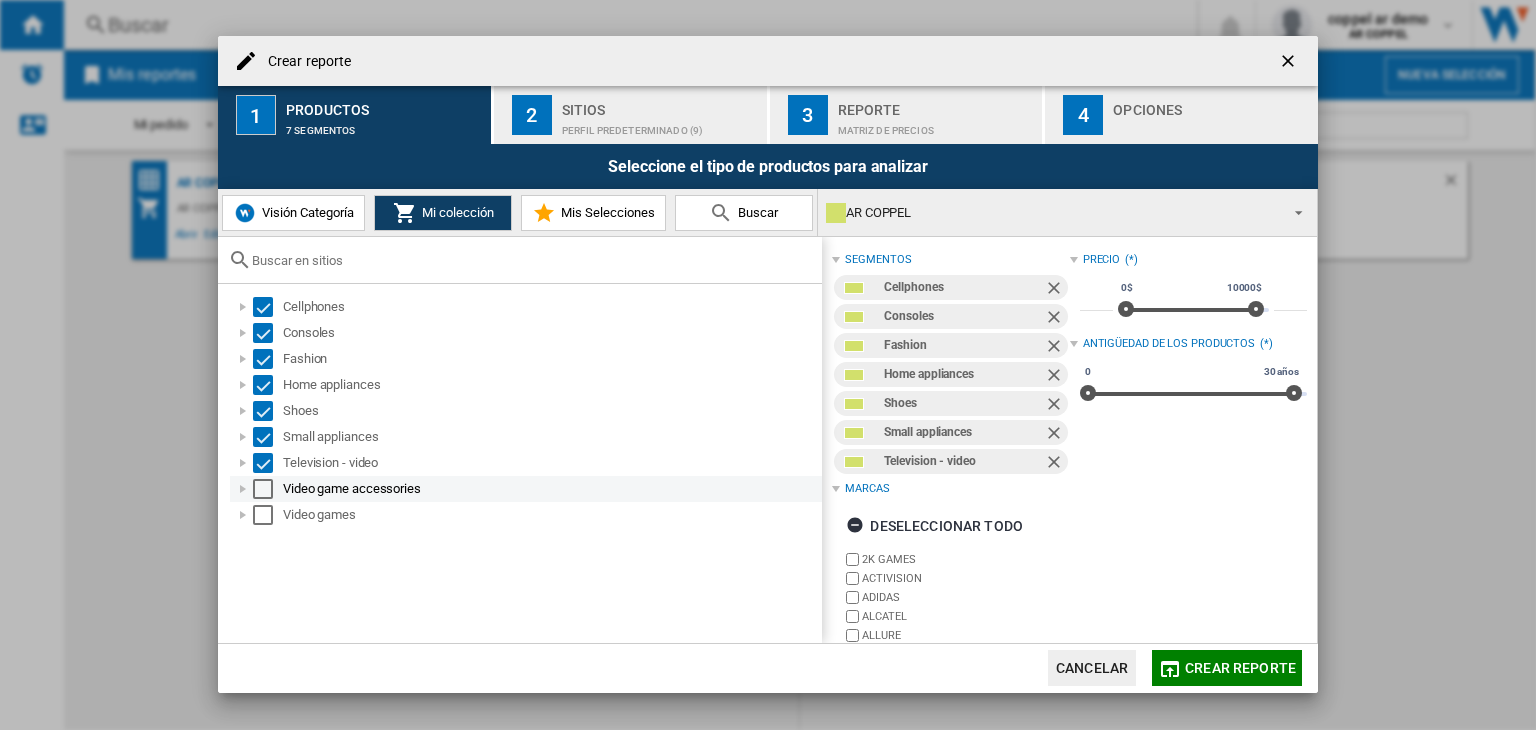 click at bounding box center [263, 489] 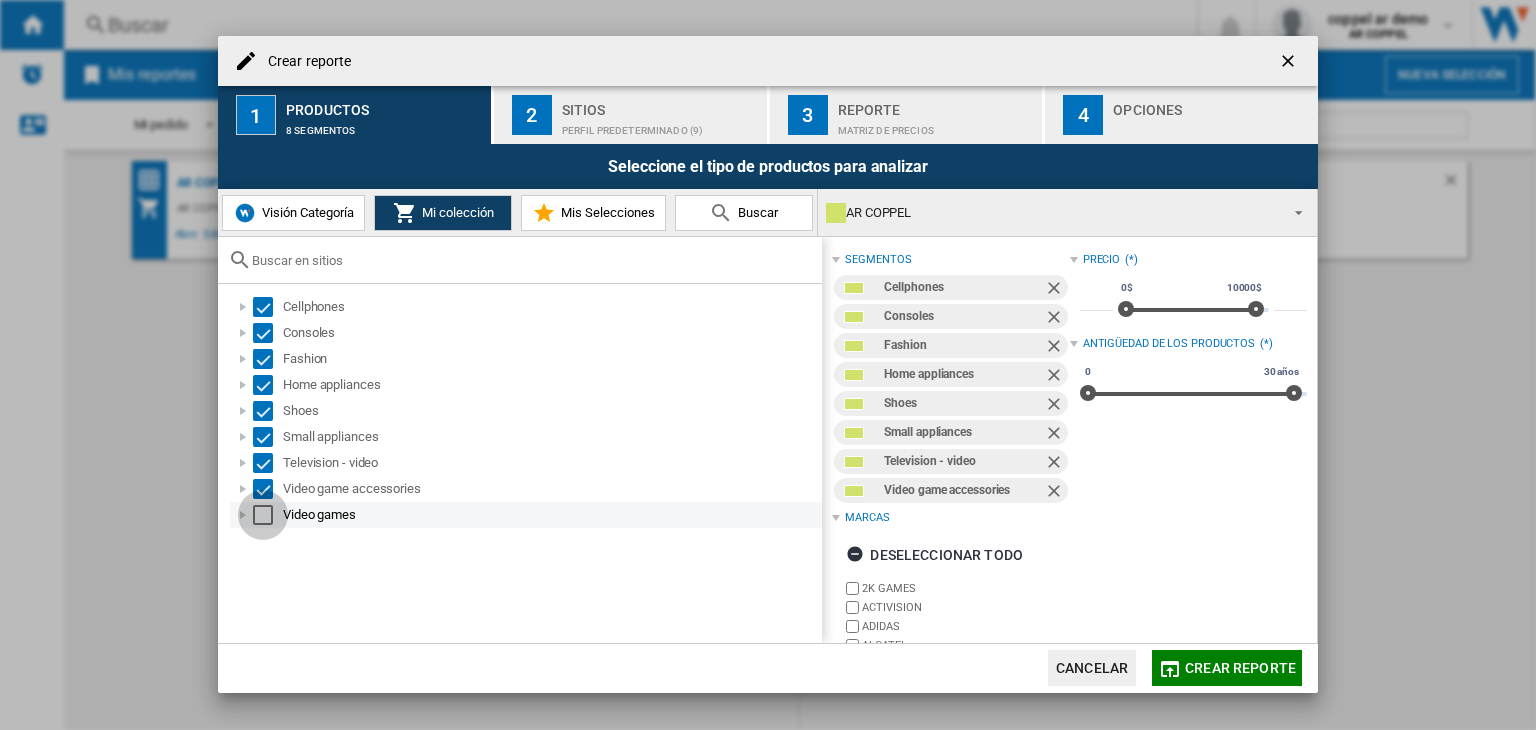 click at bounding box center (263, 515) 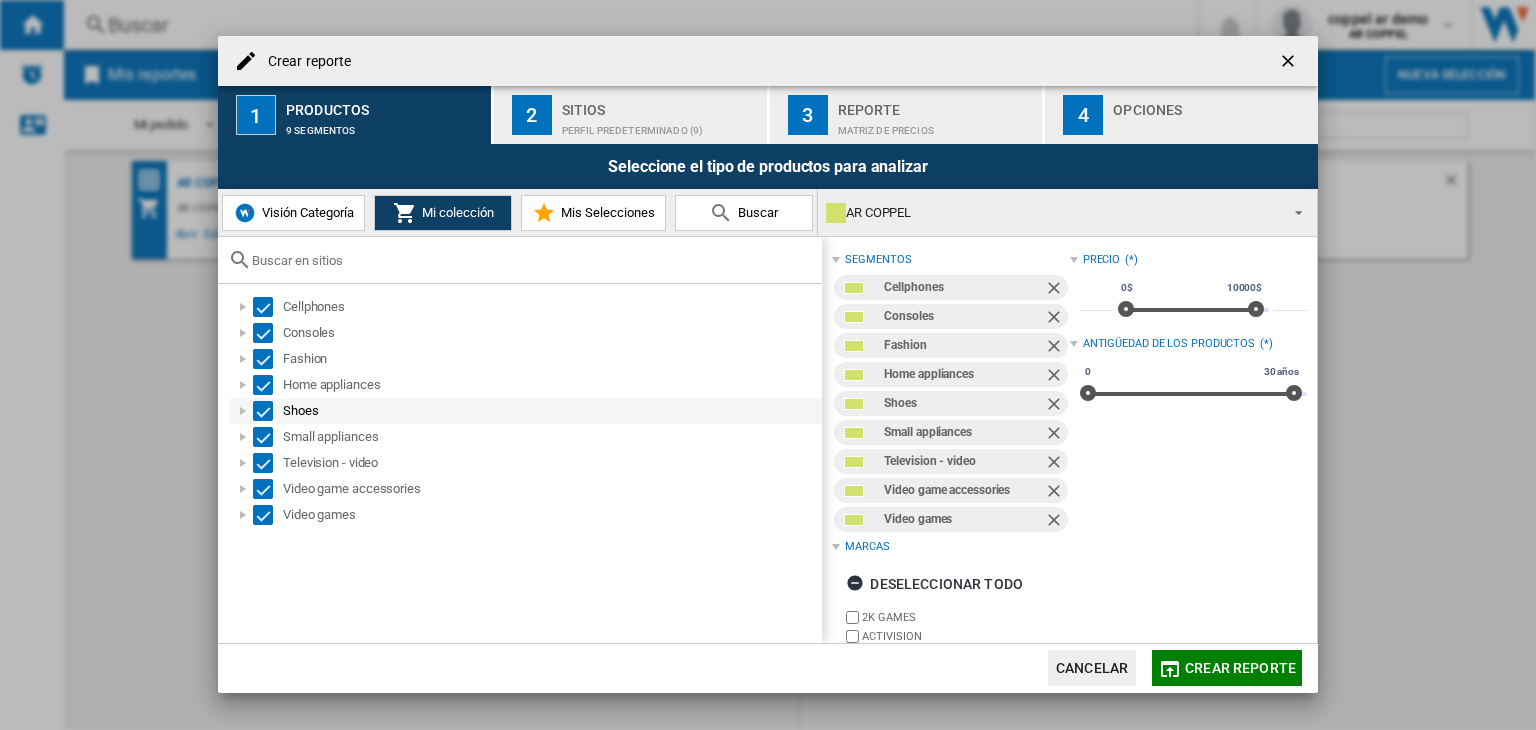 click at bounding box center (263, 411) 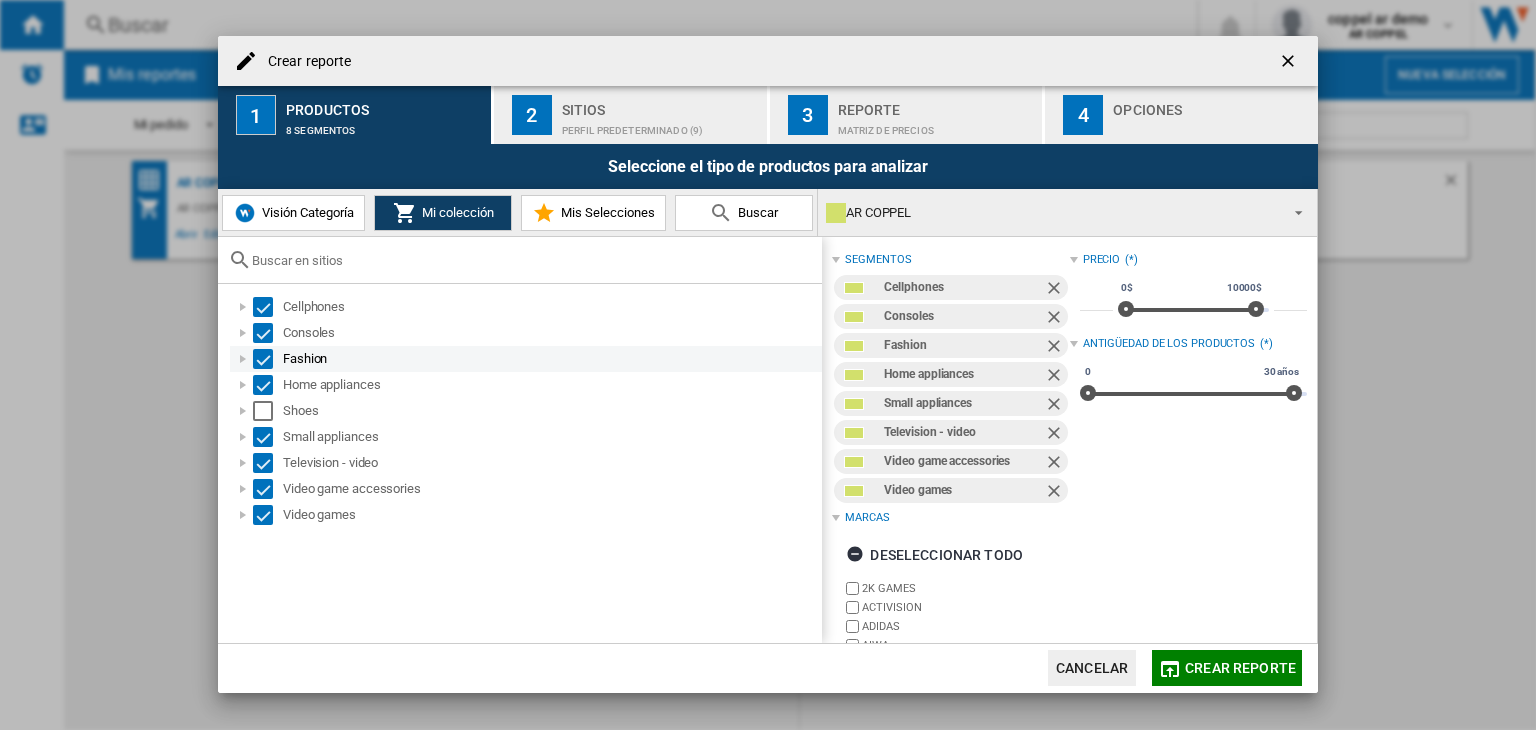 click at bounding box center (263, 359) 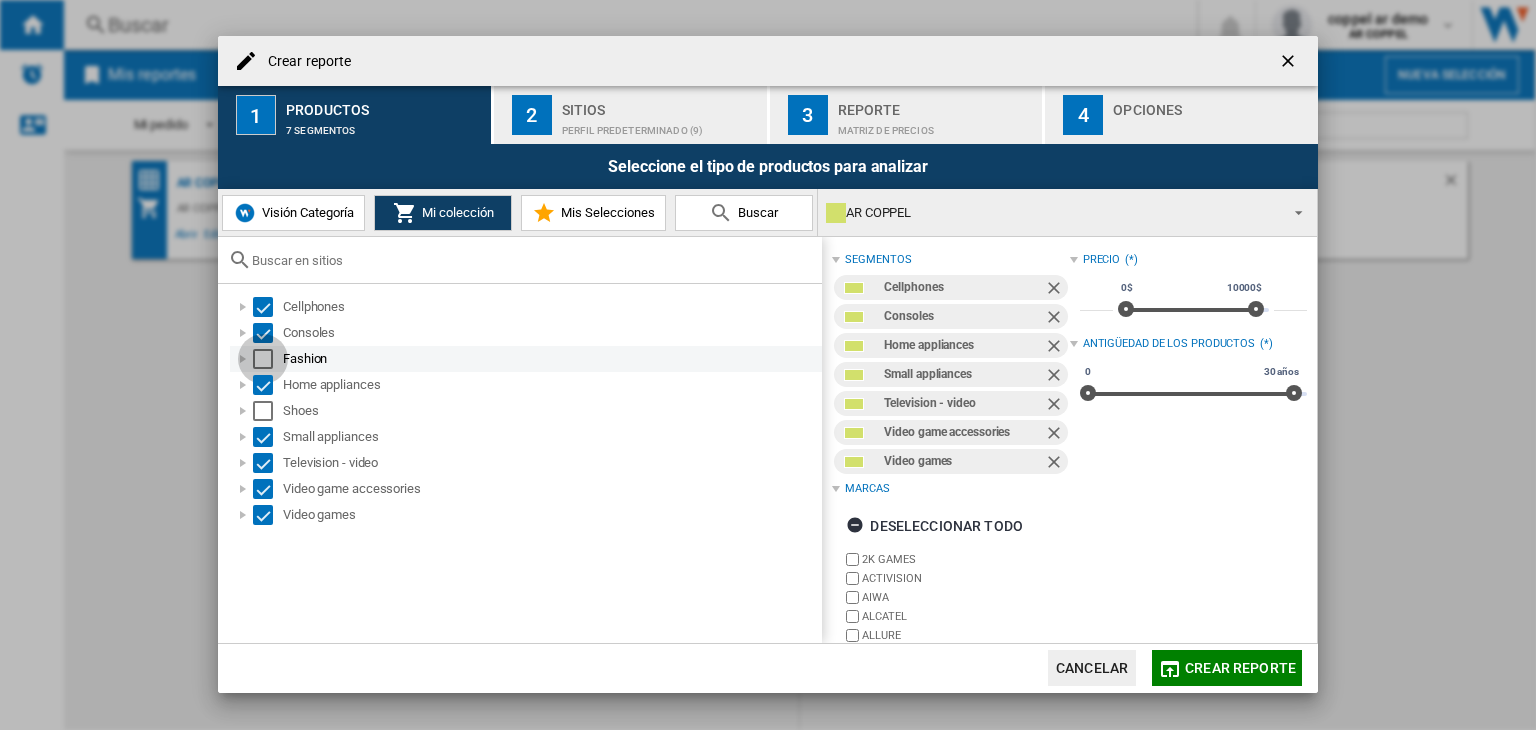 click at bounding box center [263, 359] 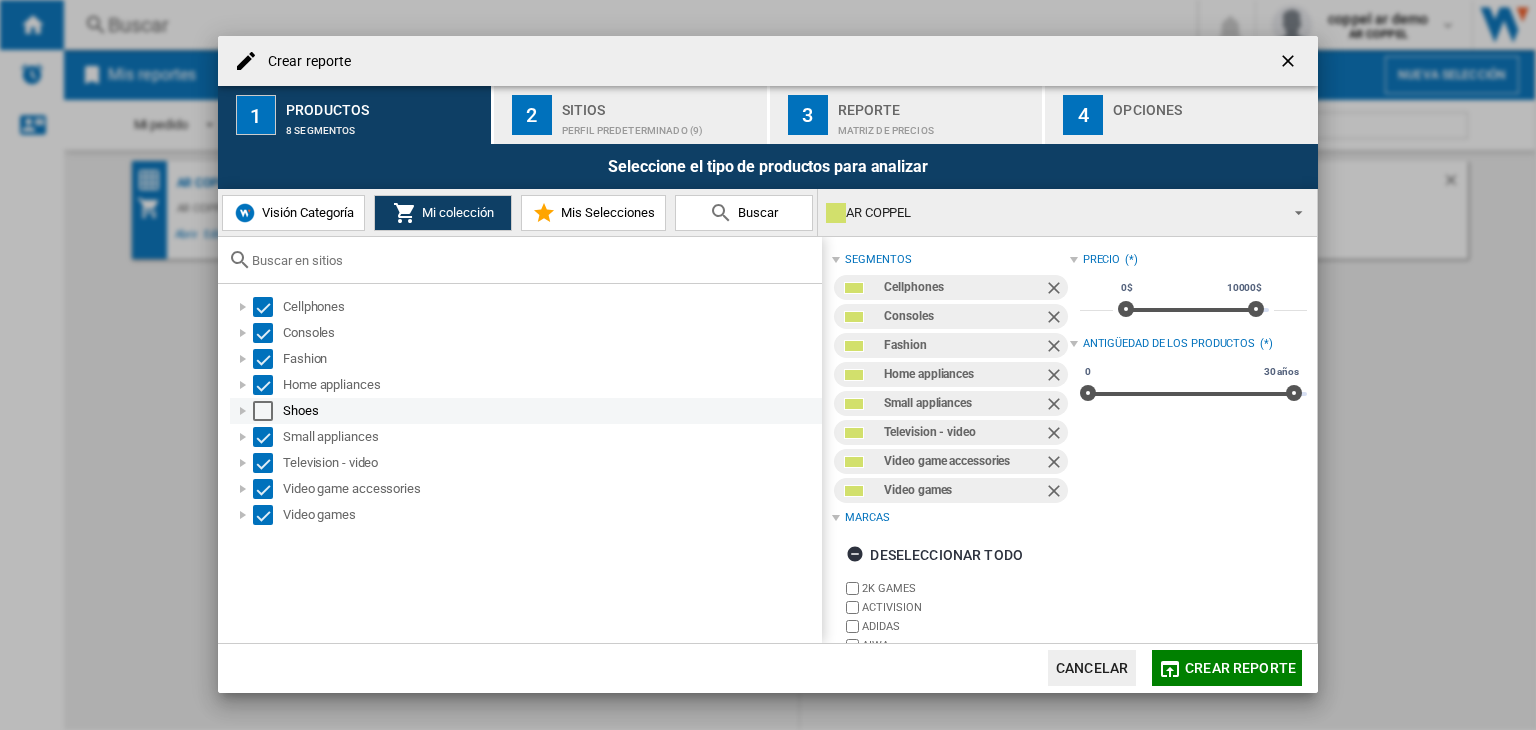 click at bounding box center (263, 411) 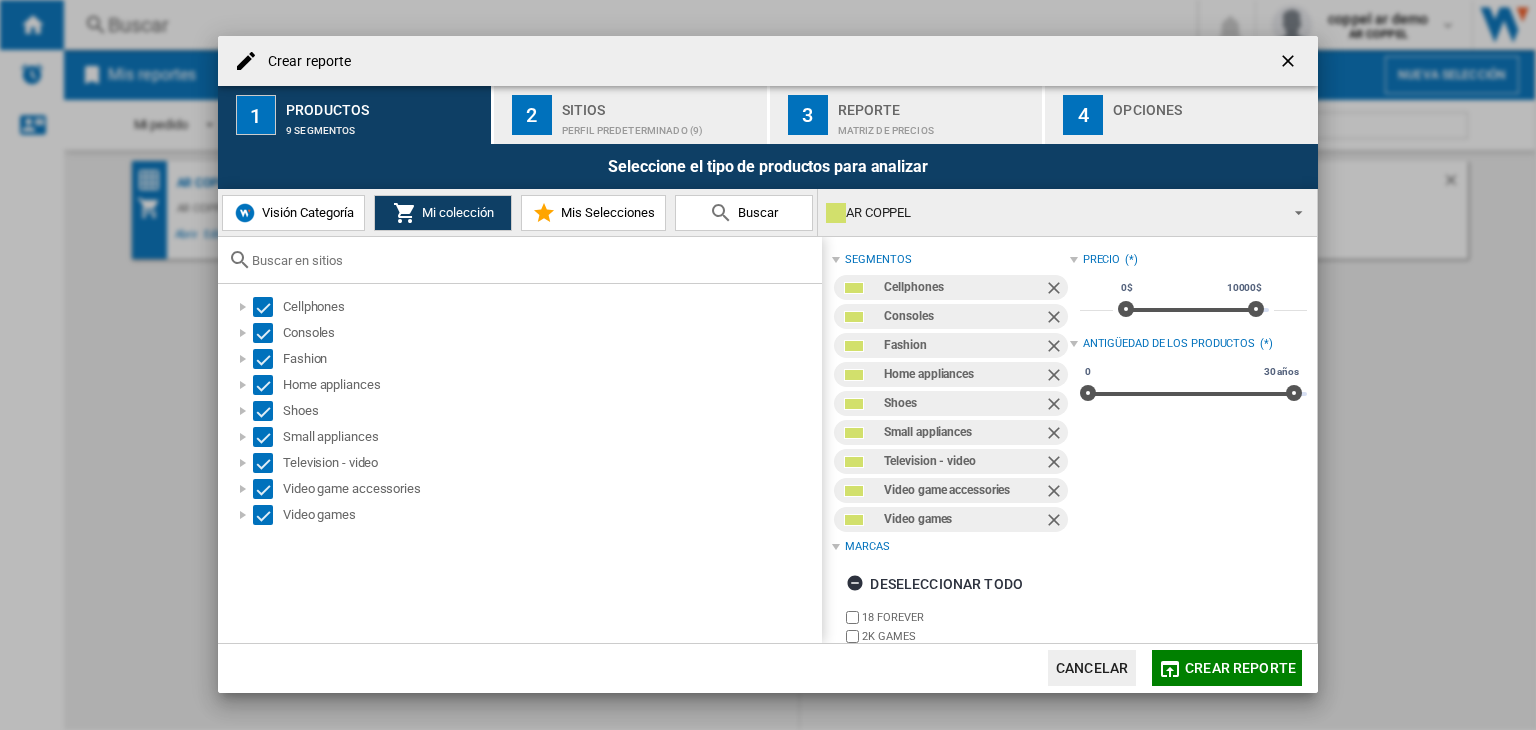 click on "Crear reporte" 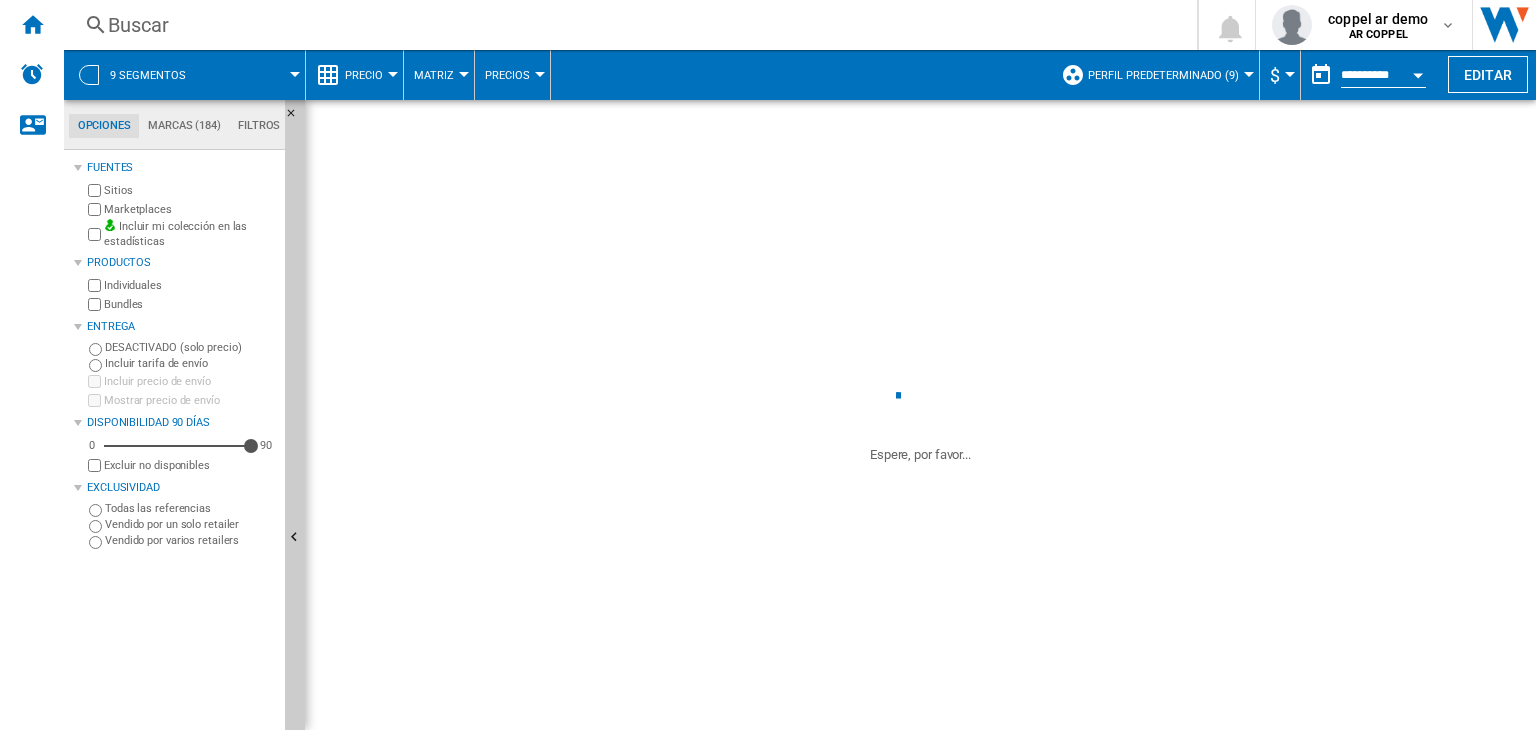 click on "Perfil predeterminado (9)" at bounding box center (1163, 75) 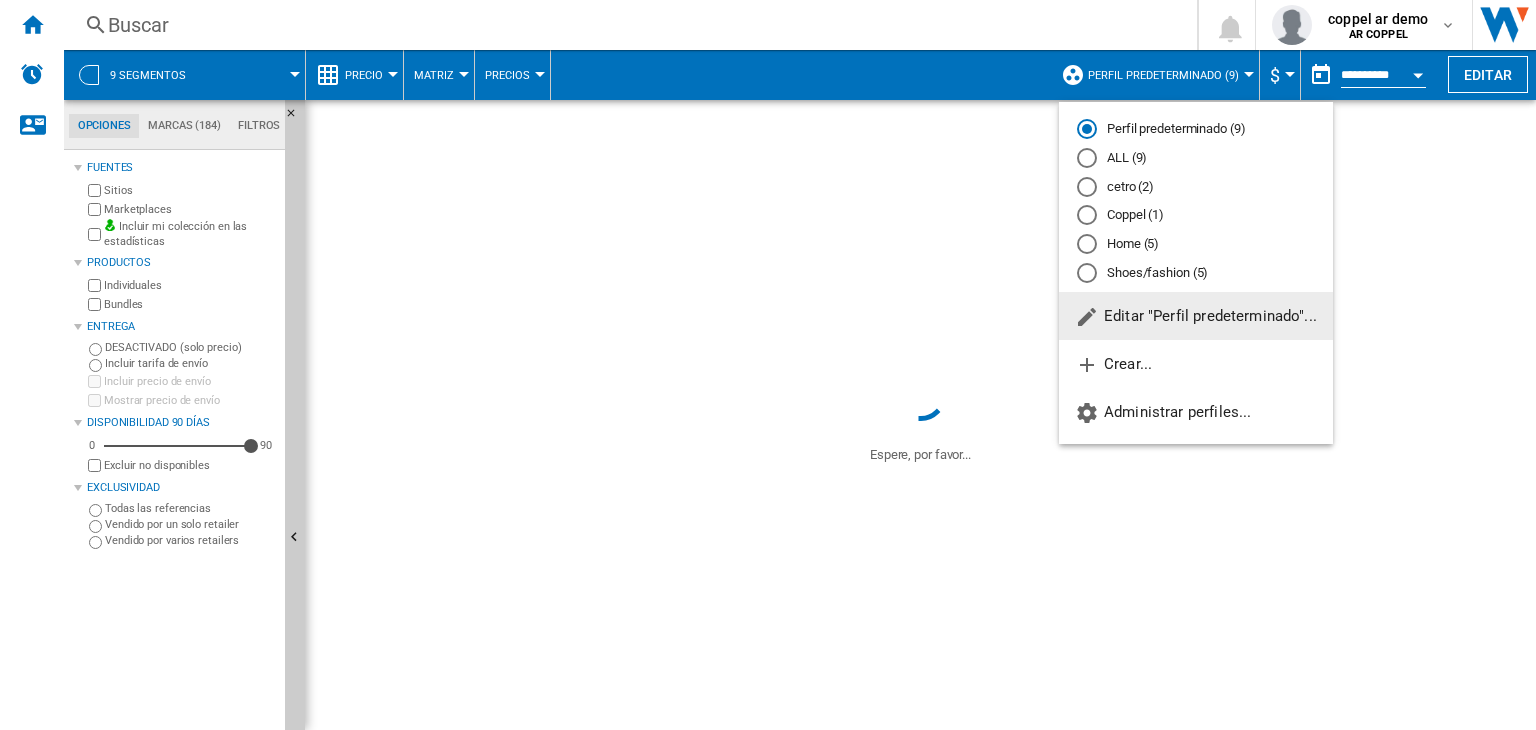 click on "Editar "Perfil predeterminado"..." 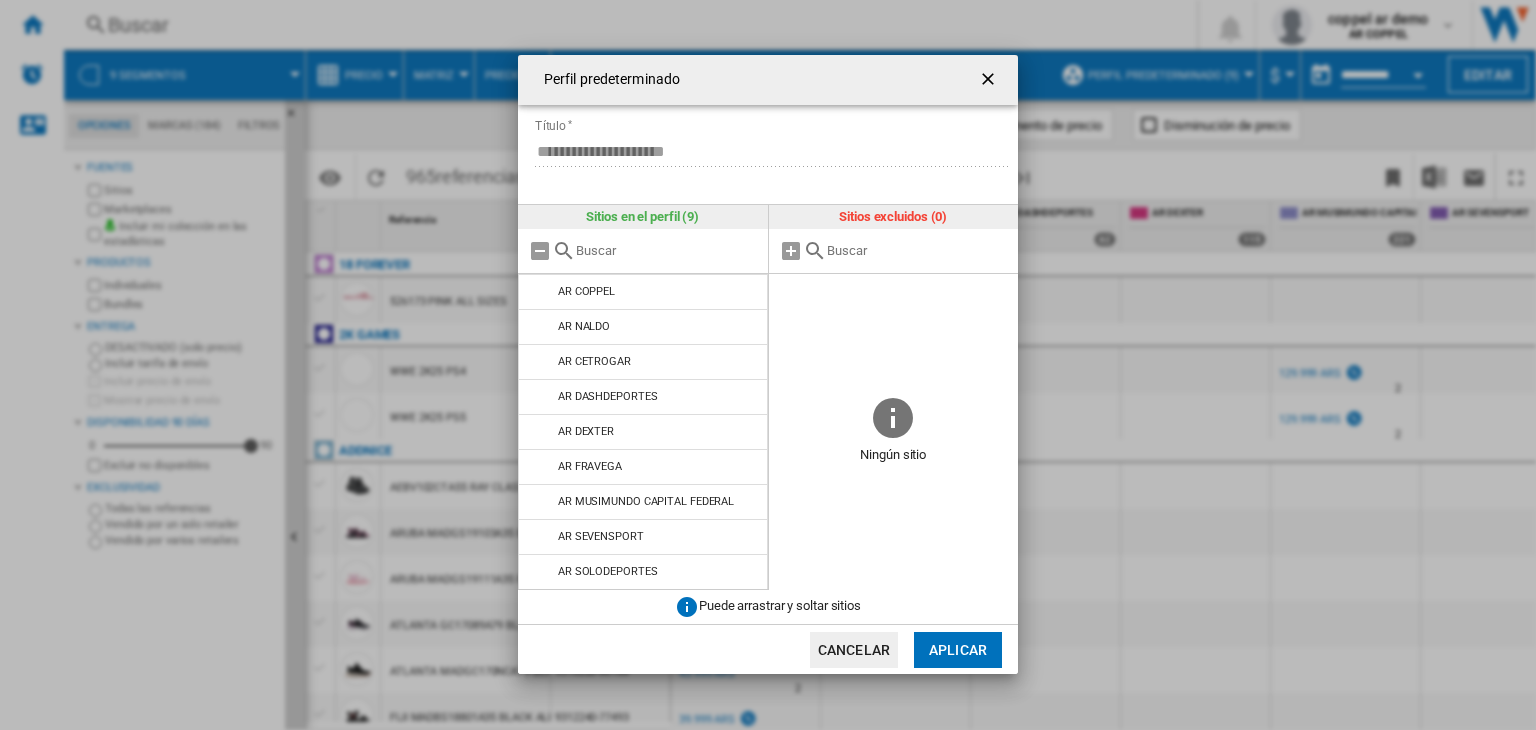 click on "**********" at bounding box center (768, 364) 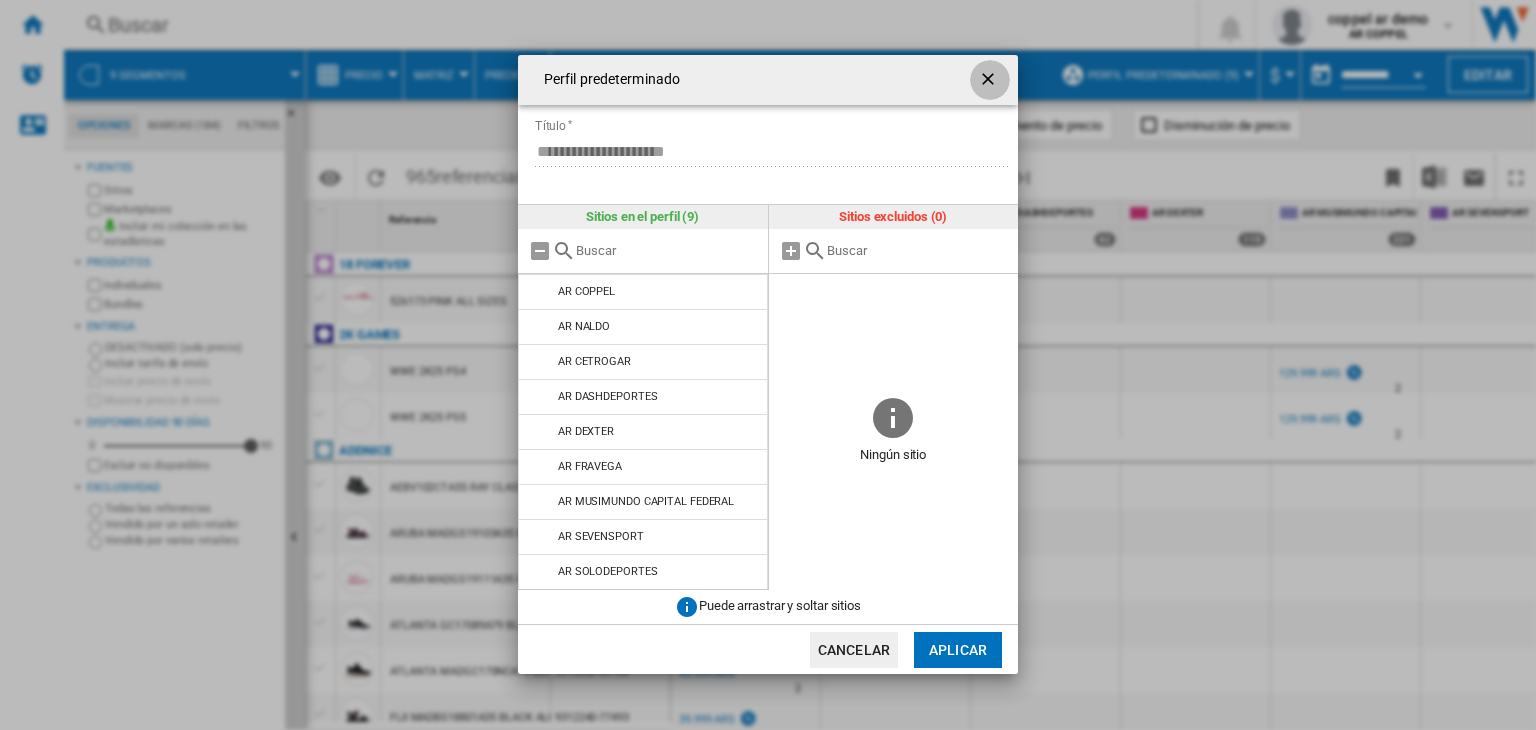 click at bounding box center [990, 81] 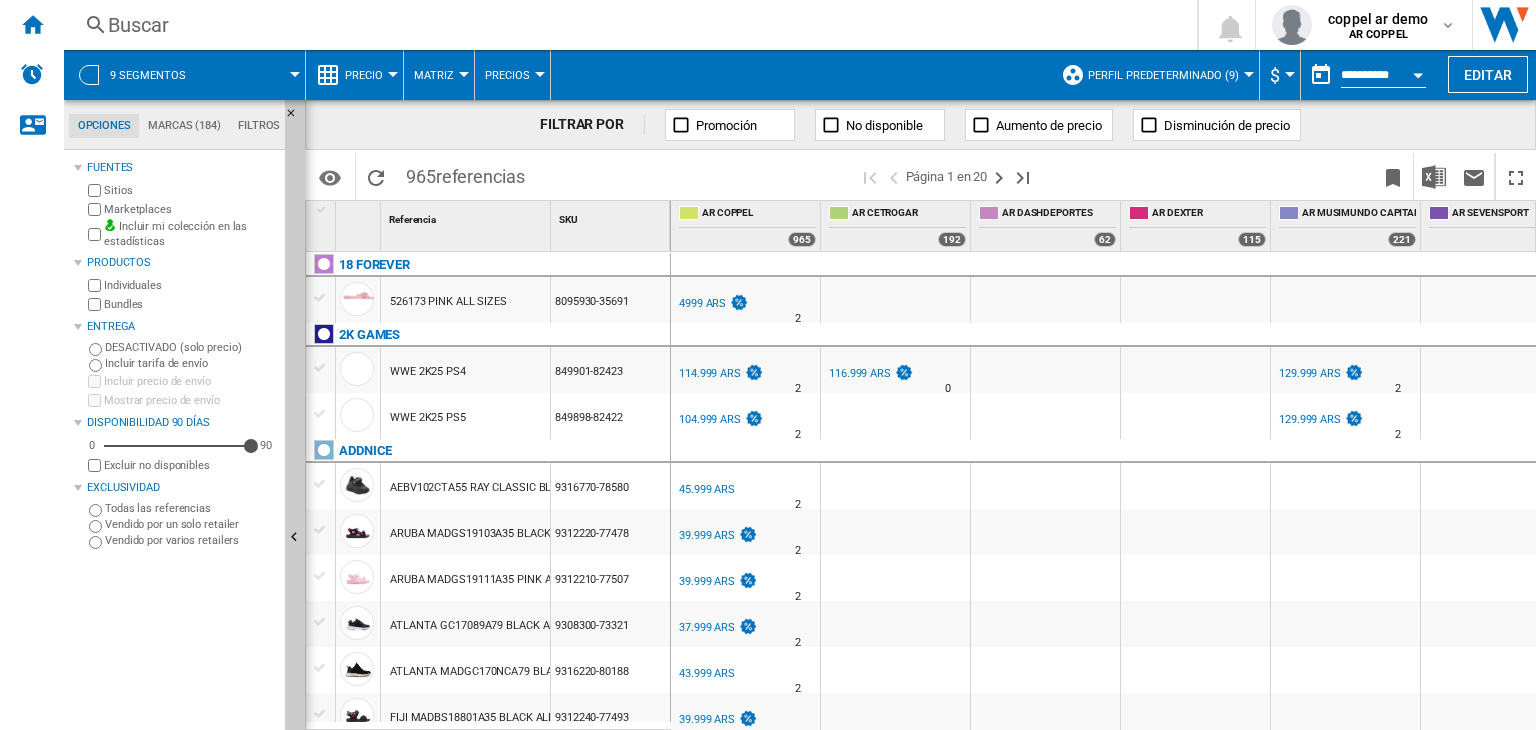 click on "Precio" at bounding box center [369, 75] 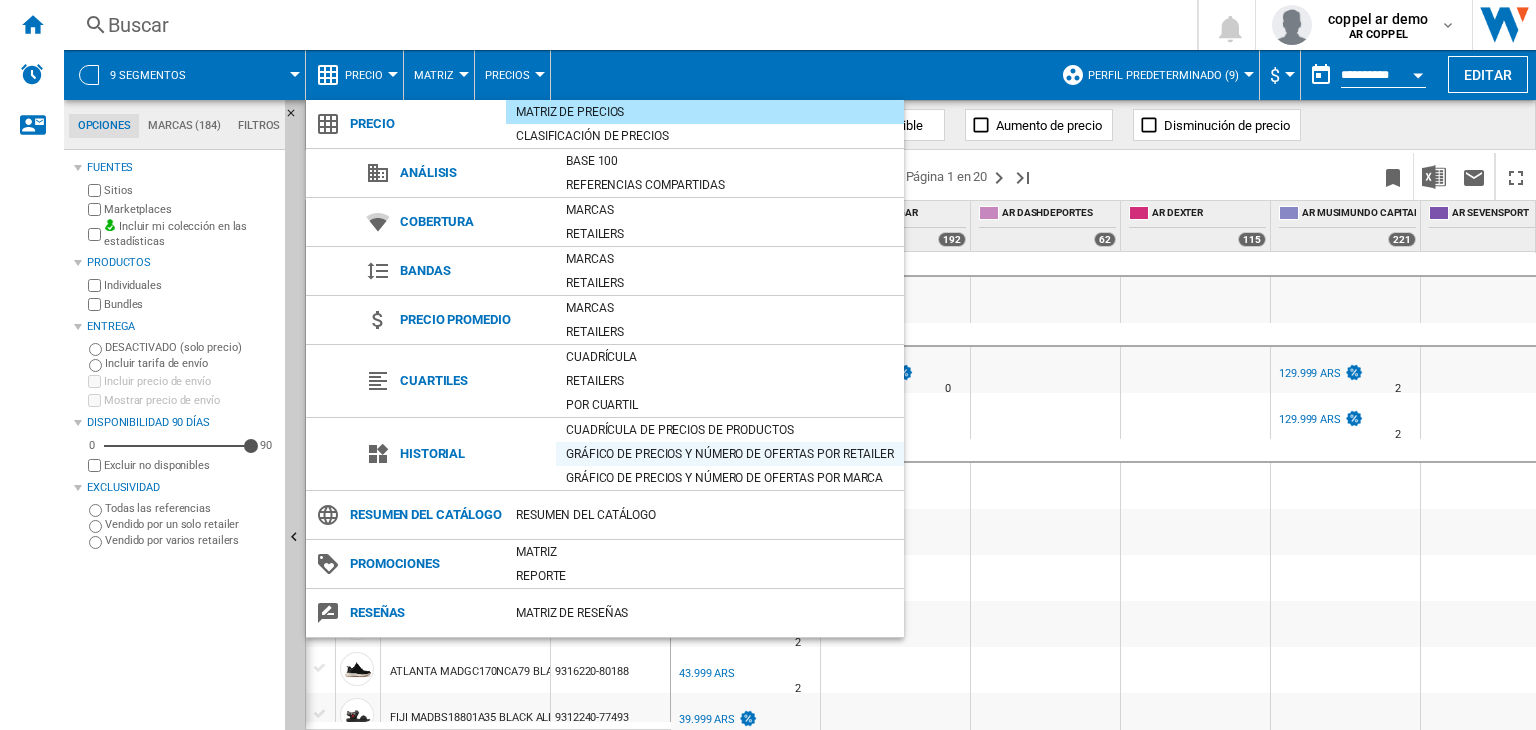 click on "Gráfico de precios y número de ofertas por retailer" at bounding box center [730, 454] 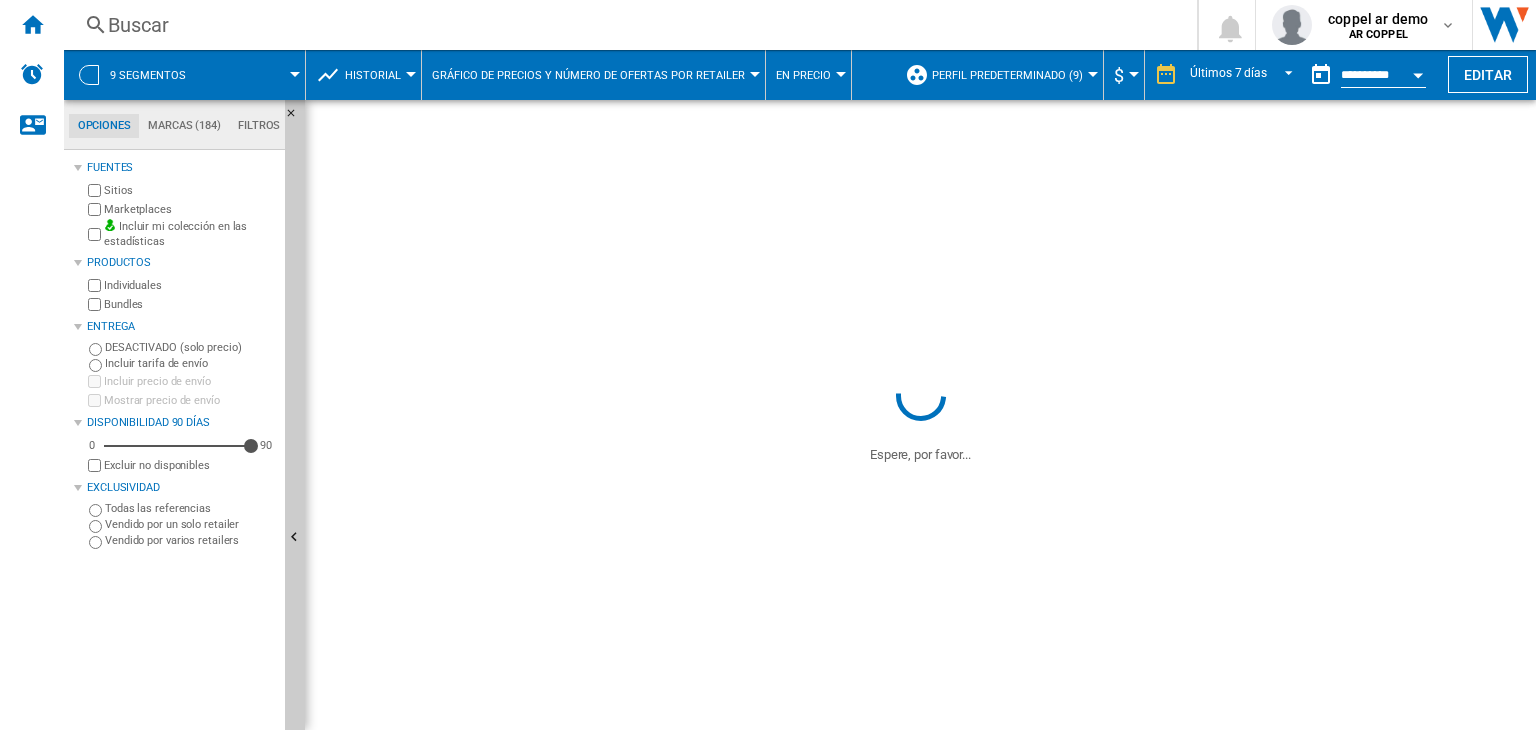 click on "En precio" at bounding box center [808, 75] 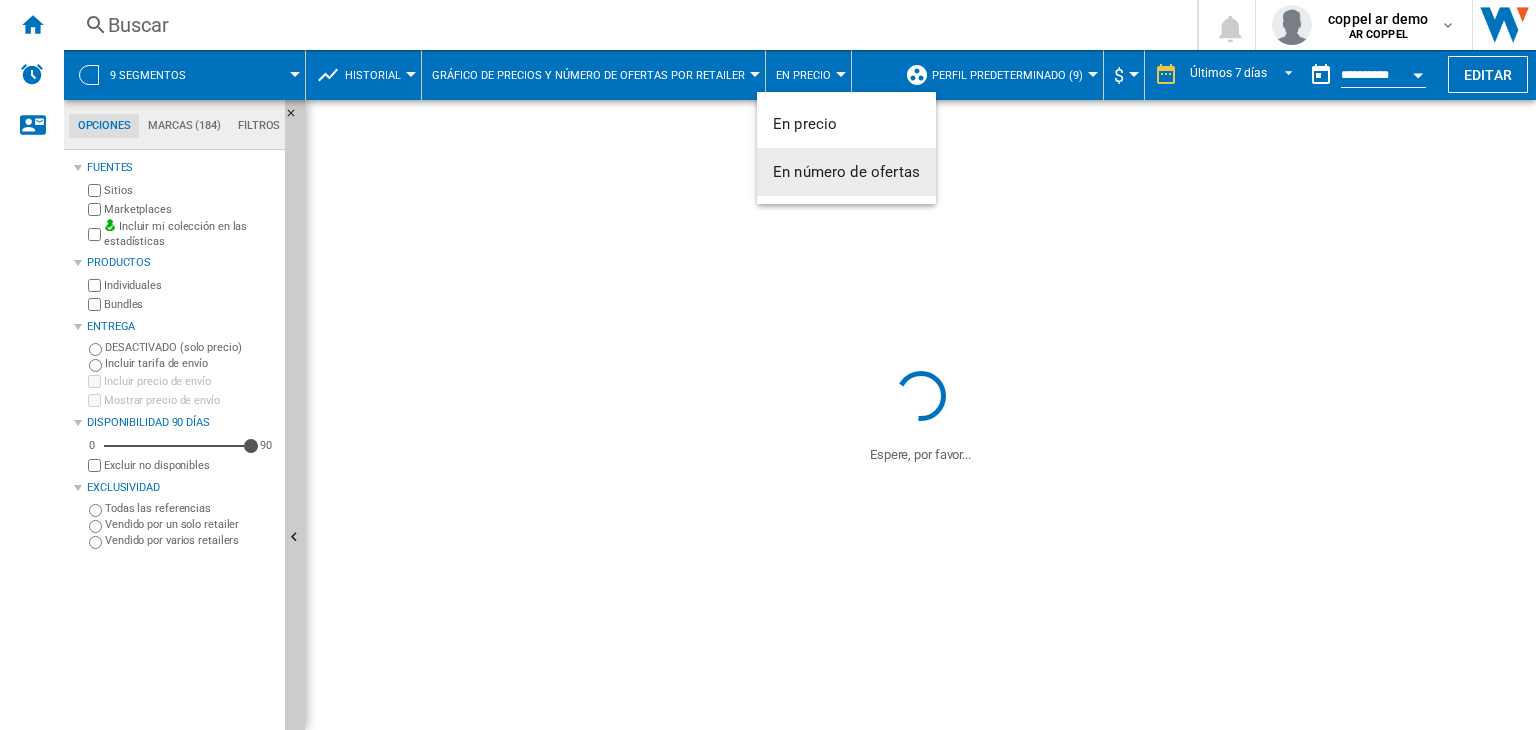 click on "En número de ofertas" at bounding box center [846, 172] 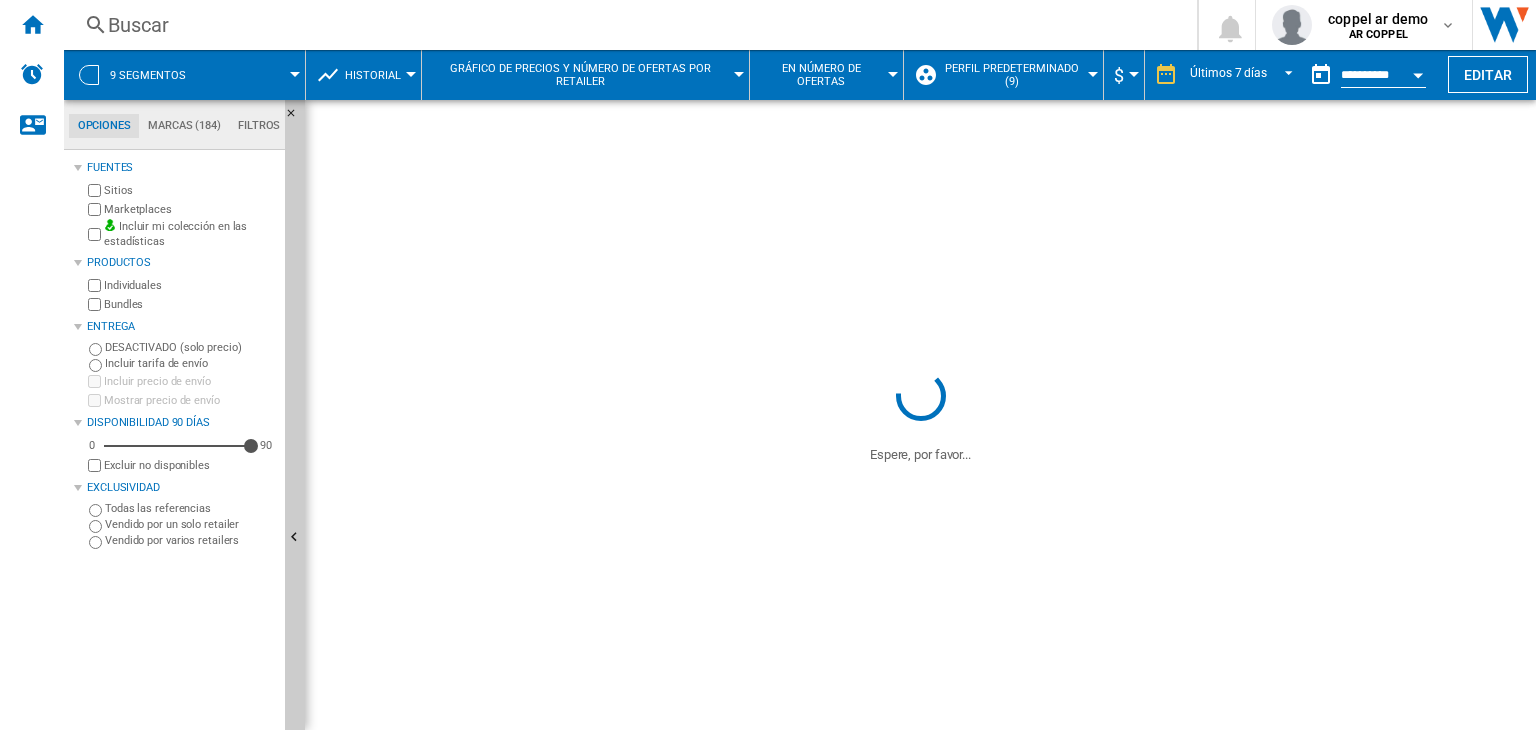 click on "Excluir no disponibles" at bounding box center [190, 465] 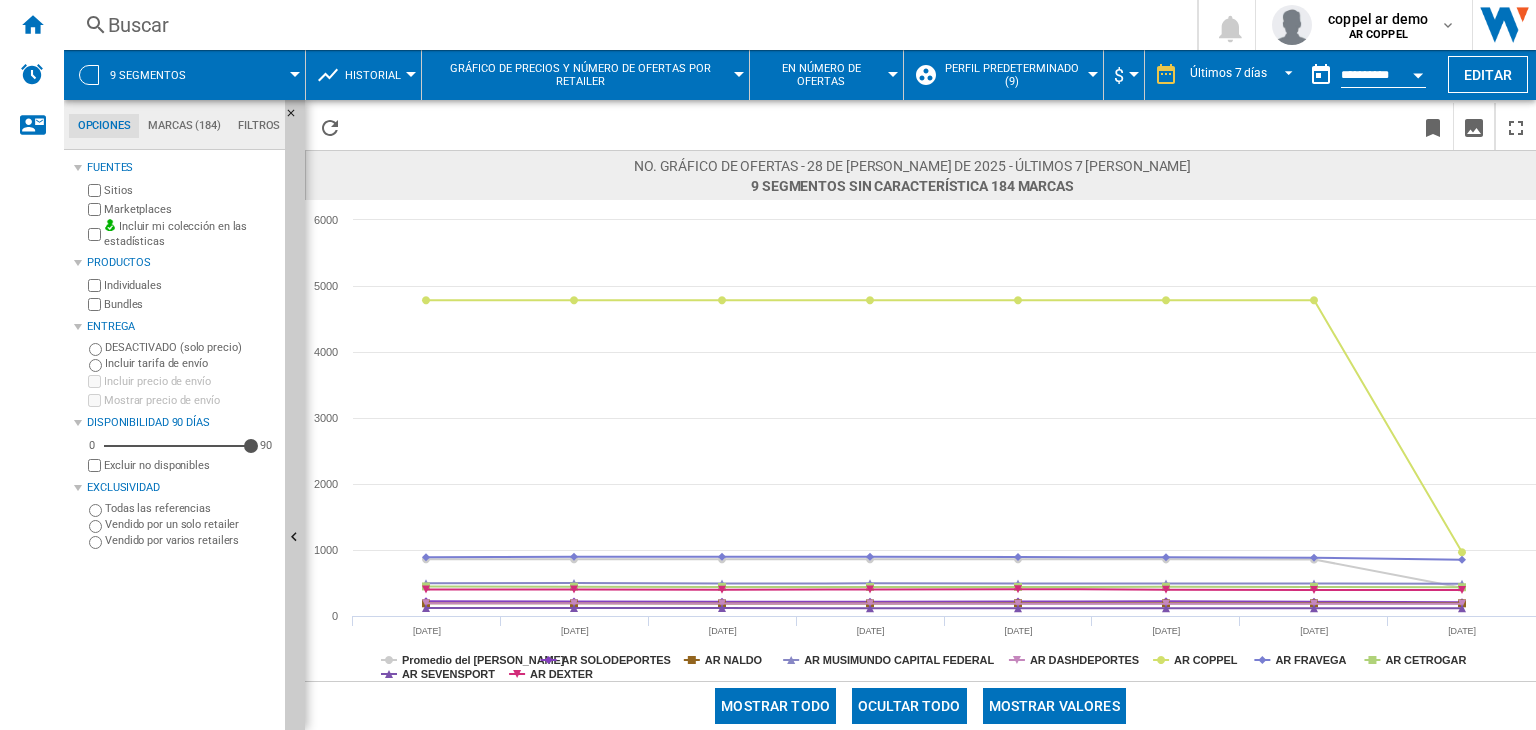 click at bounding box center [254, 75] 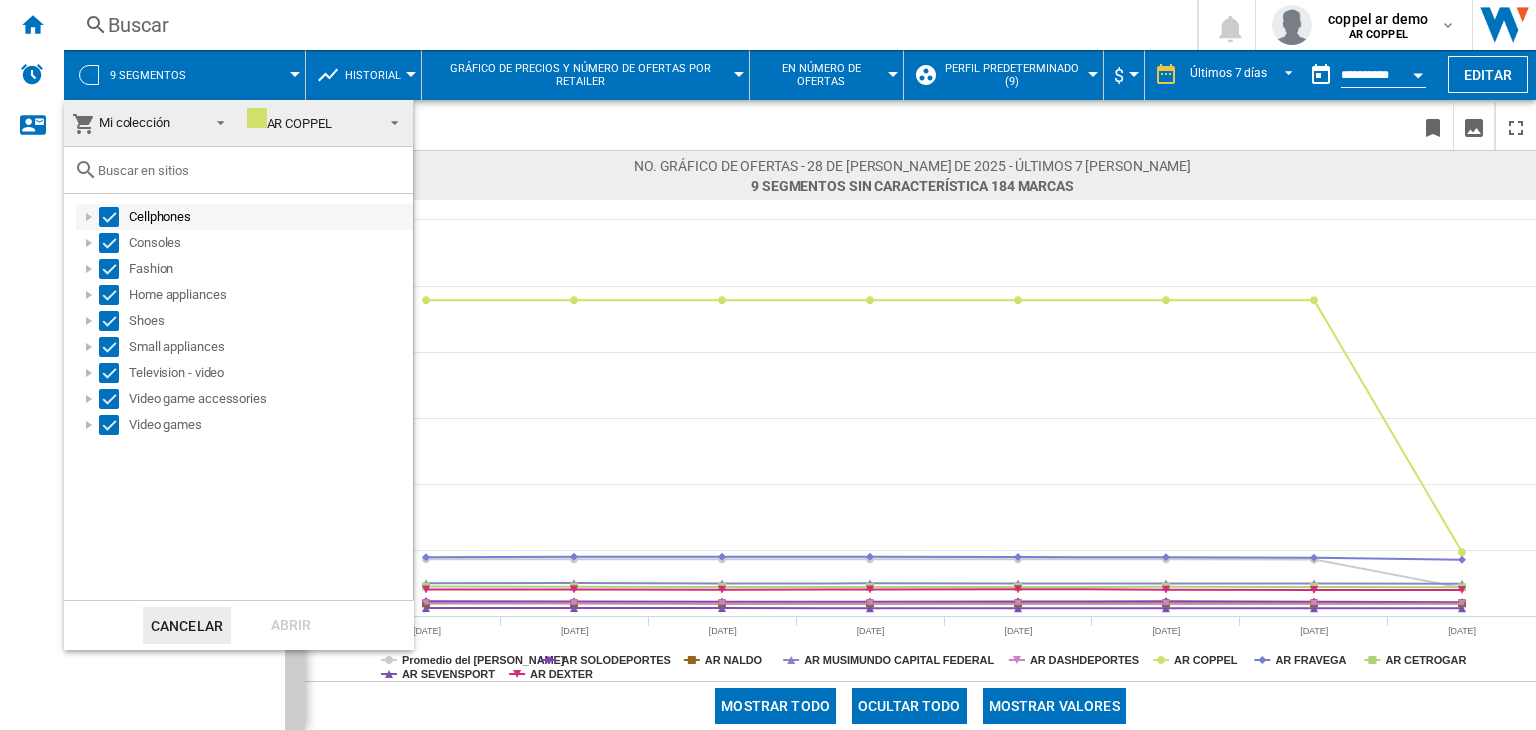 click at bounding box center [109, 217] 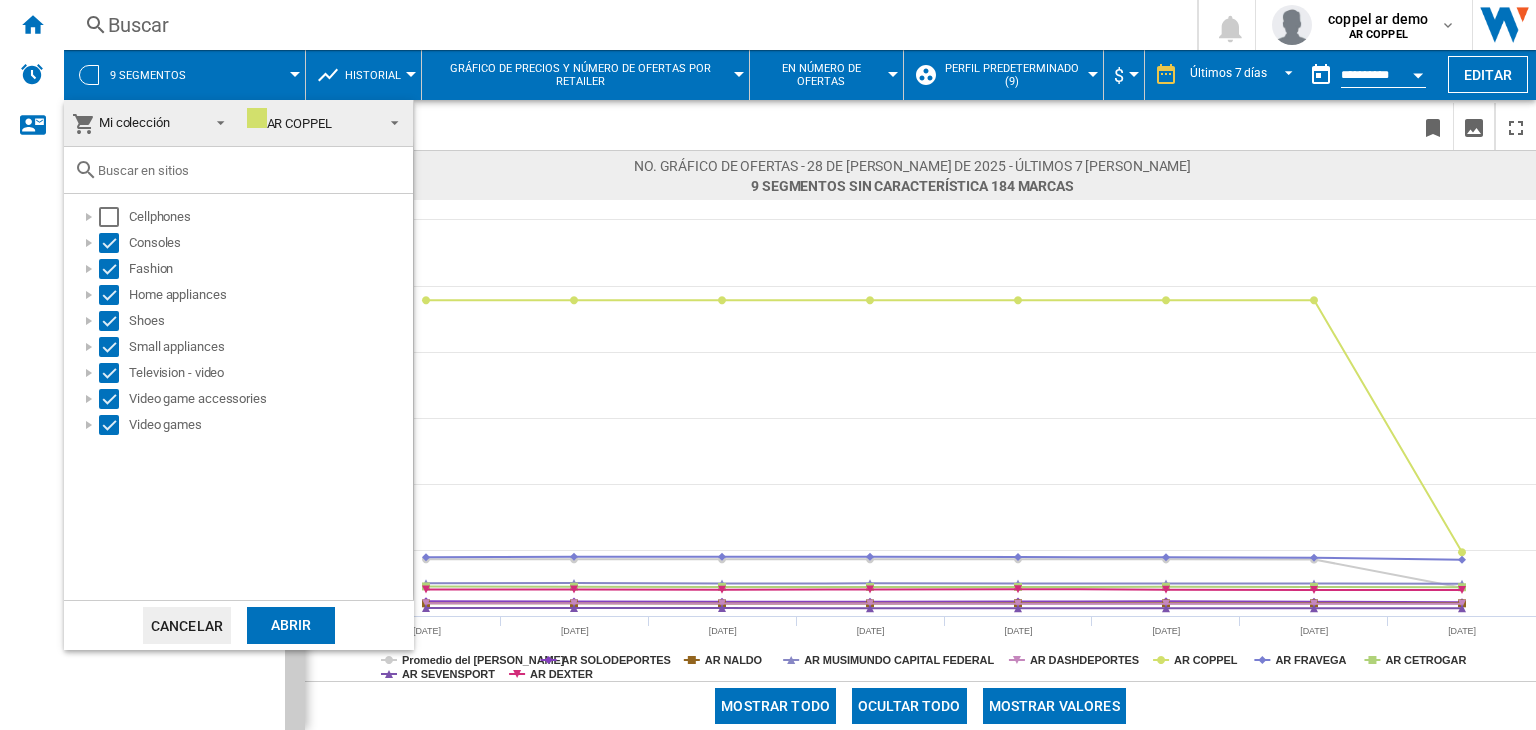click on "Abrir" at bounding box center [291, 625] 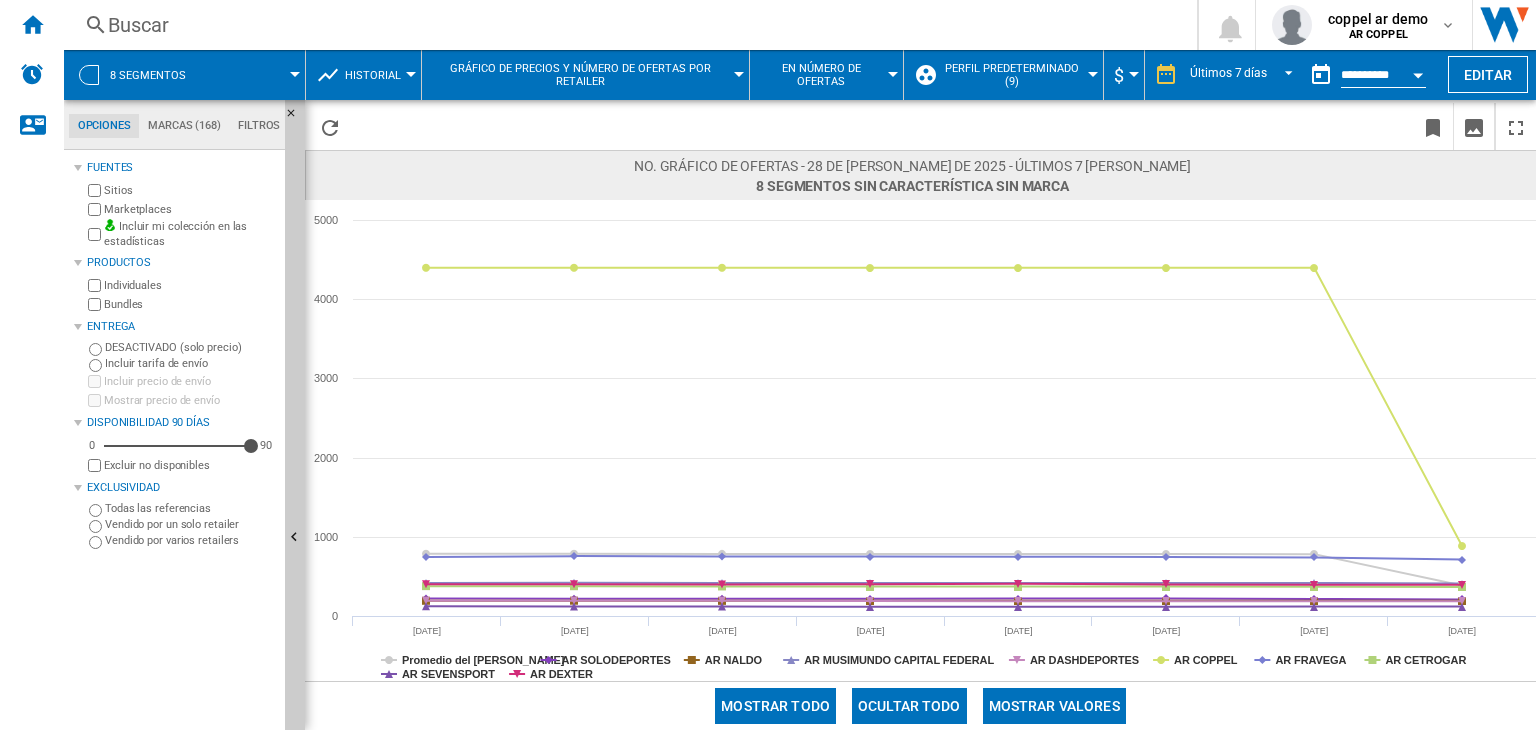 click on "8 segmentos" at bounding box center (158, 75) 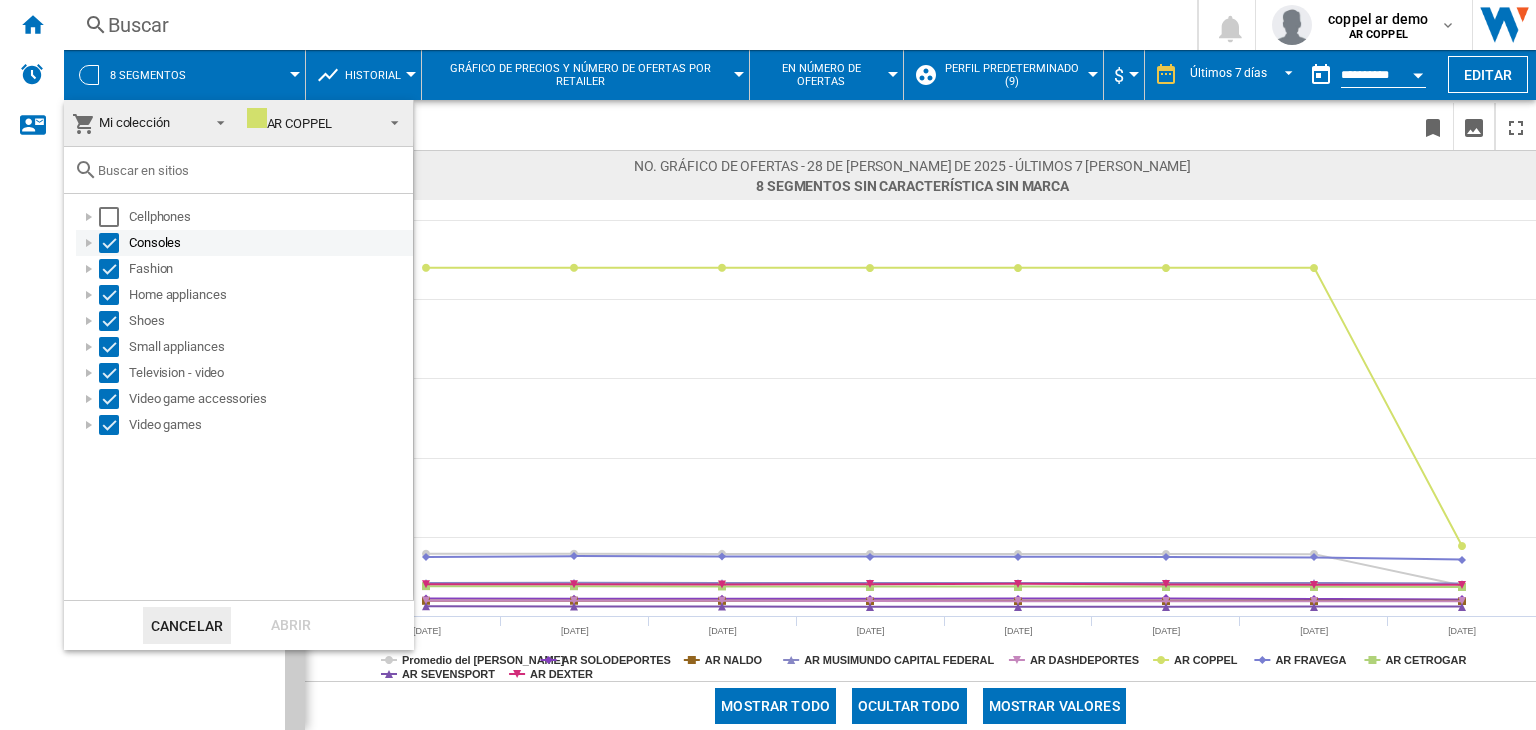 click at bounding box center [109, 243] 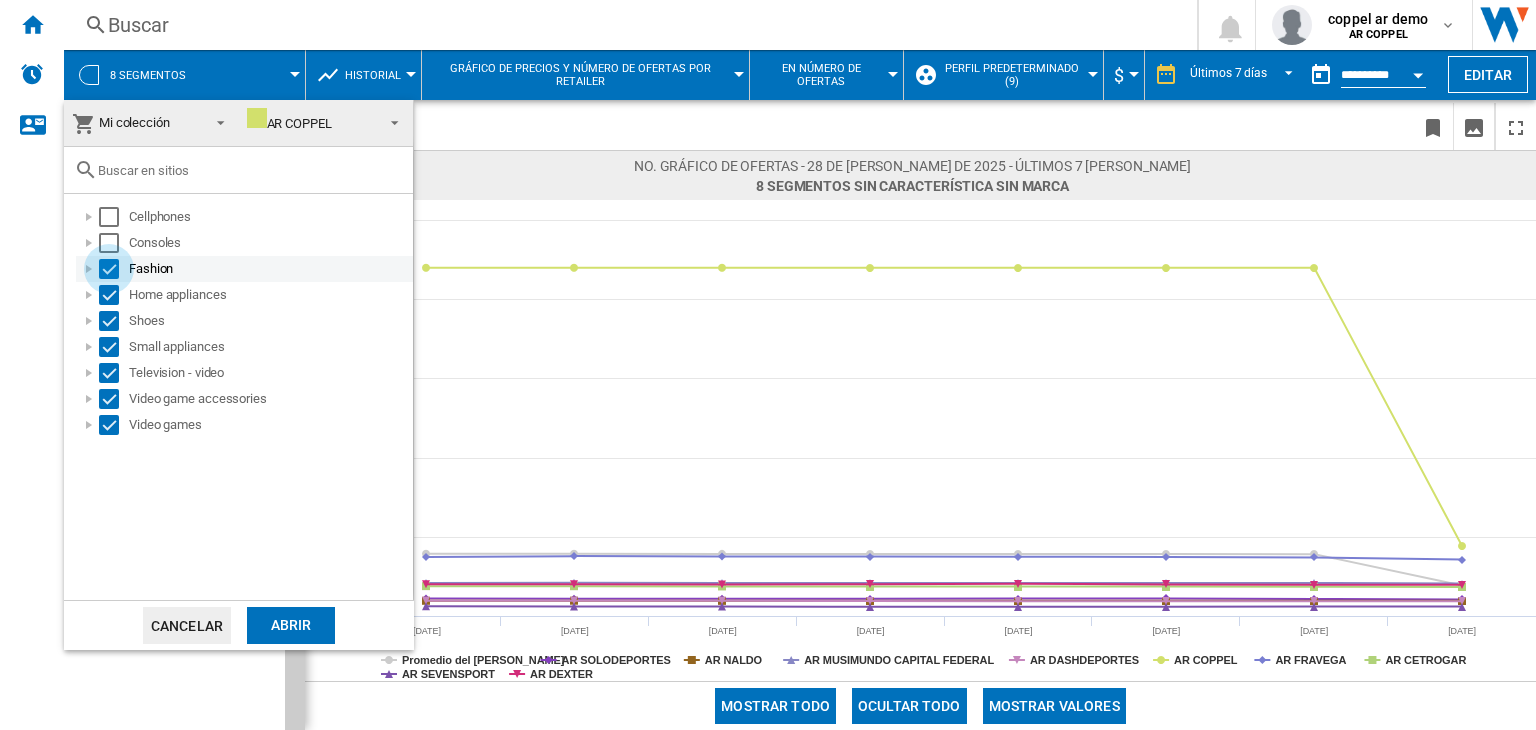 click at bounding box center [109, 269] 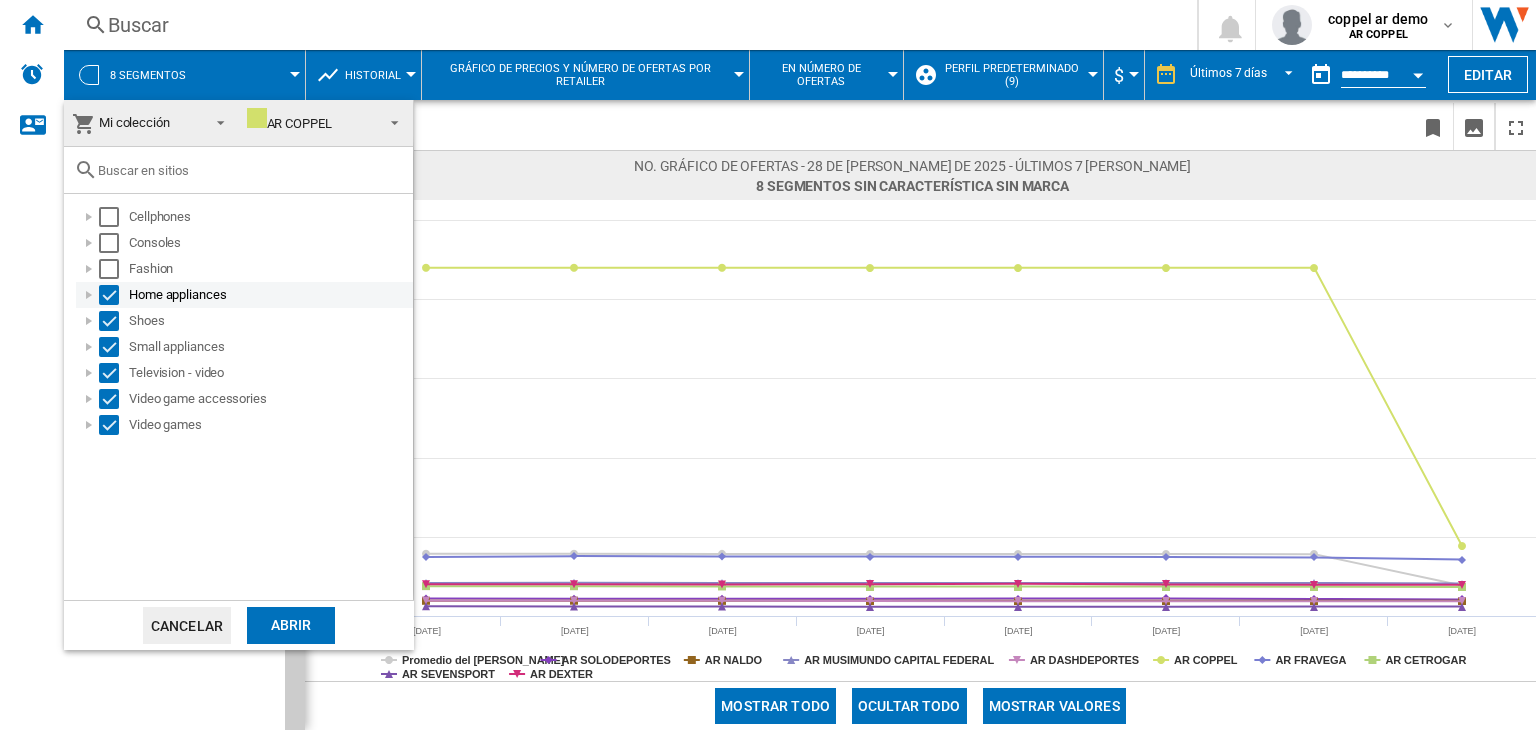 click at bounding box center [109, 295] 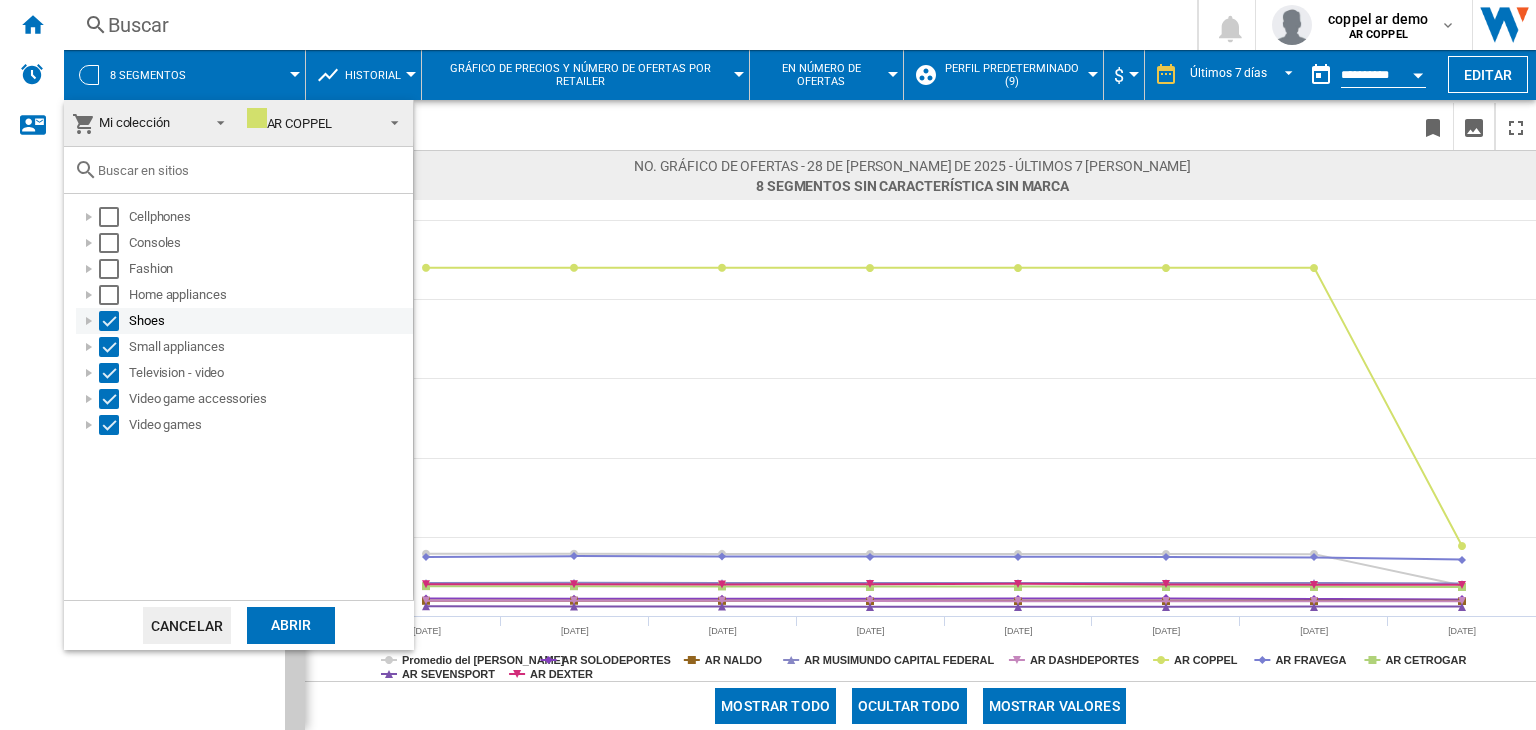 click at bounding box center (109, 321) 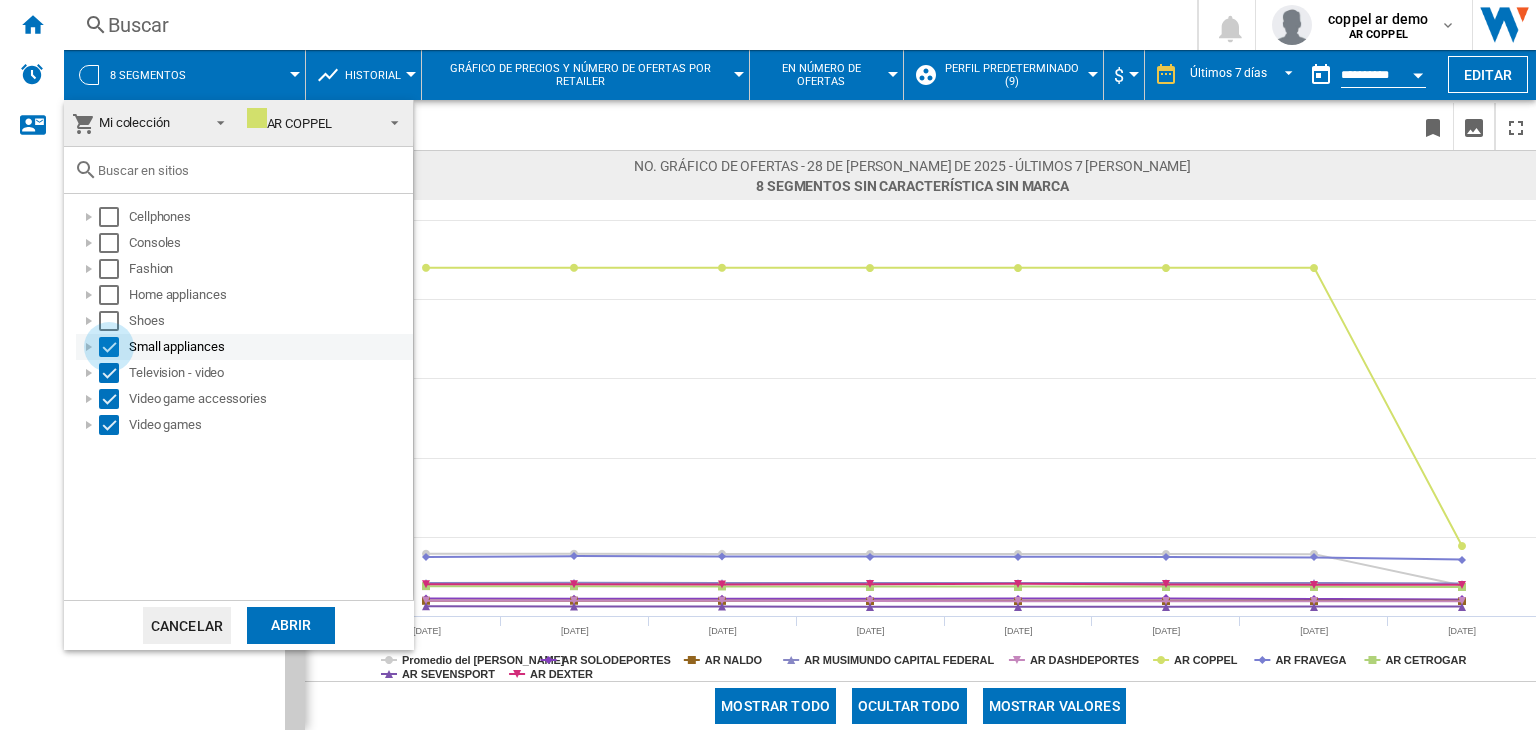 click at bounding box center [109, 347] 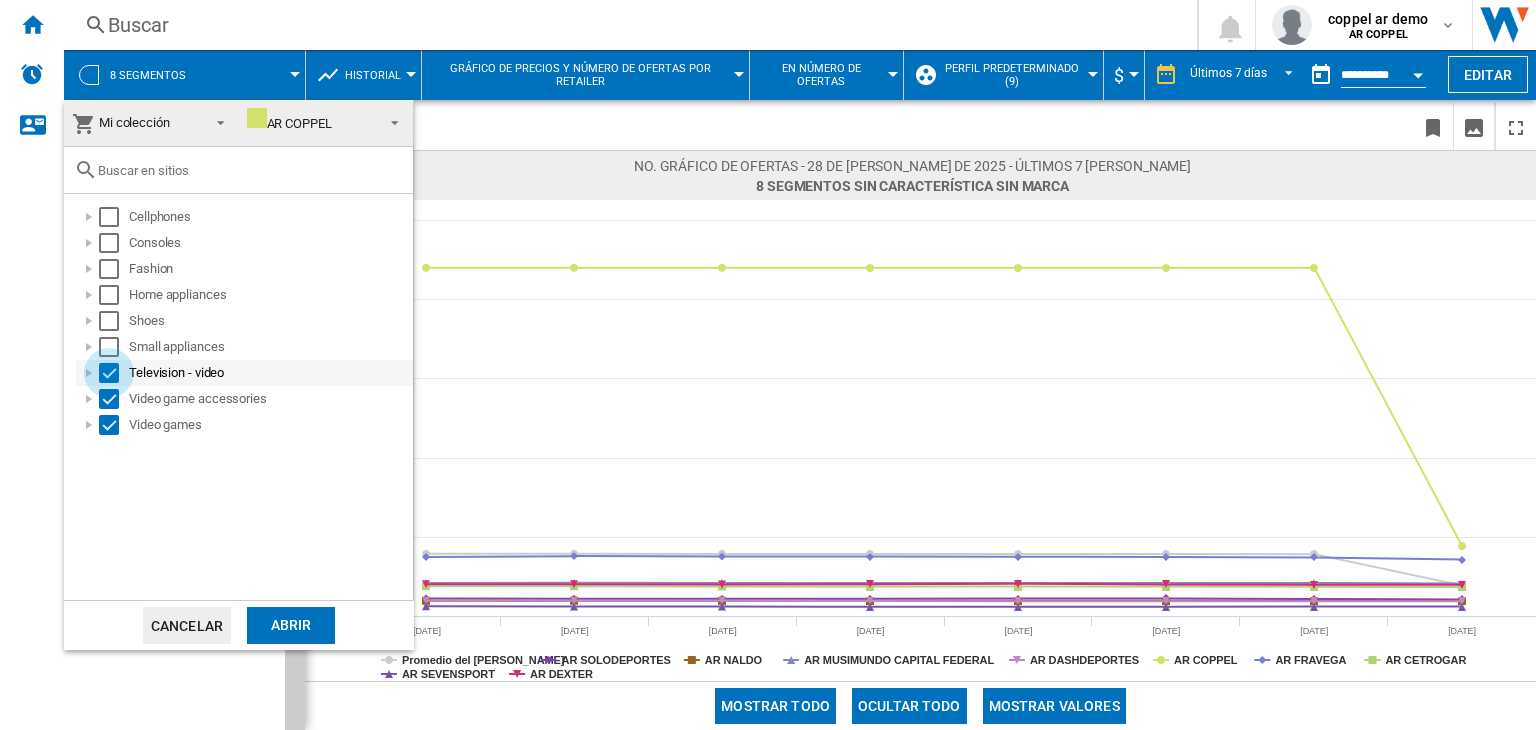 click at bounding box center (109, 373) 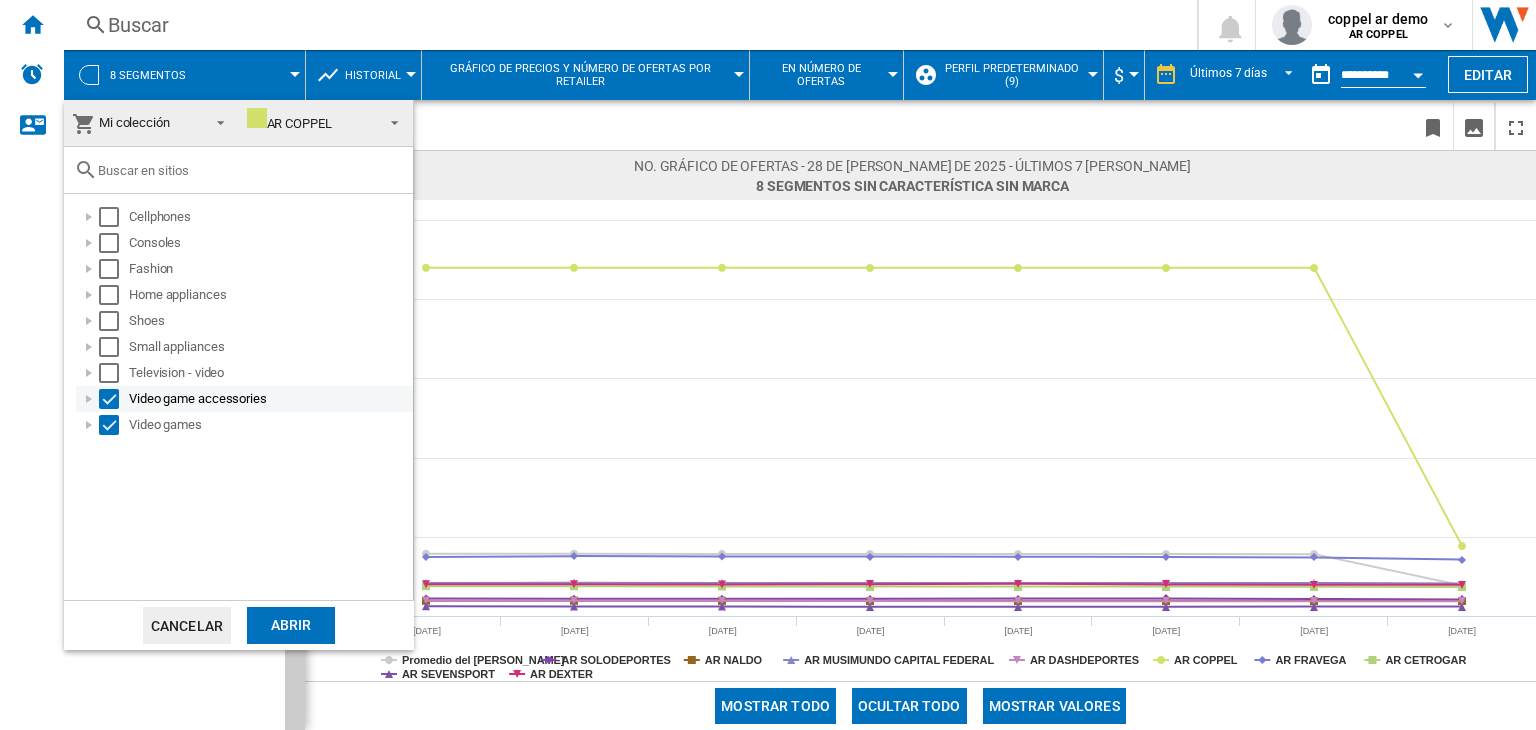 click at bounding box center [109, 399] 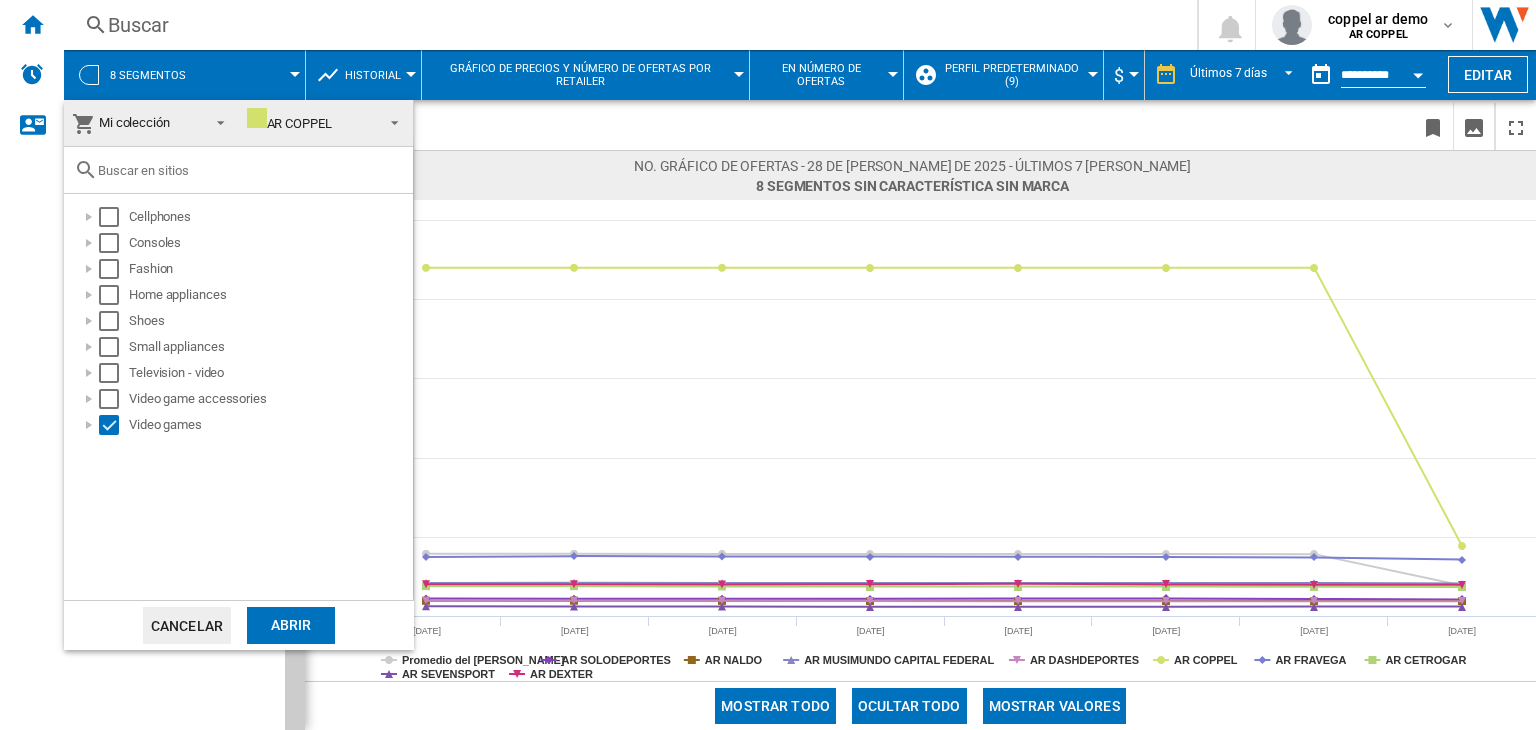 click on "Abrir" at bounding box center [291, 625] 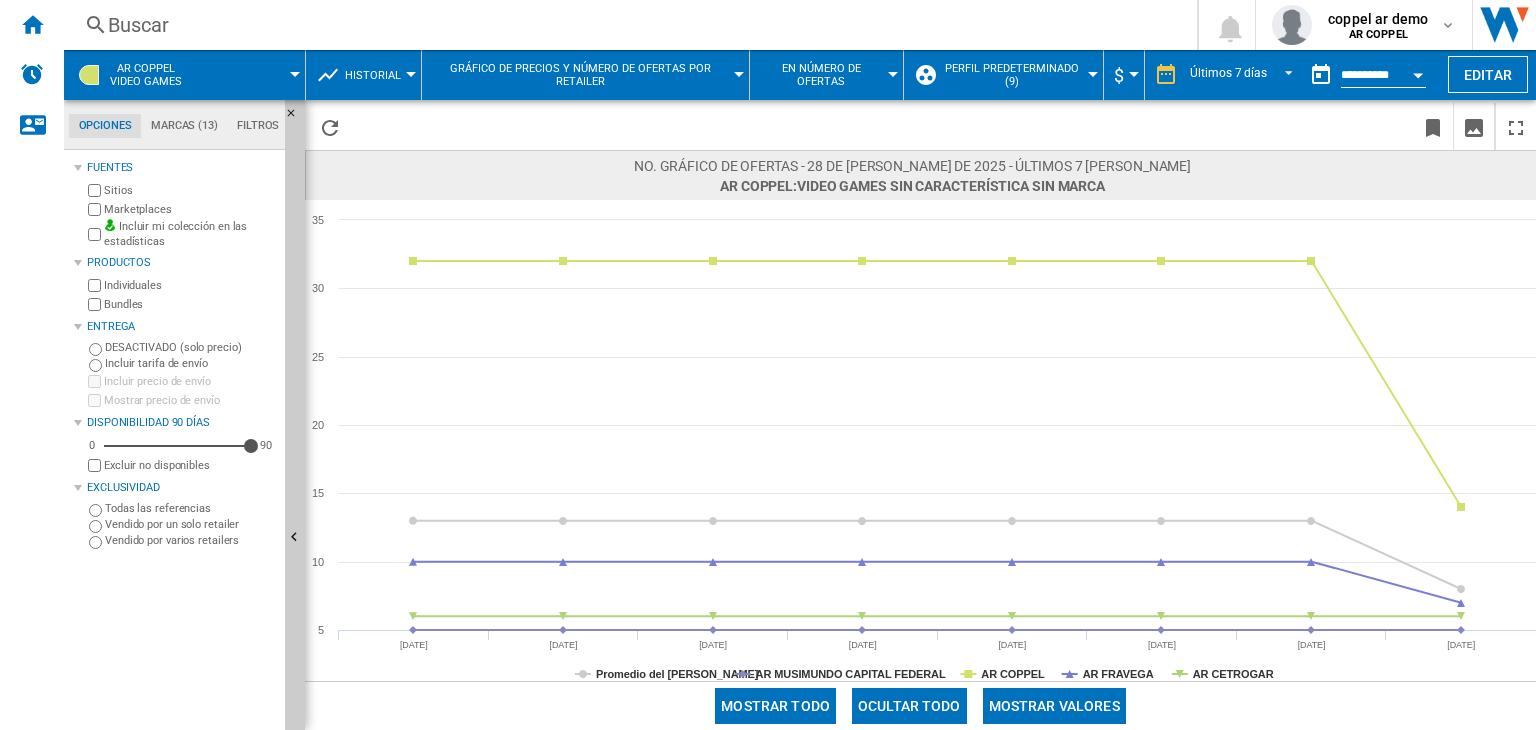 click on "AR COPPEL Video games" at bounding box center [156, 75] 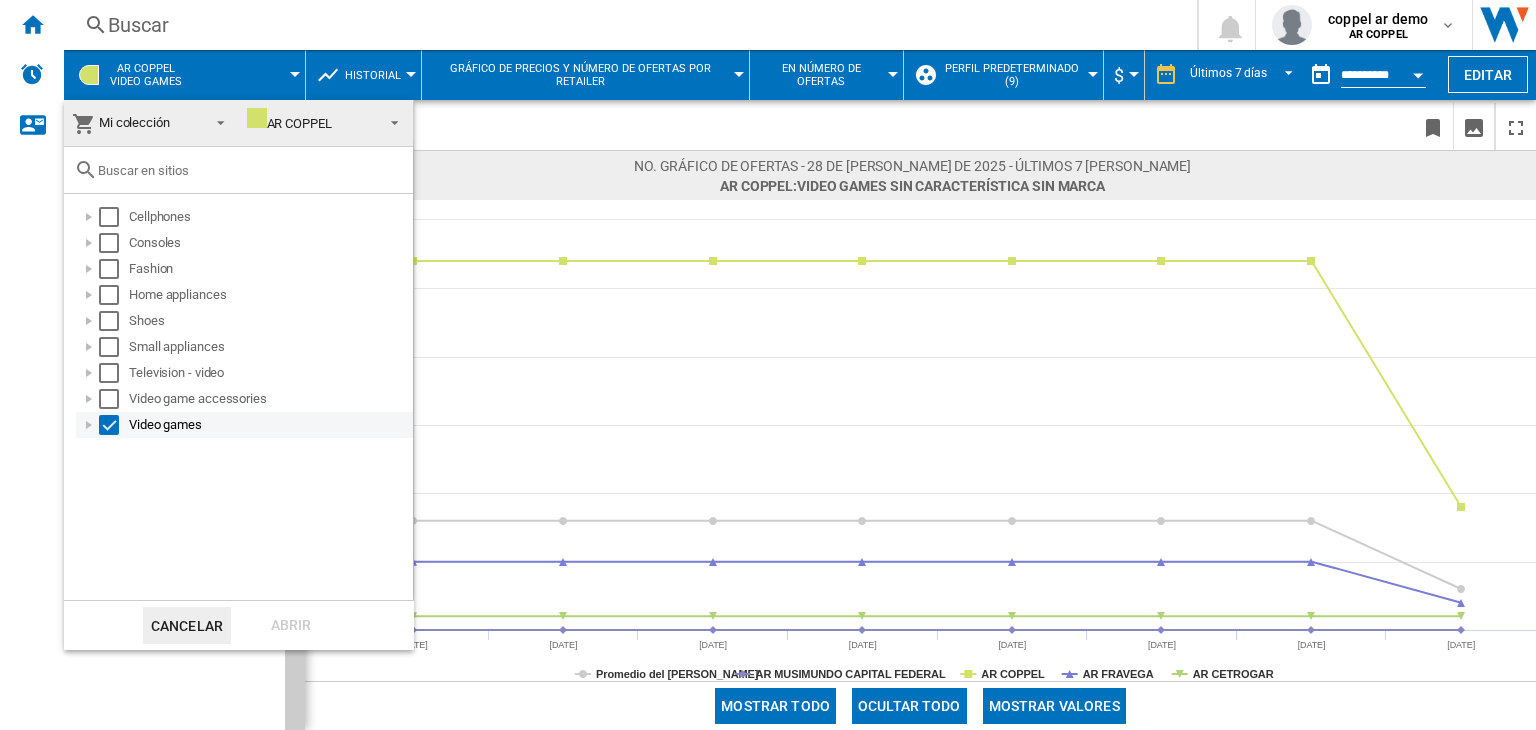 click on "Video games" at bounding box center [269, 425] 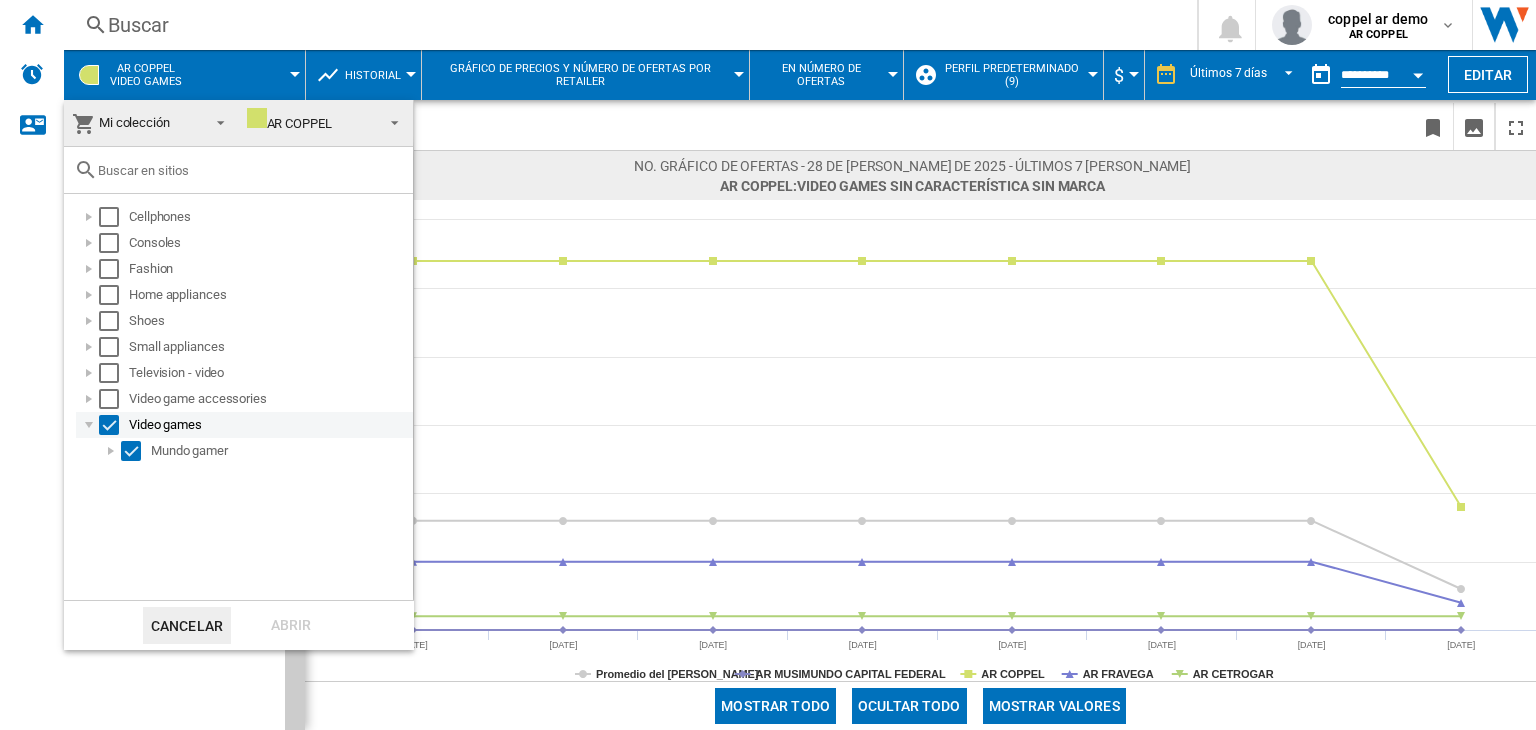 click at bounding box center (109, 425) 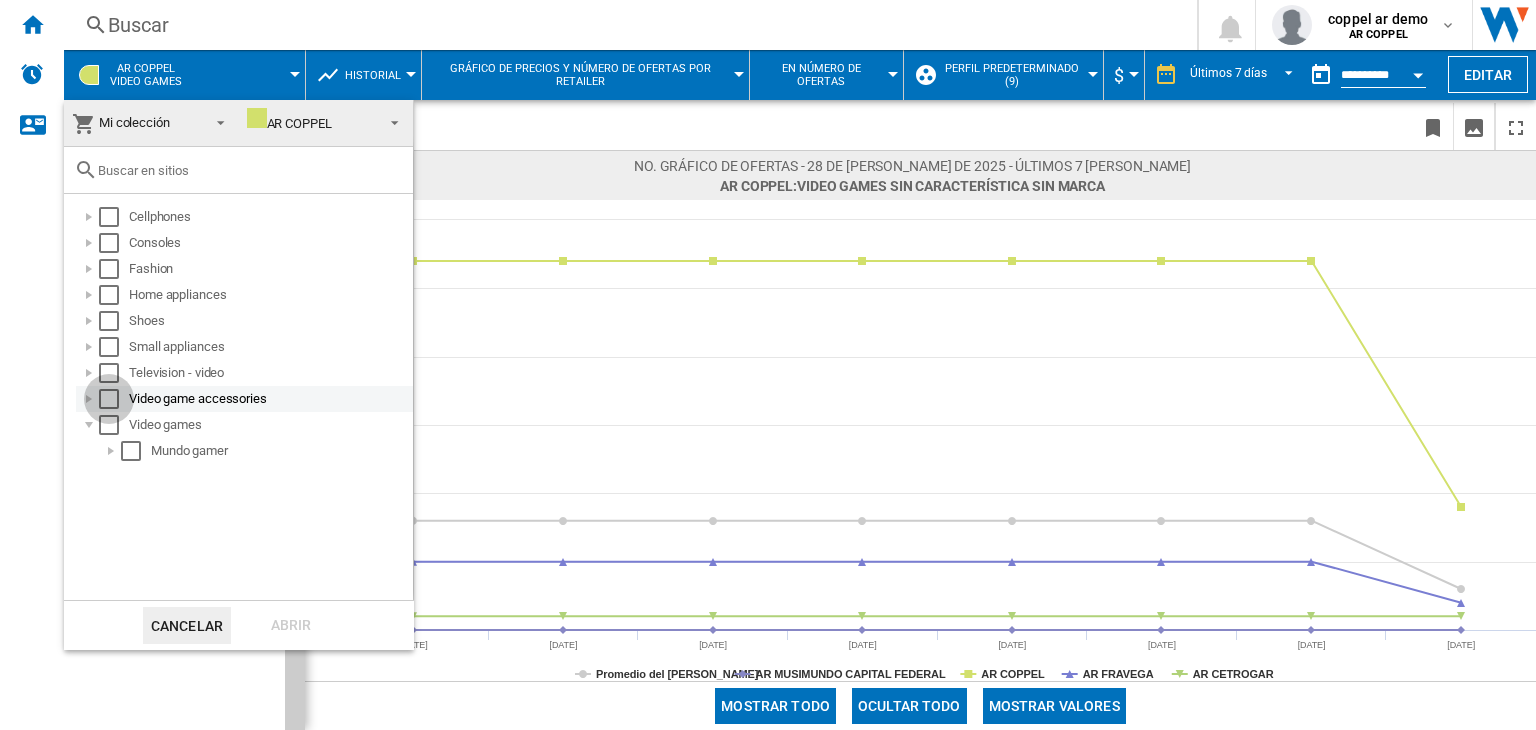 click at bounding box center [109, 399] 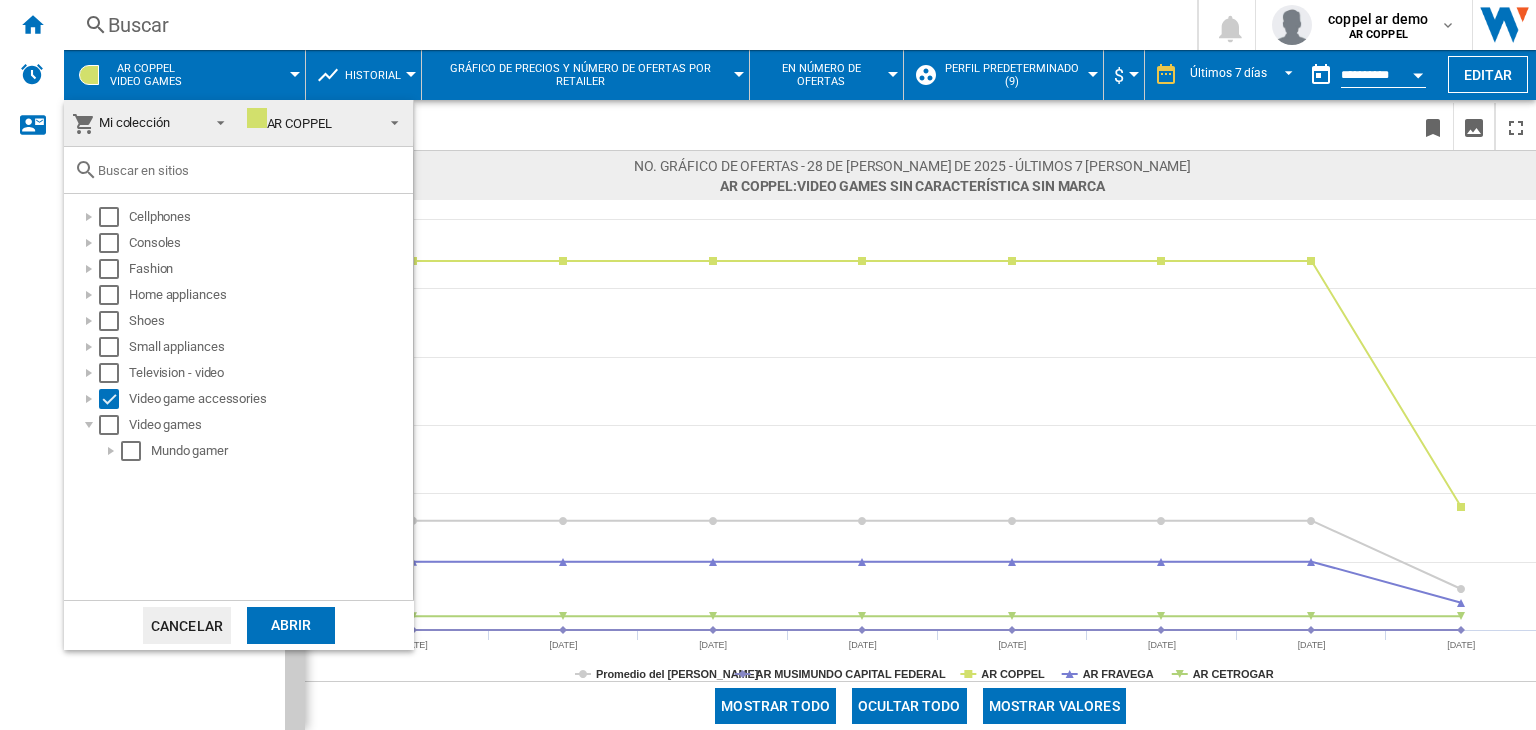click on "Abrir" at bounding box center (291, 625) 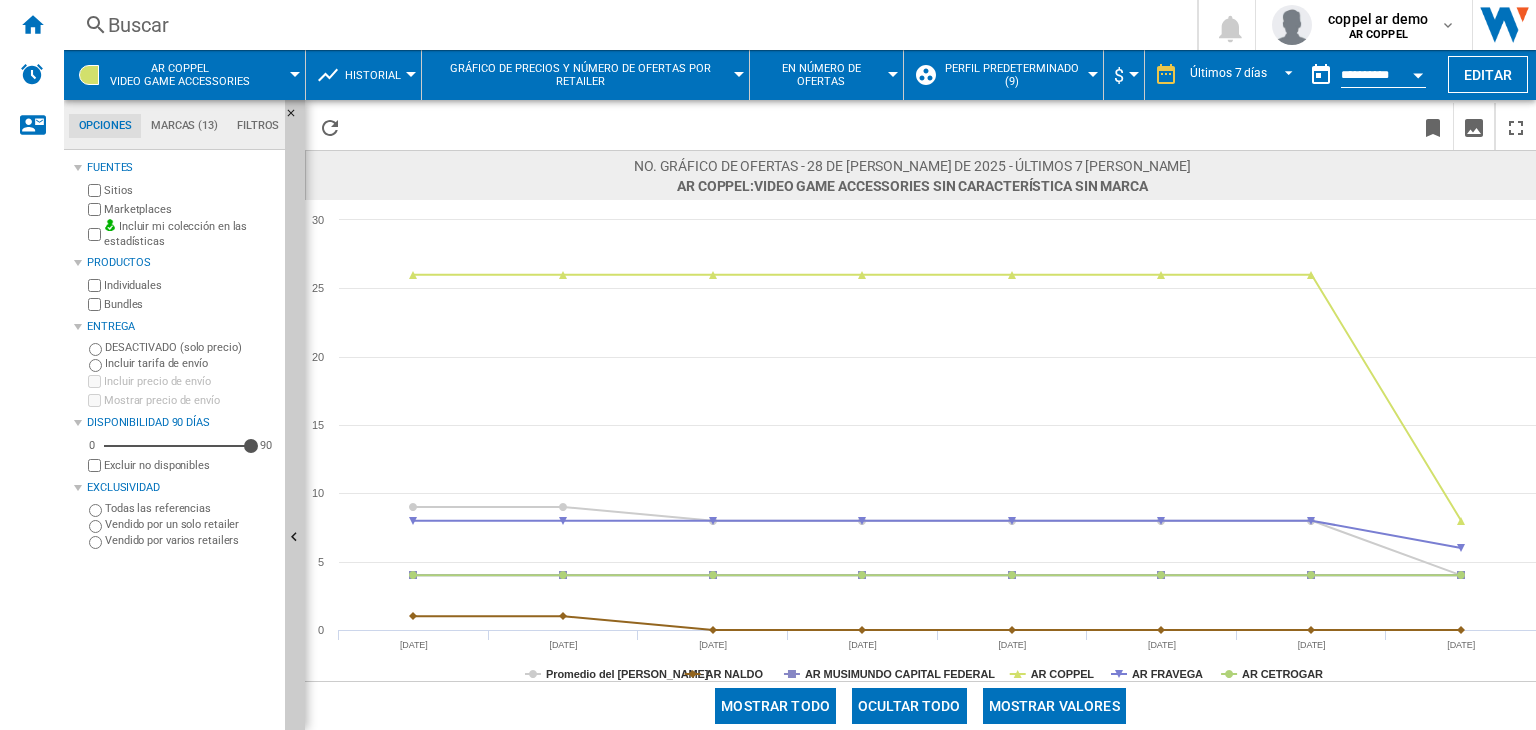click on "AR COPPEL Video game accessories" at bounding box center (190, 75) 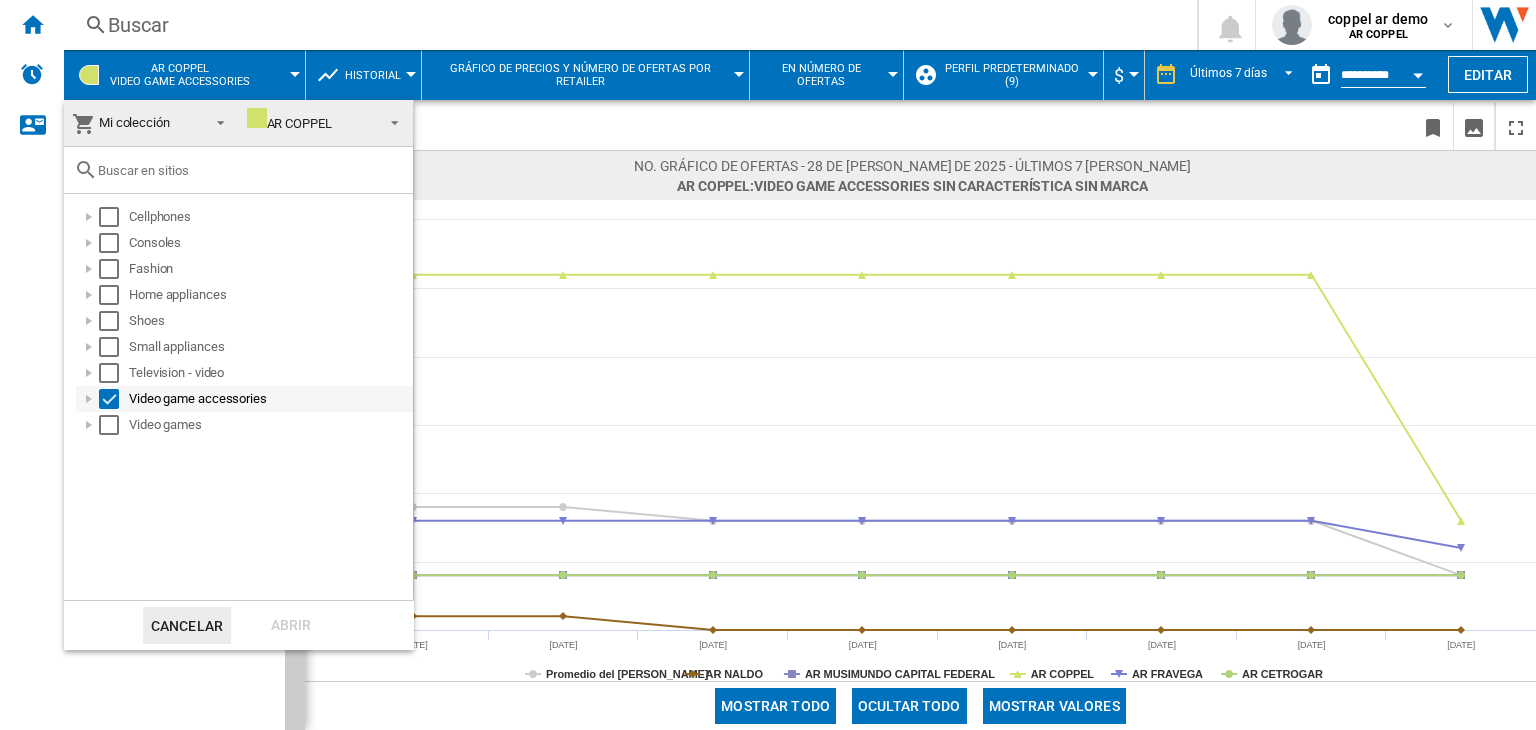 click at bounding box center (109, 399) 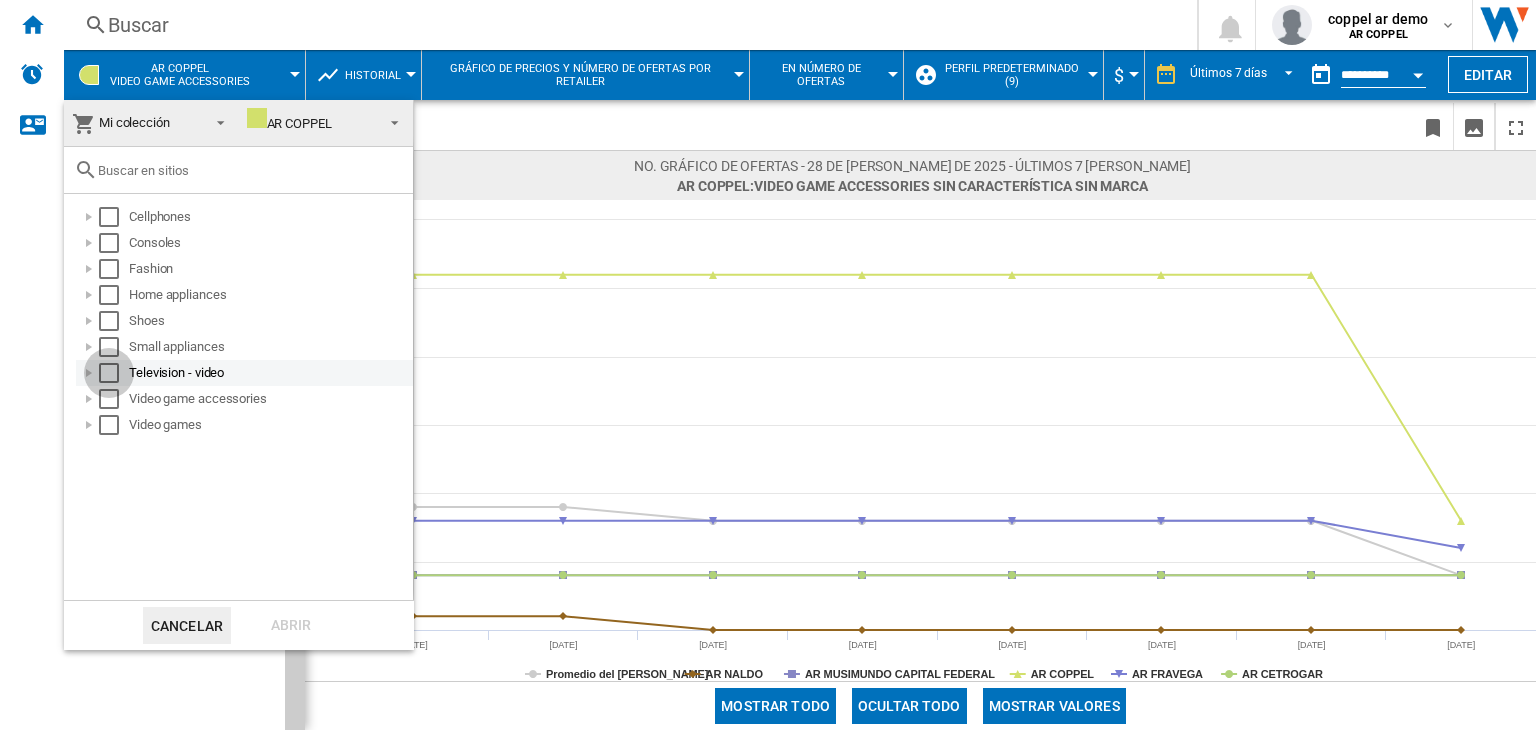 click at bounding box center [109, 373] 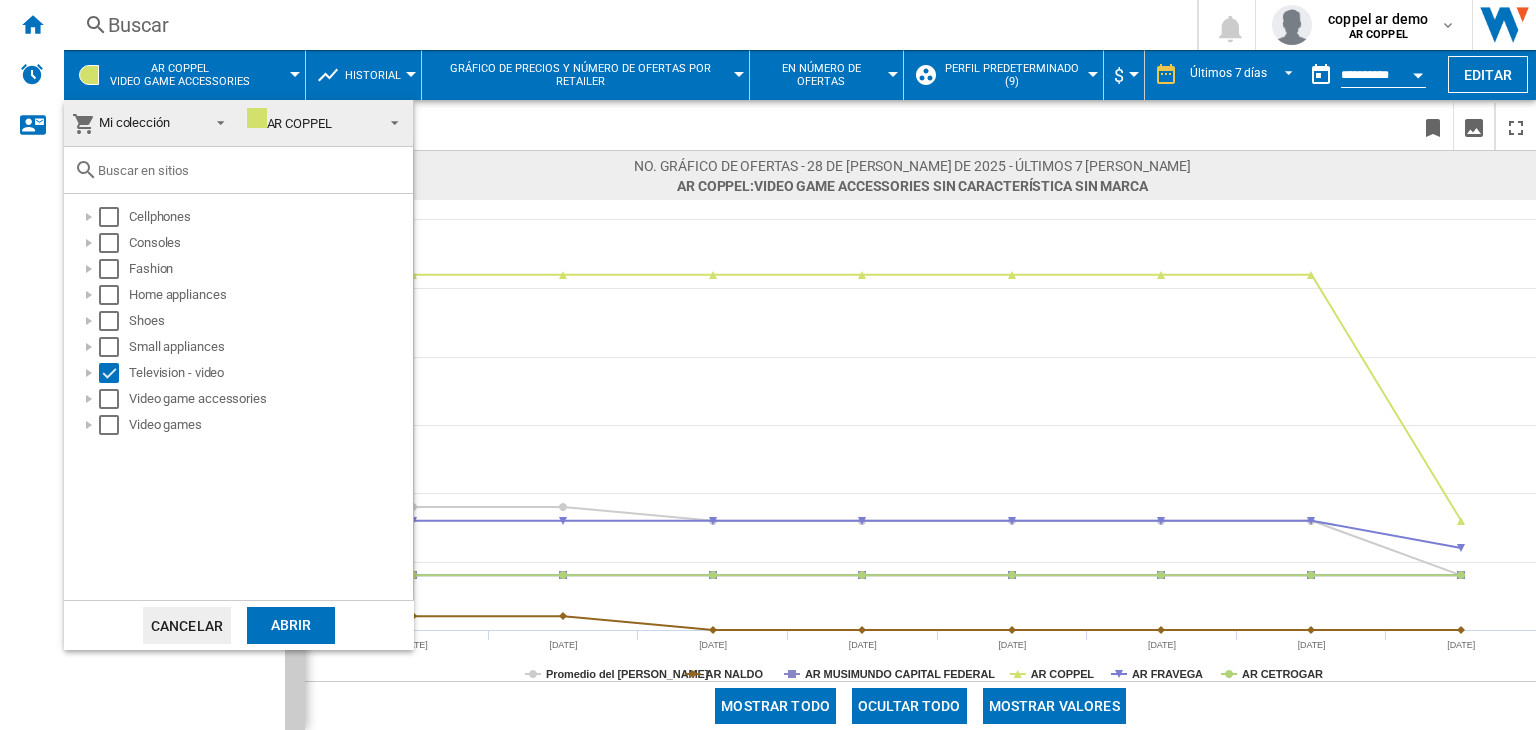 click on "Abrir" at bounding box center (291, 625) 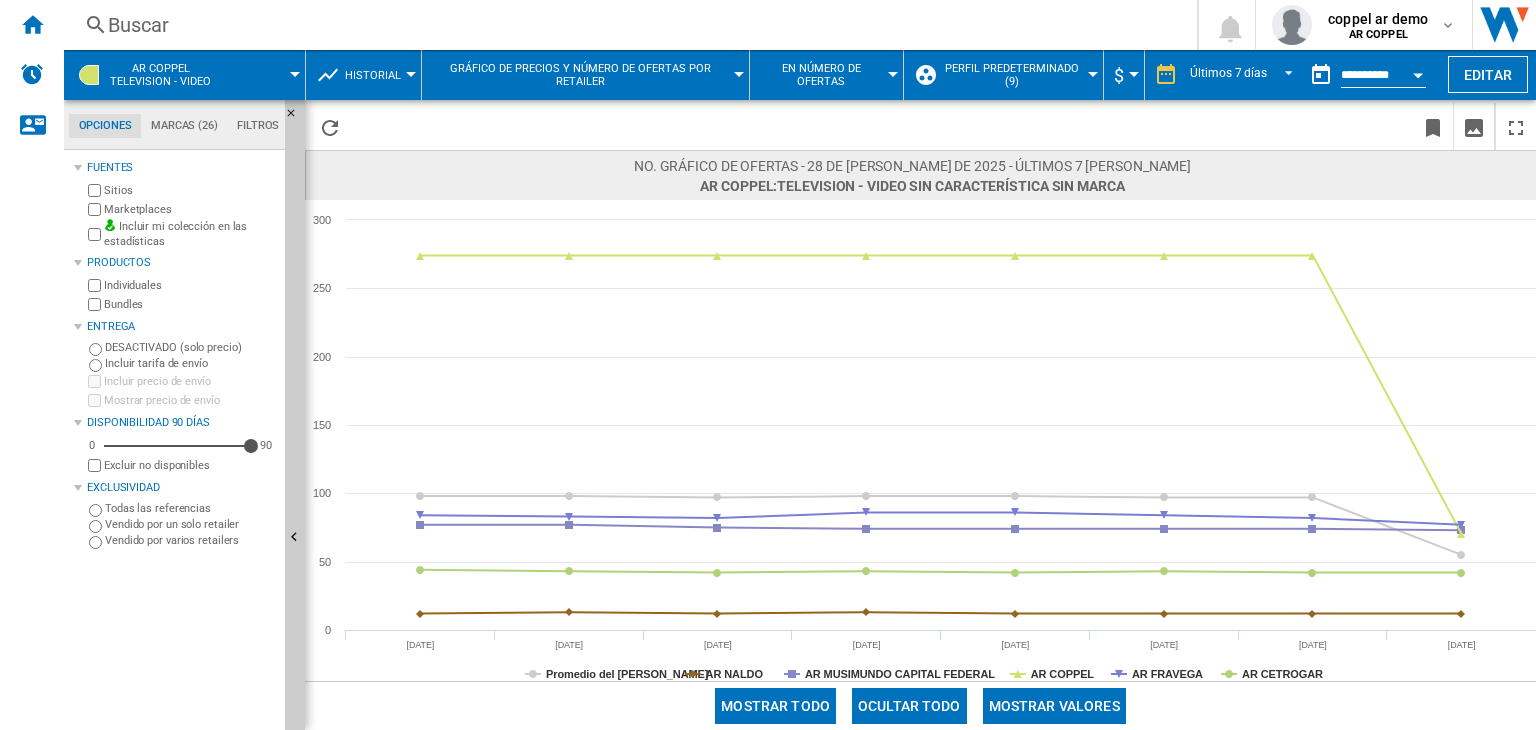 click on "AR COPPEL Television - video" at bounding box center [160, 75] 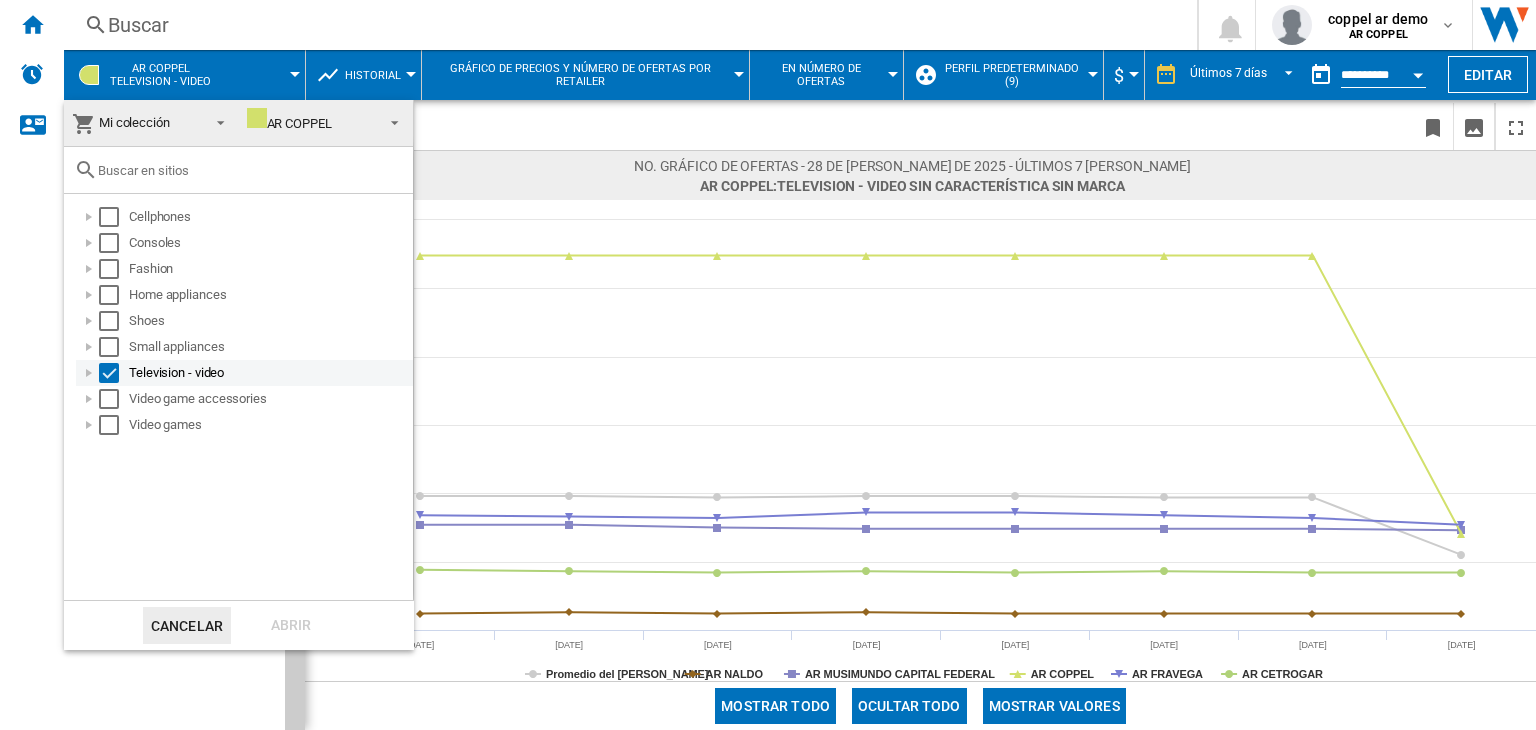 click at bounding box center [109, 373] 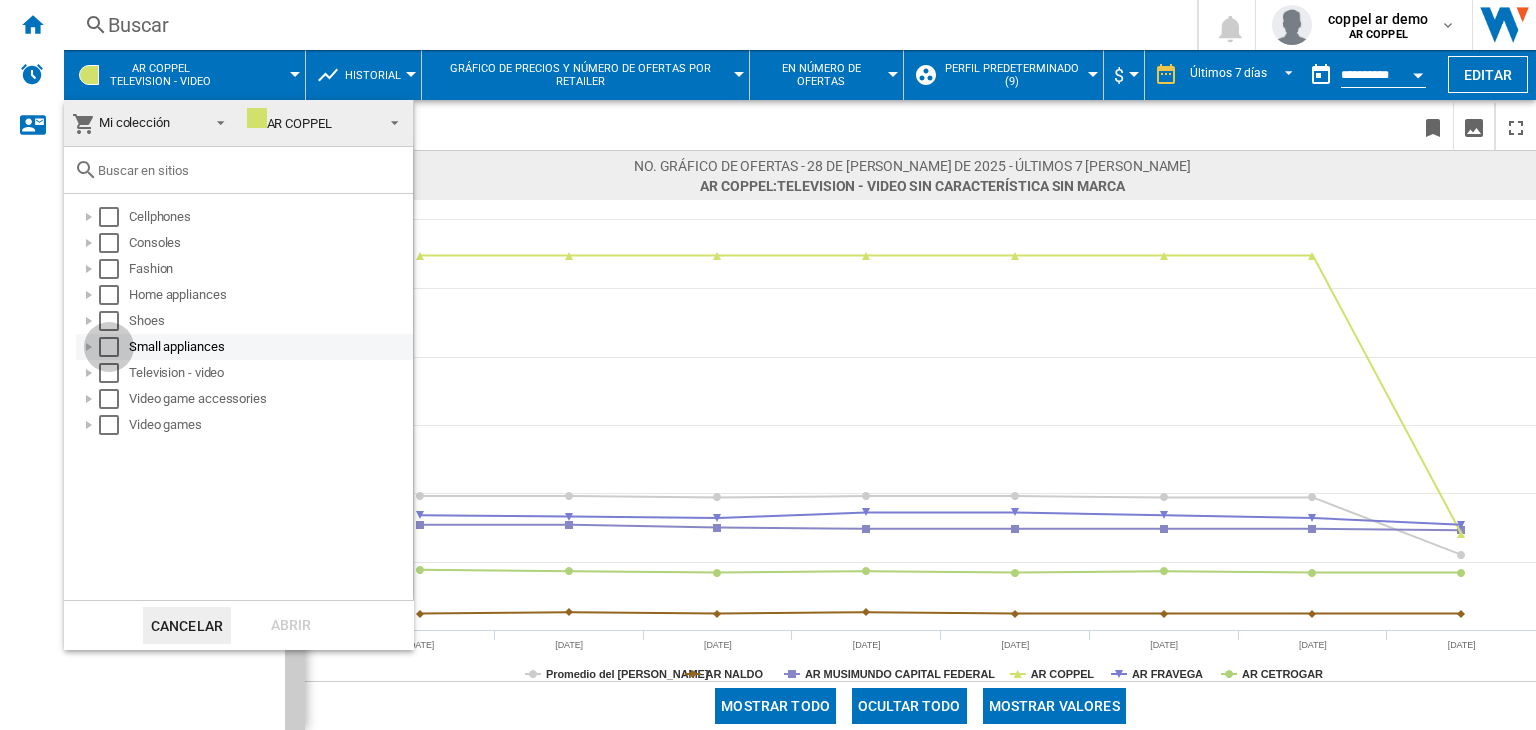 click at bounding box center [109, 347] 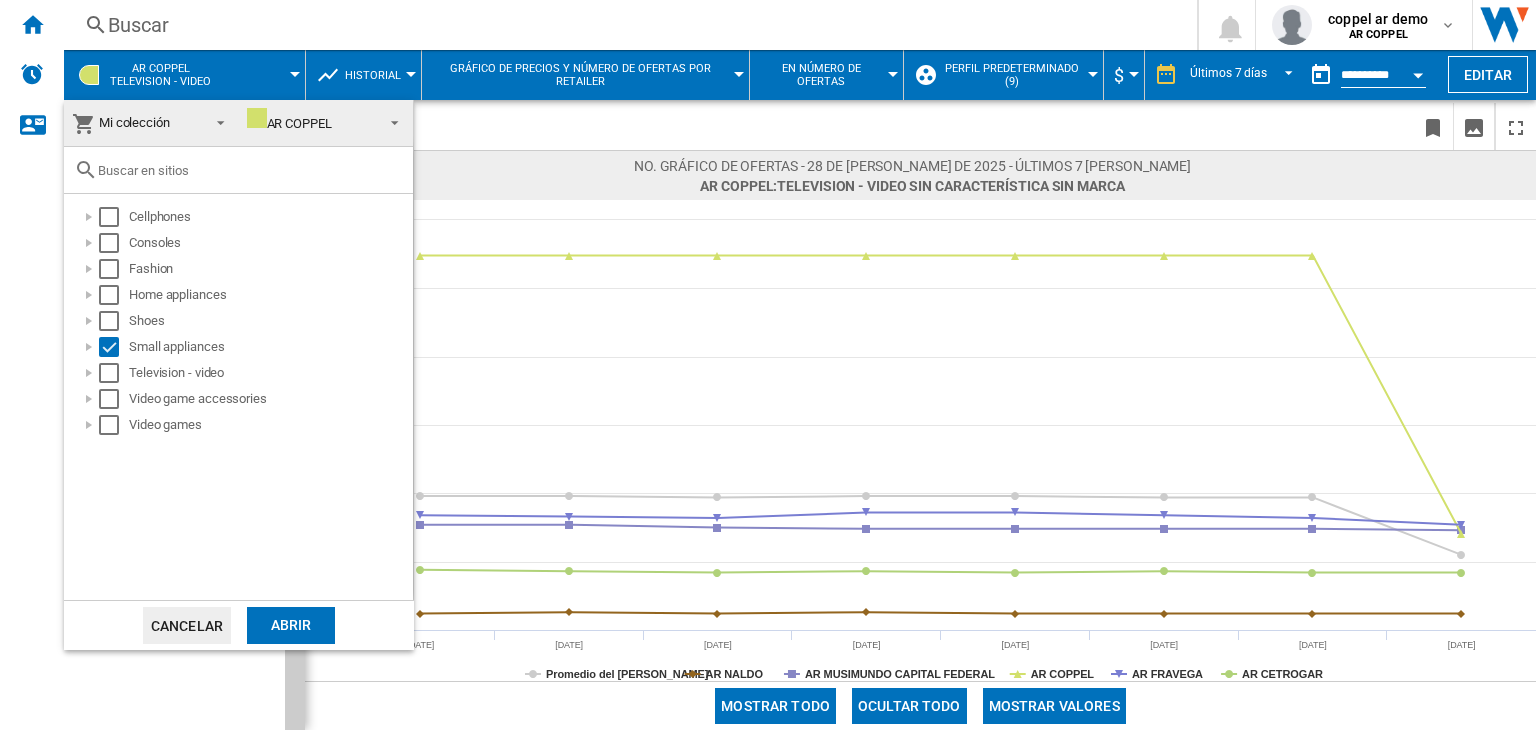 click on "Abrir" at bounding box center (291, 625) 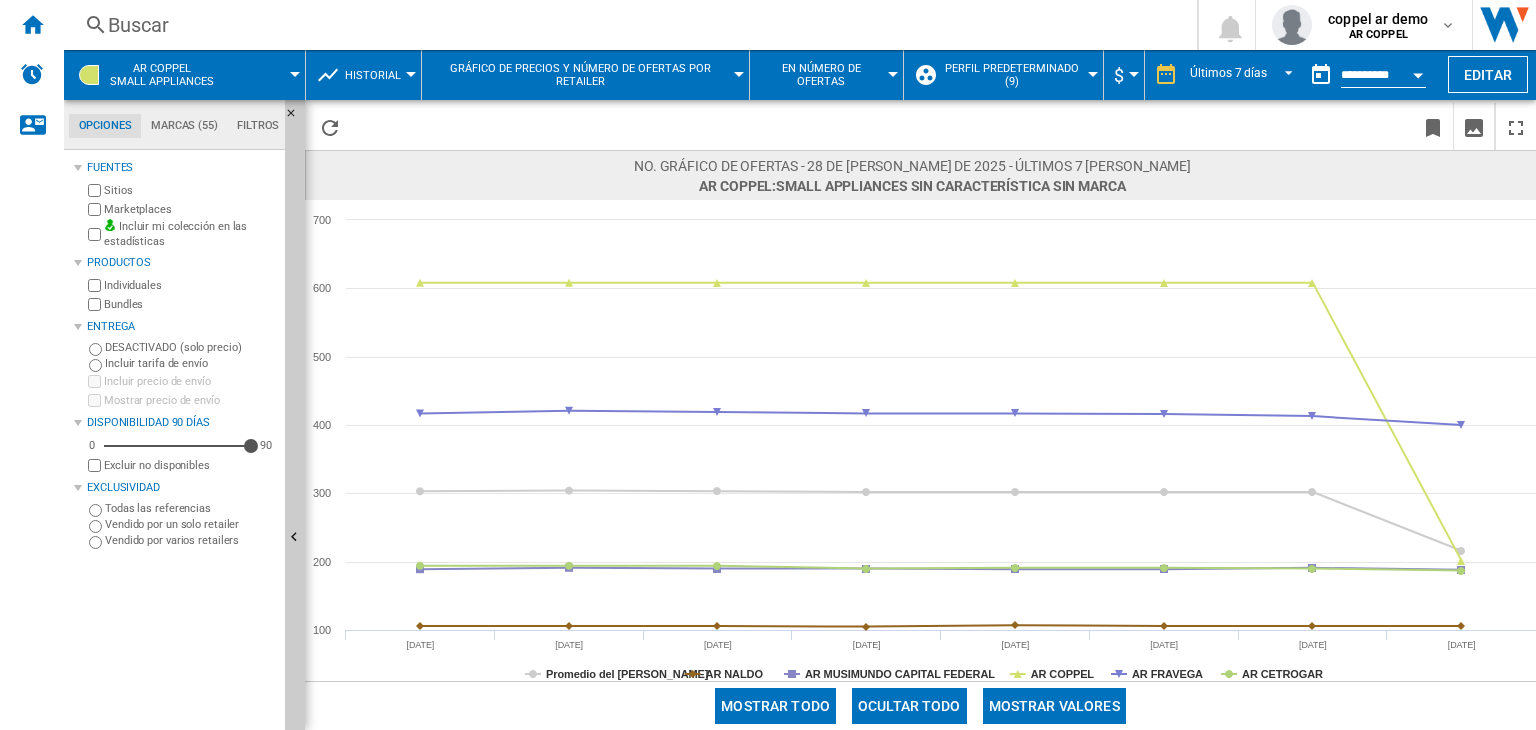 click on "AR COPPEL Small appliances" at bounding box center (162, 75) 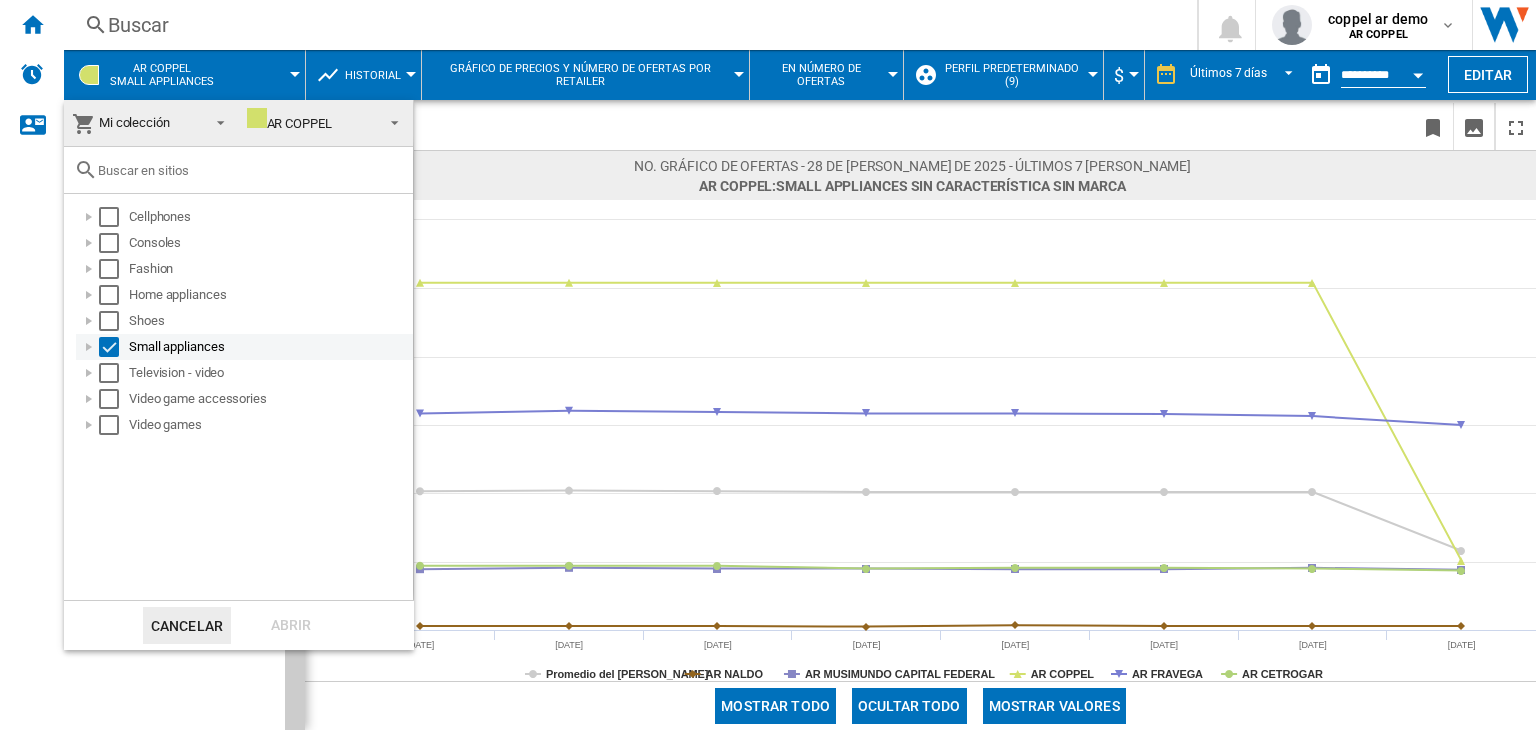 click at bounding box center (109, 347) 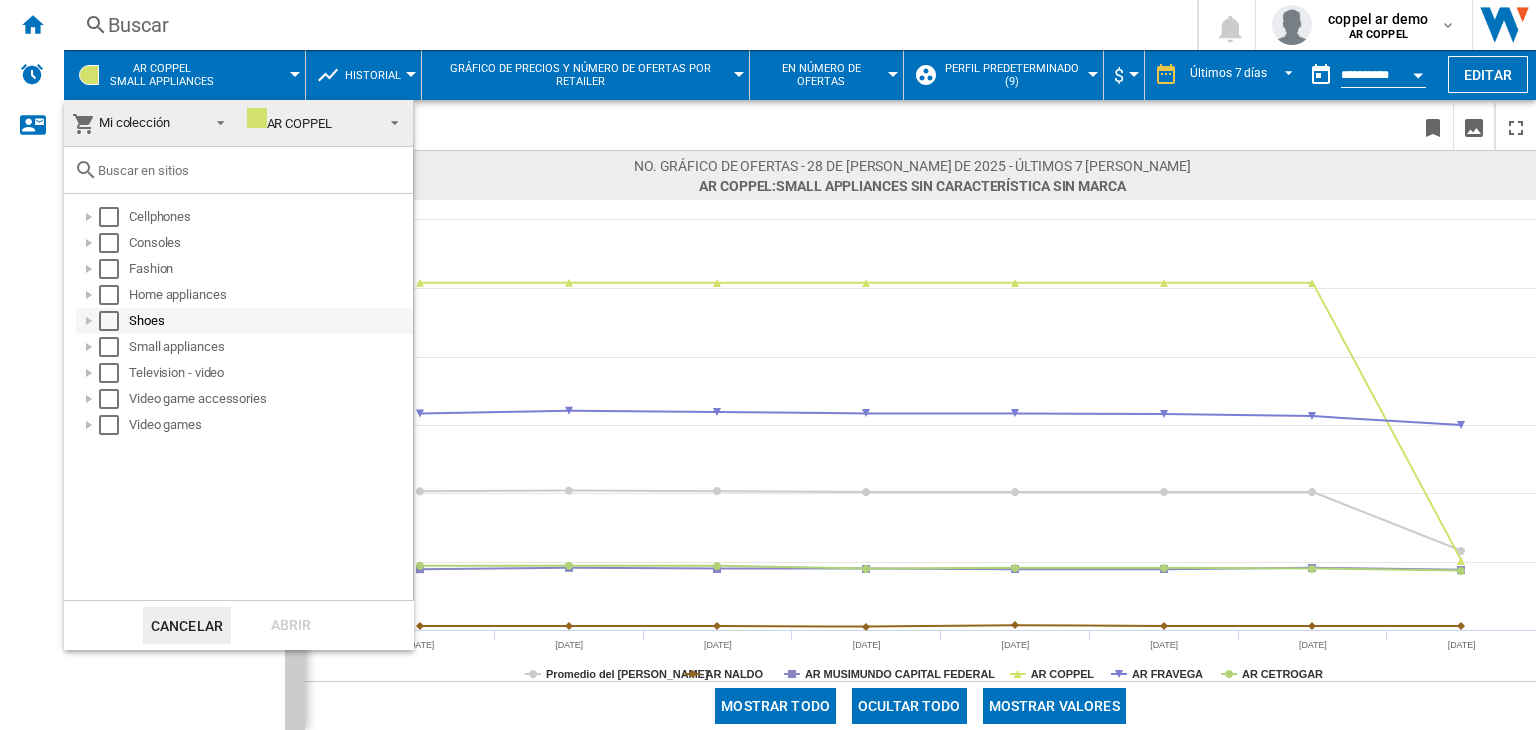 click at bounding box center (109, 321) 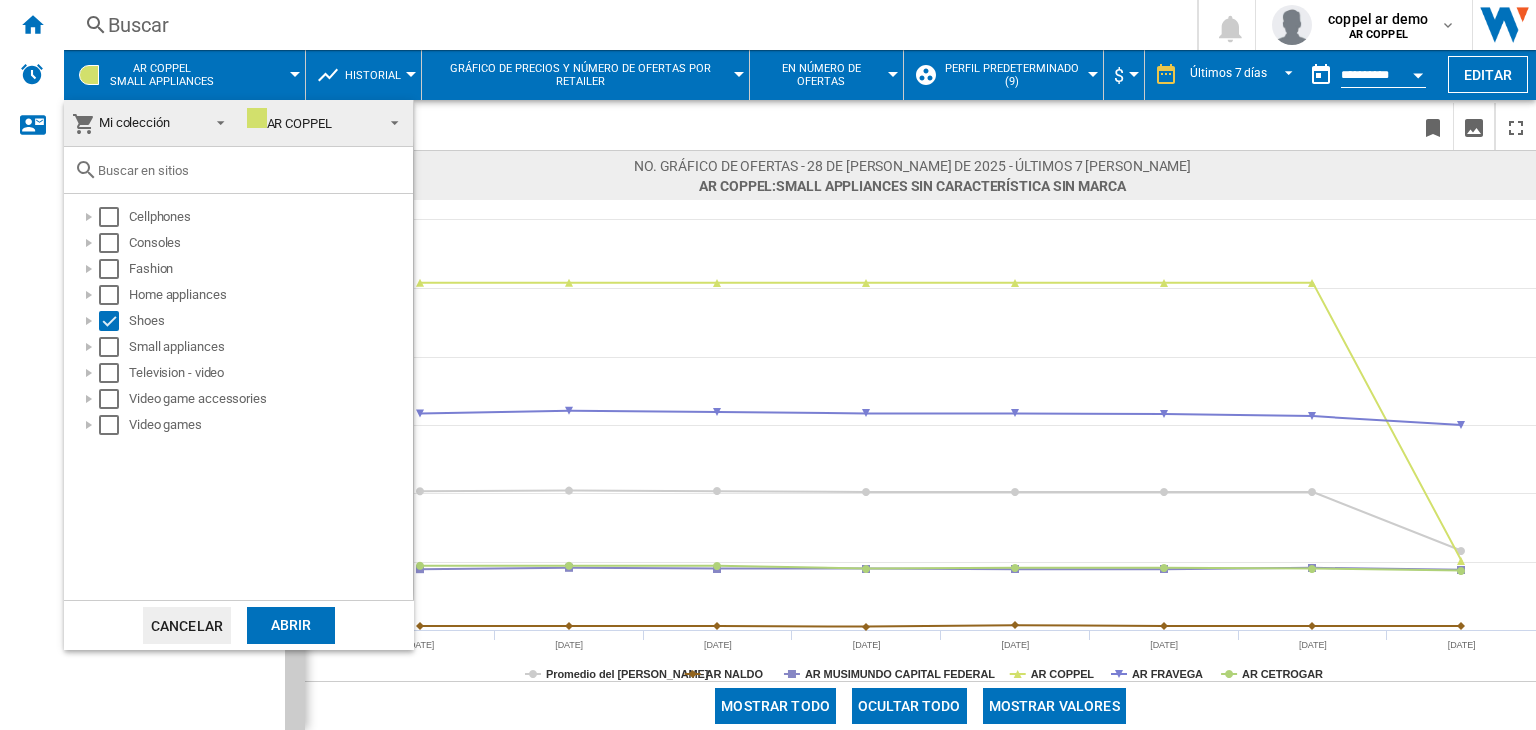 click on "Abrir" at bounding box center [291, 625] 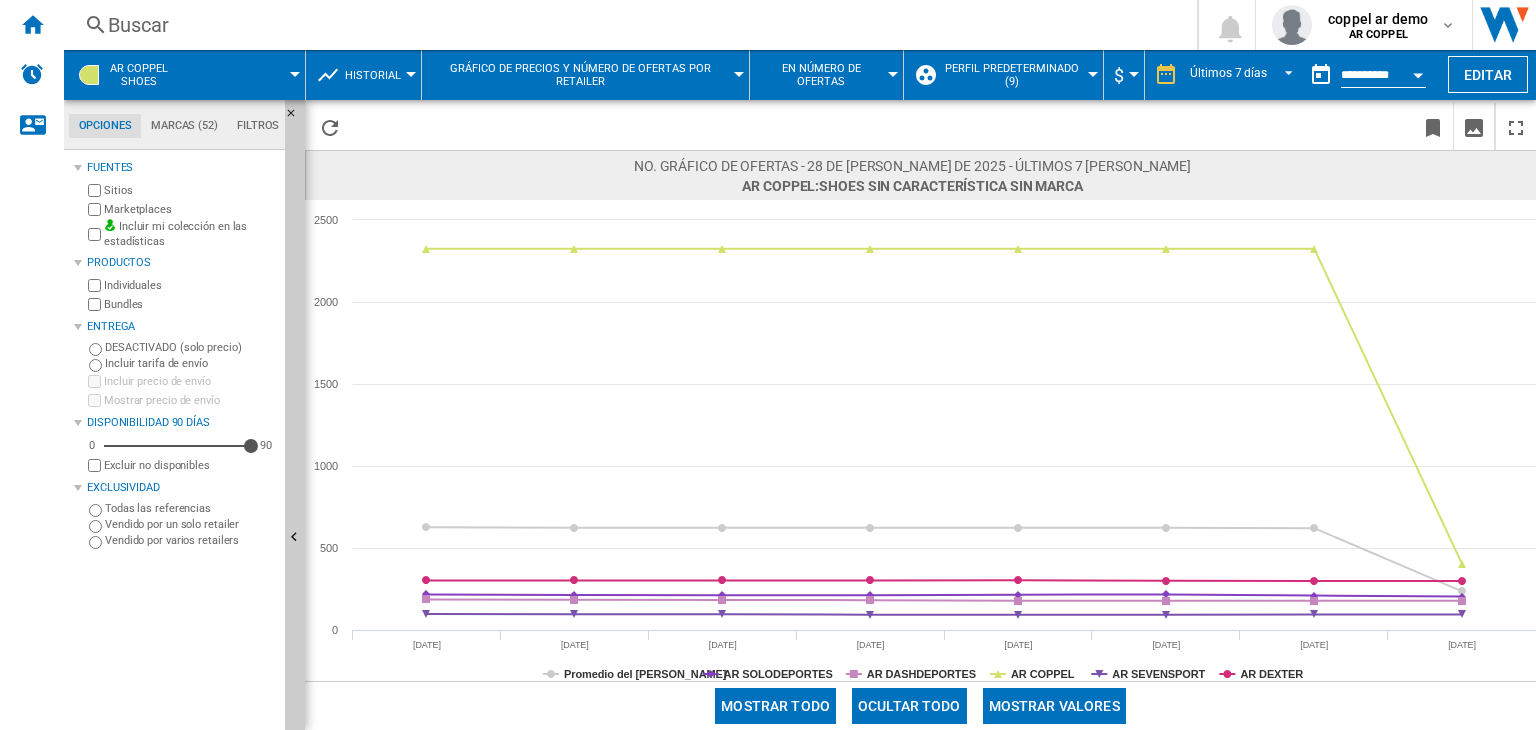 click on "AR COPPEL Shoes" at bounding box center (149, 75) 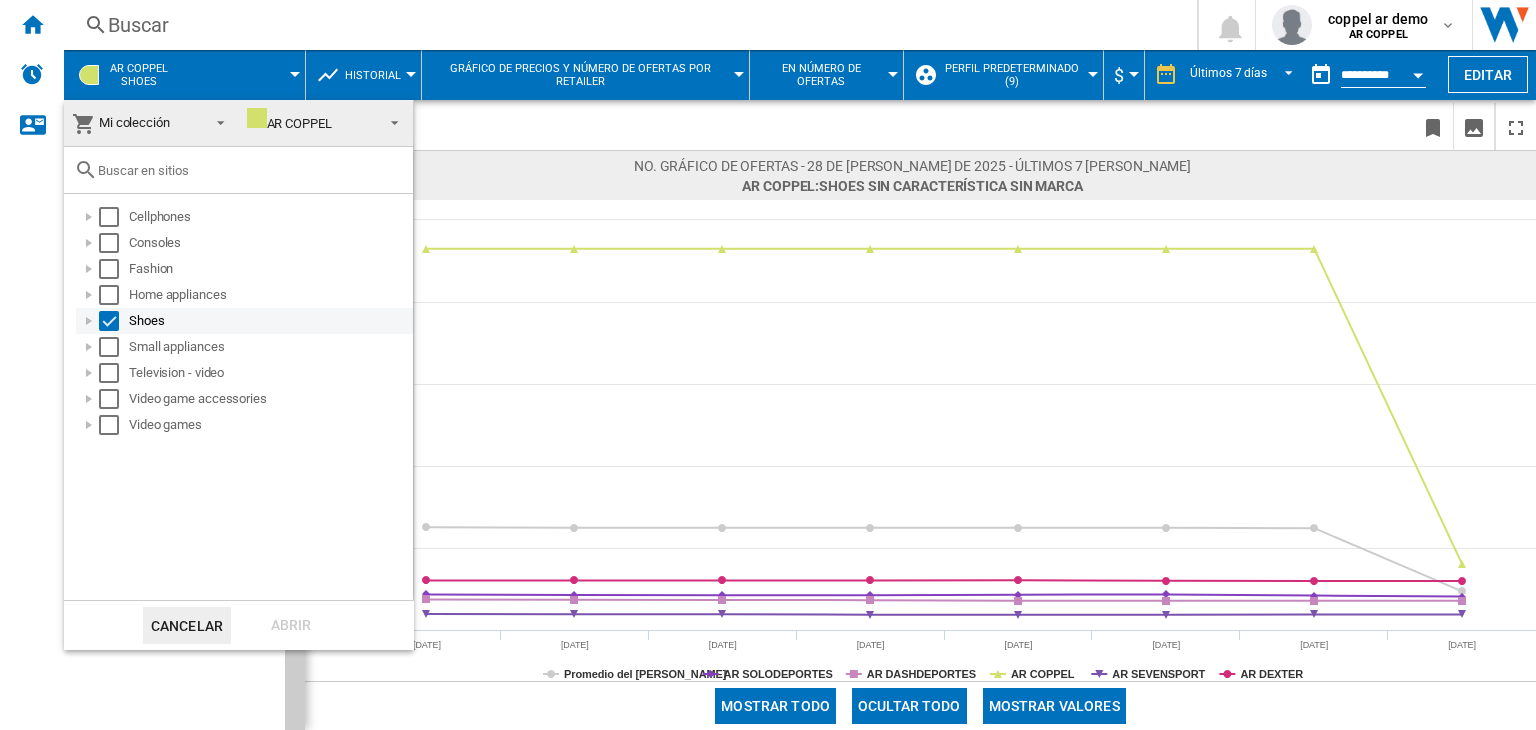 click at bounding box center (109, 321) 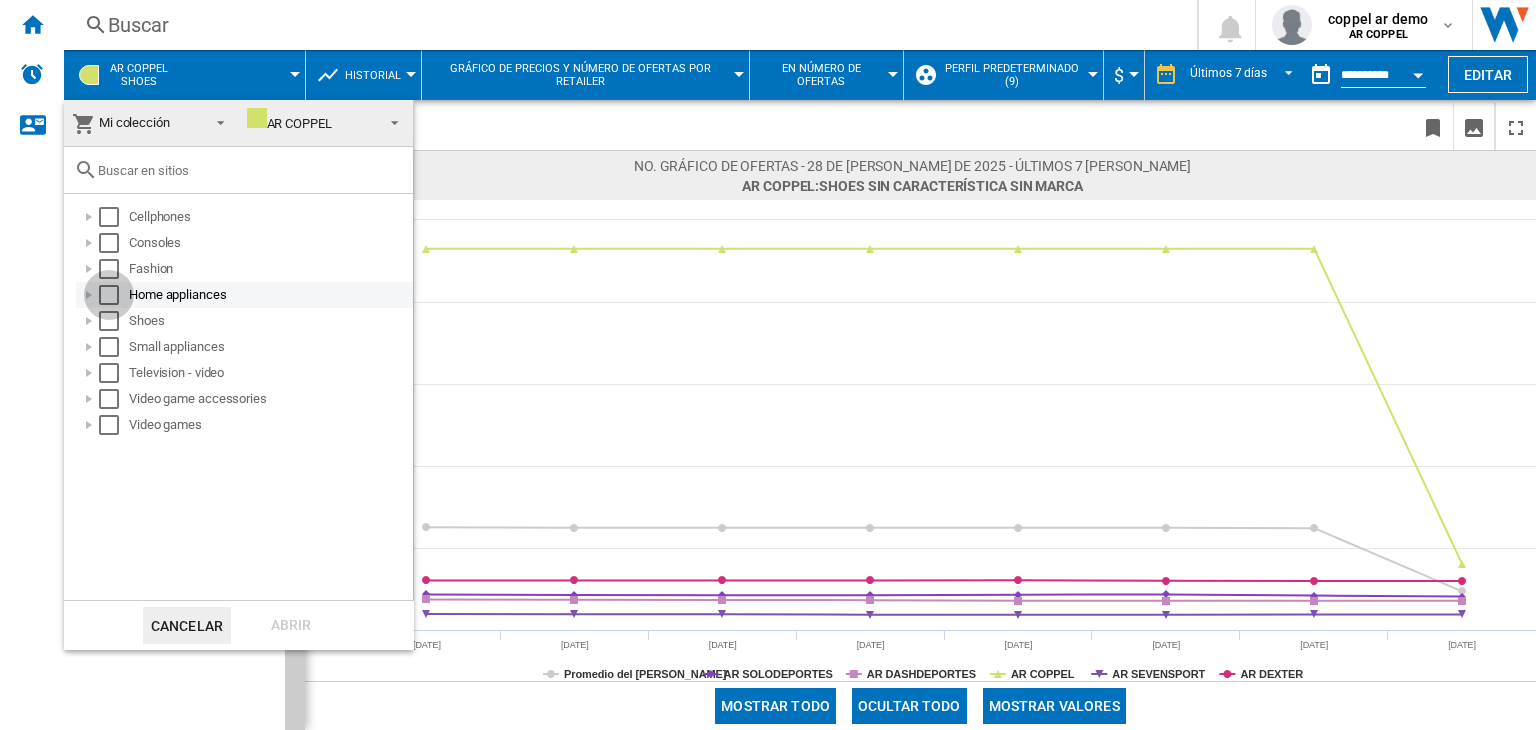 click at bounding box center (109, 295) 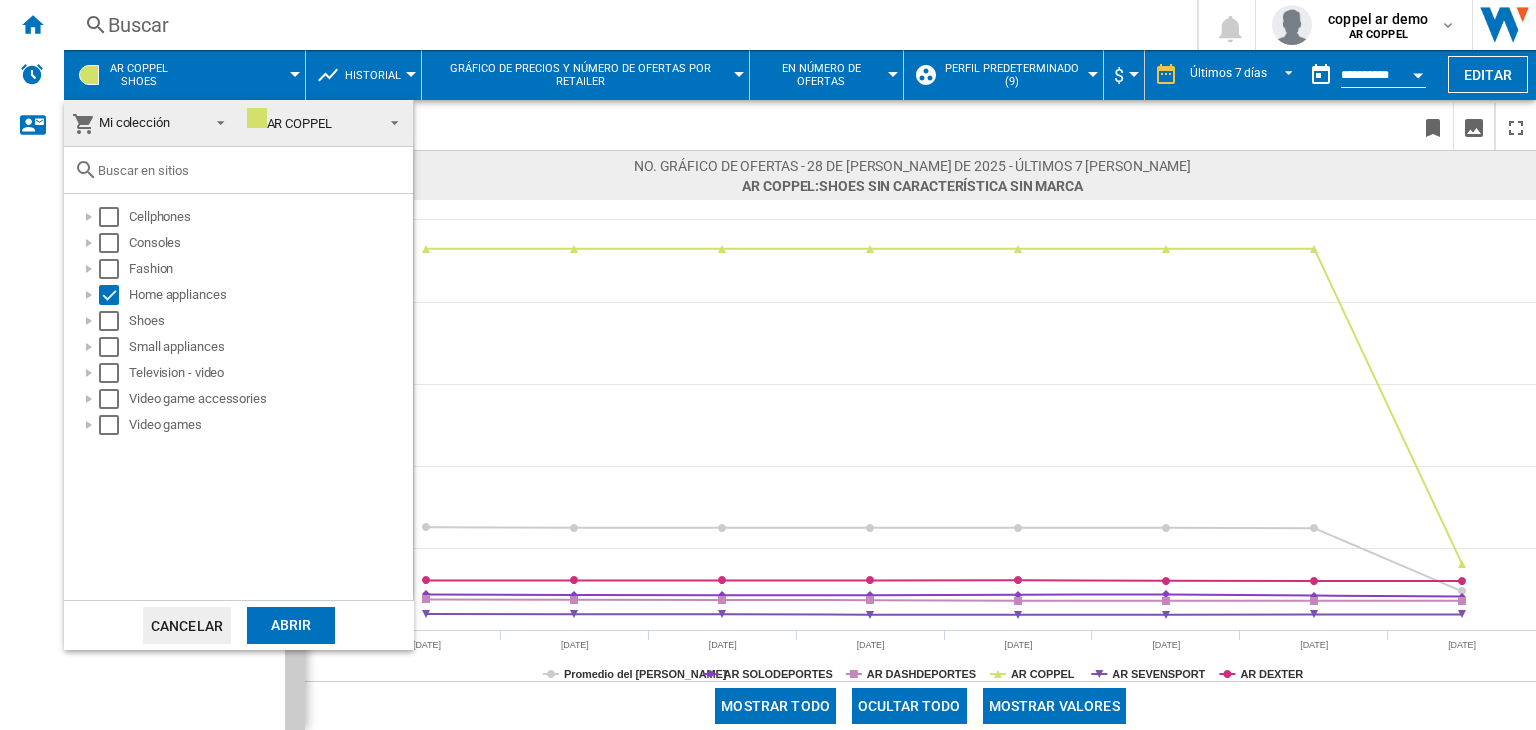click on "Abrir" at bounding box center (291, 625) 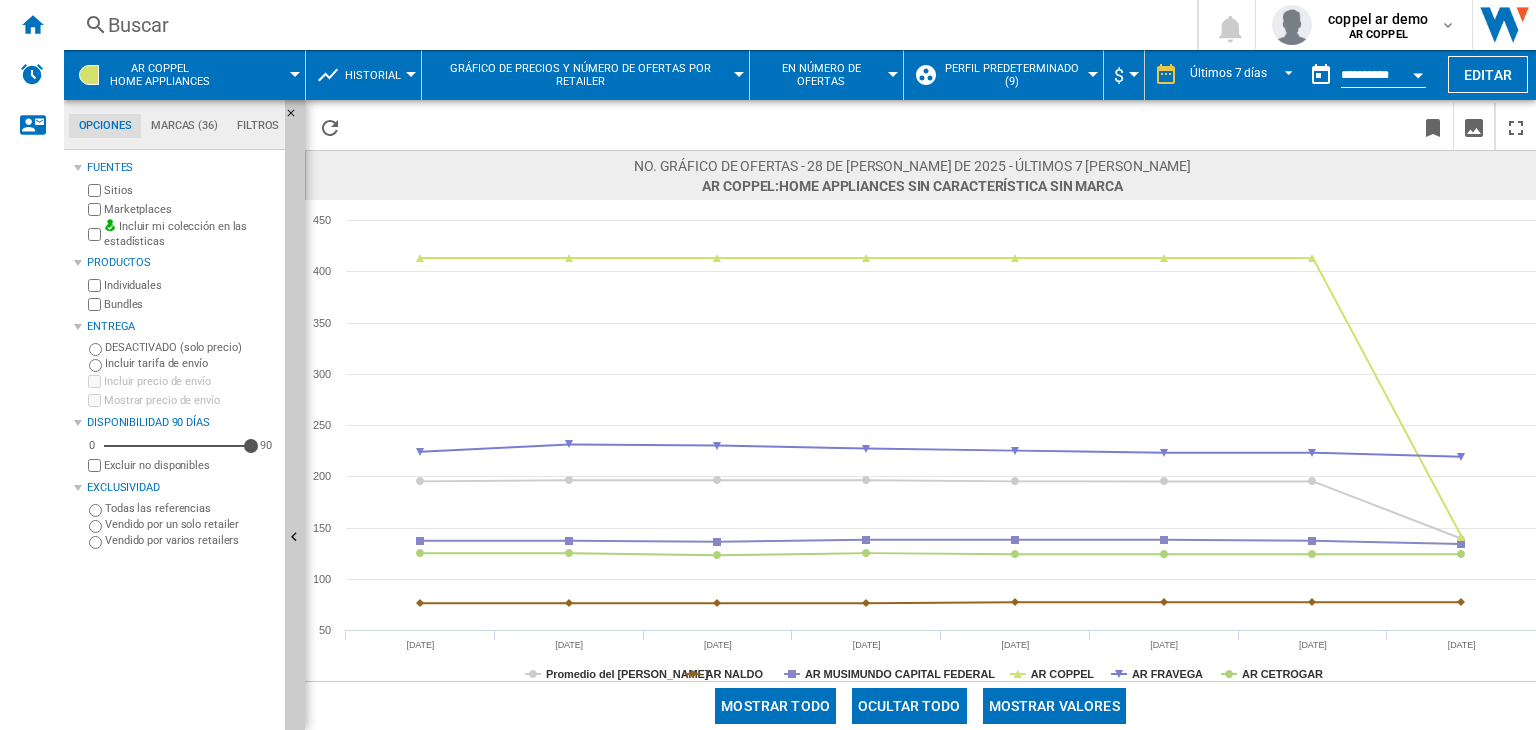 click on "AR COPPEL Home appliances" at bounding box center (160, 75) 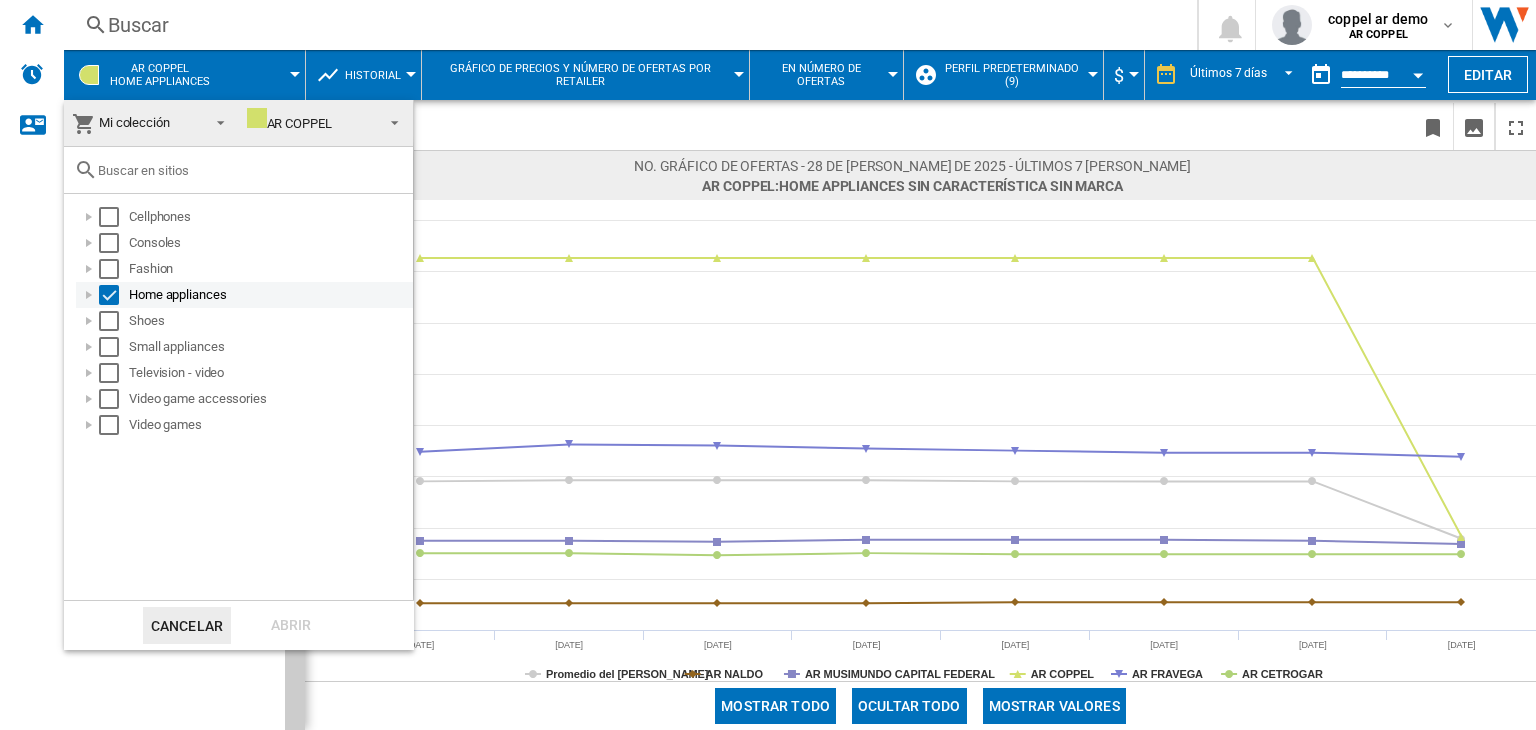 click at bounding box center [109, 295] 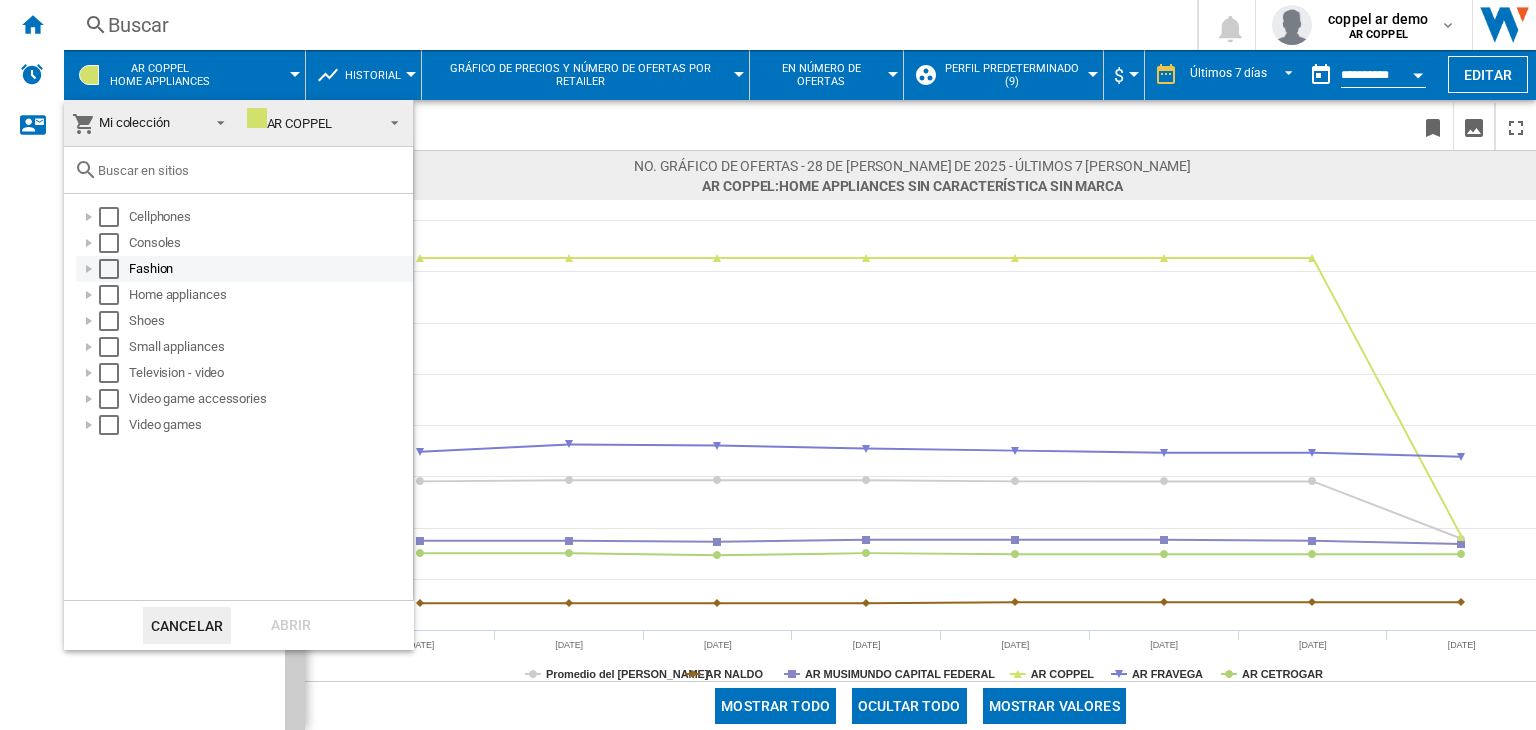 click at bounding box center [109, 269] 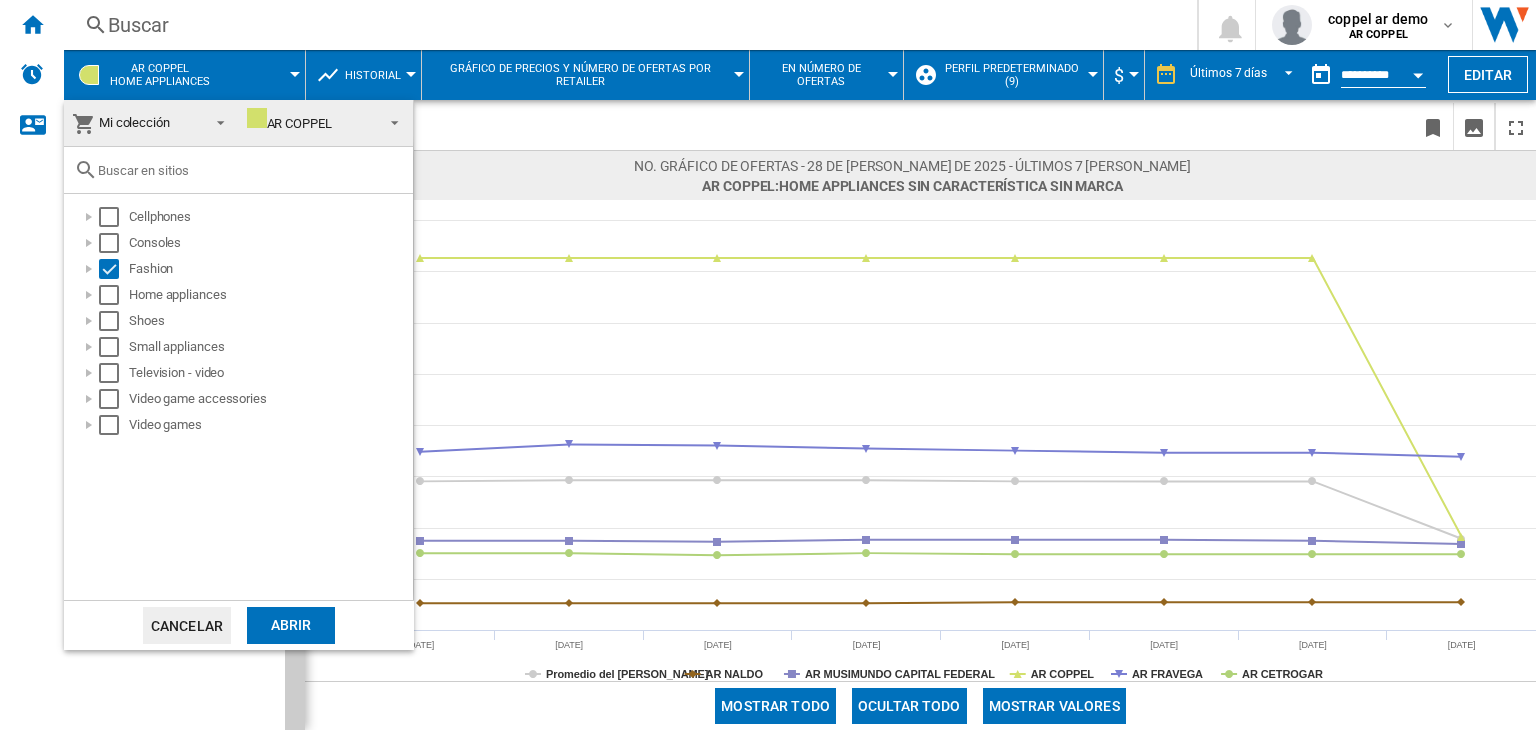 click on "Abrir" at bounding box center (291, 625) 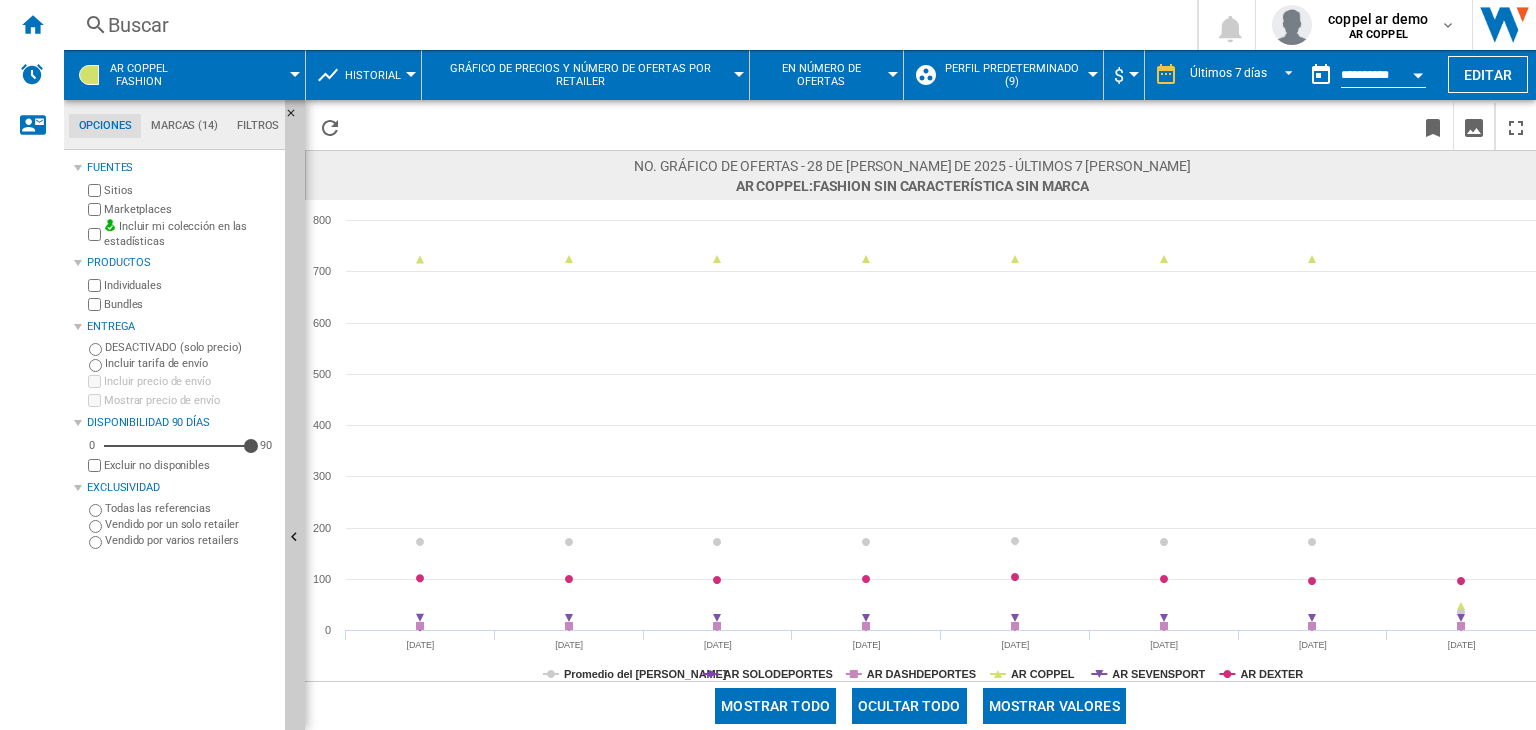 click on "AR COPPEL Fashion" at bounding box center (139, 75) 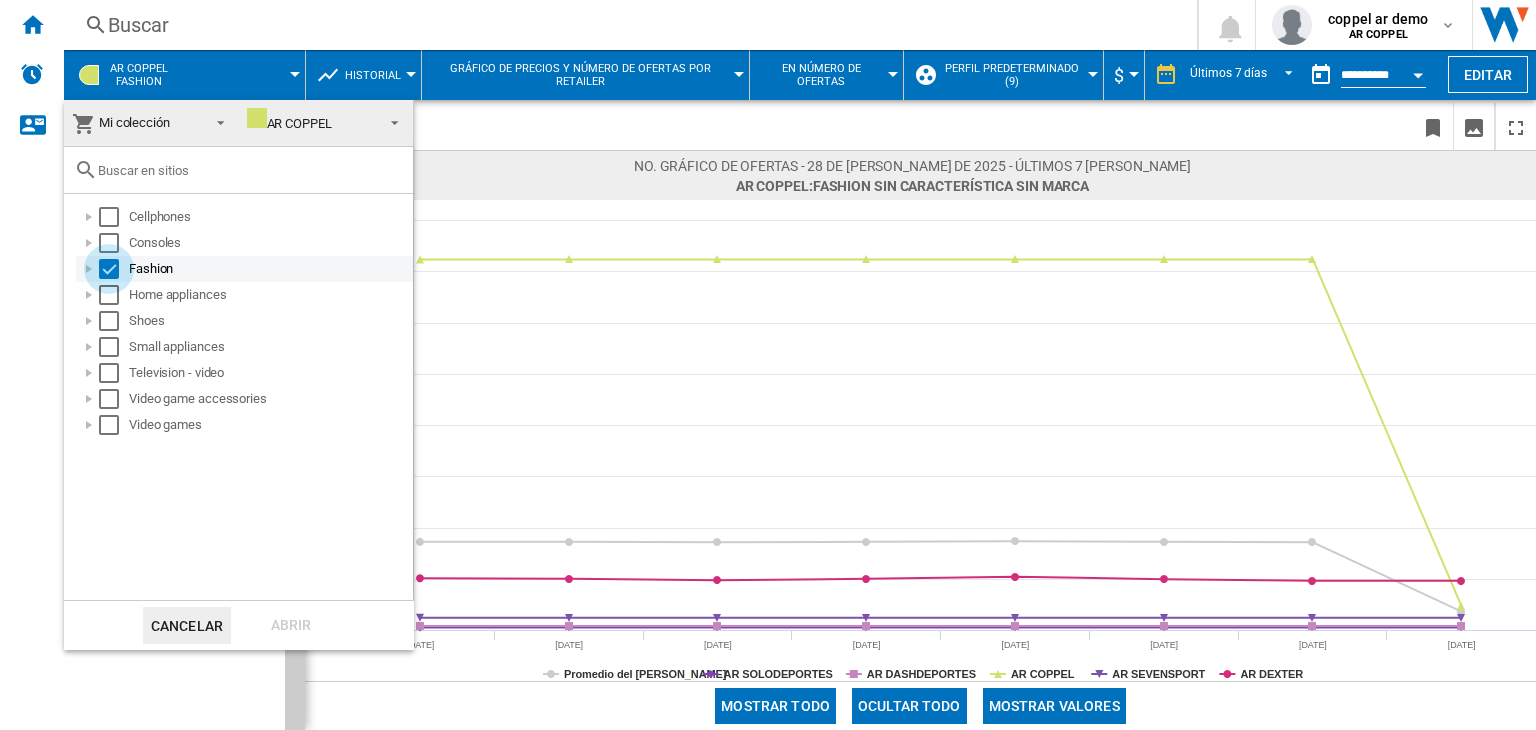click at bounding box center (109, 269) 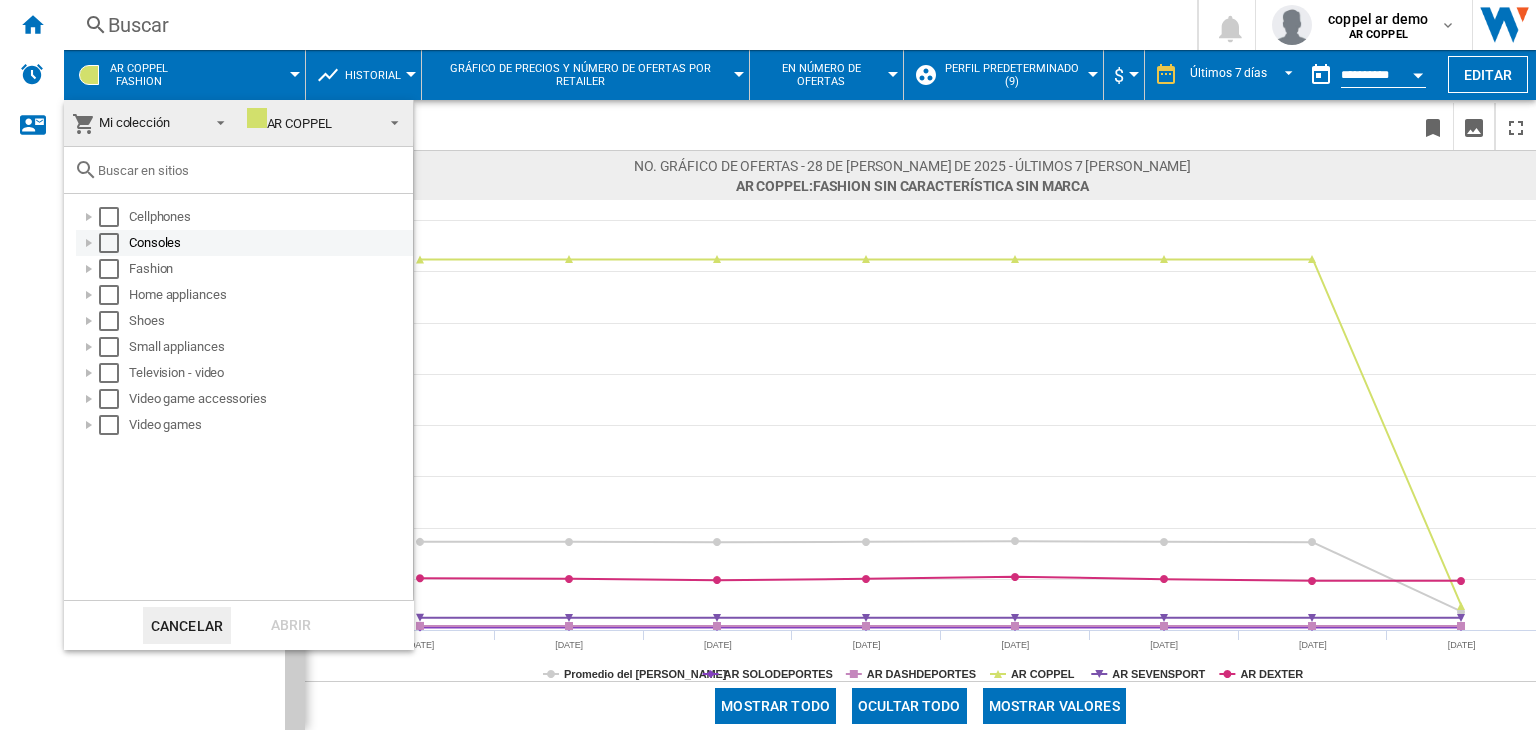 click at bounding box center [109, 243] 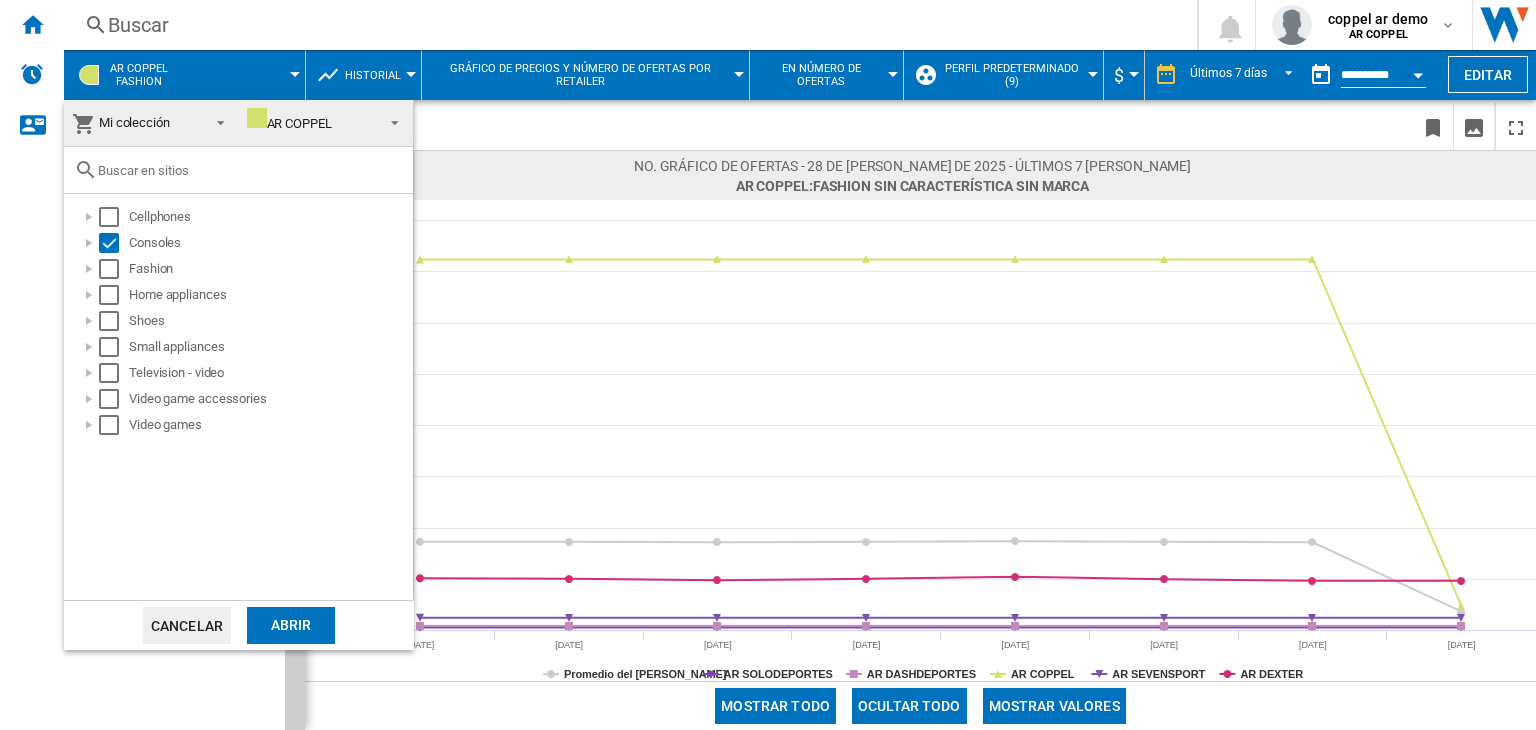 click on "Abrir" at bounding box center (291, 625) 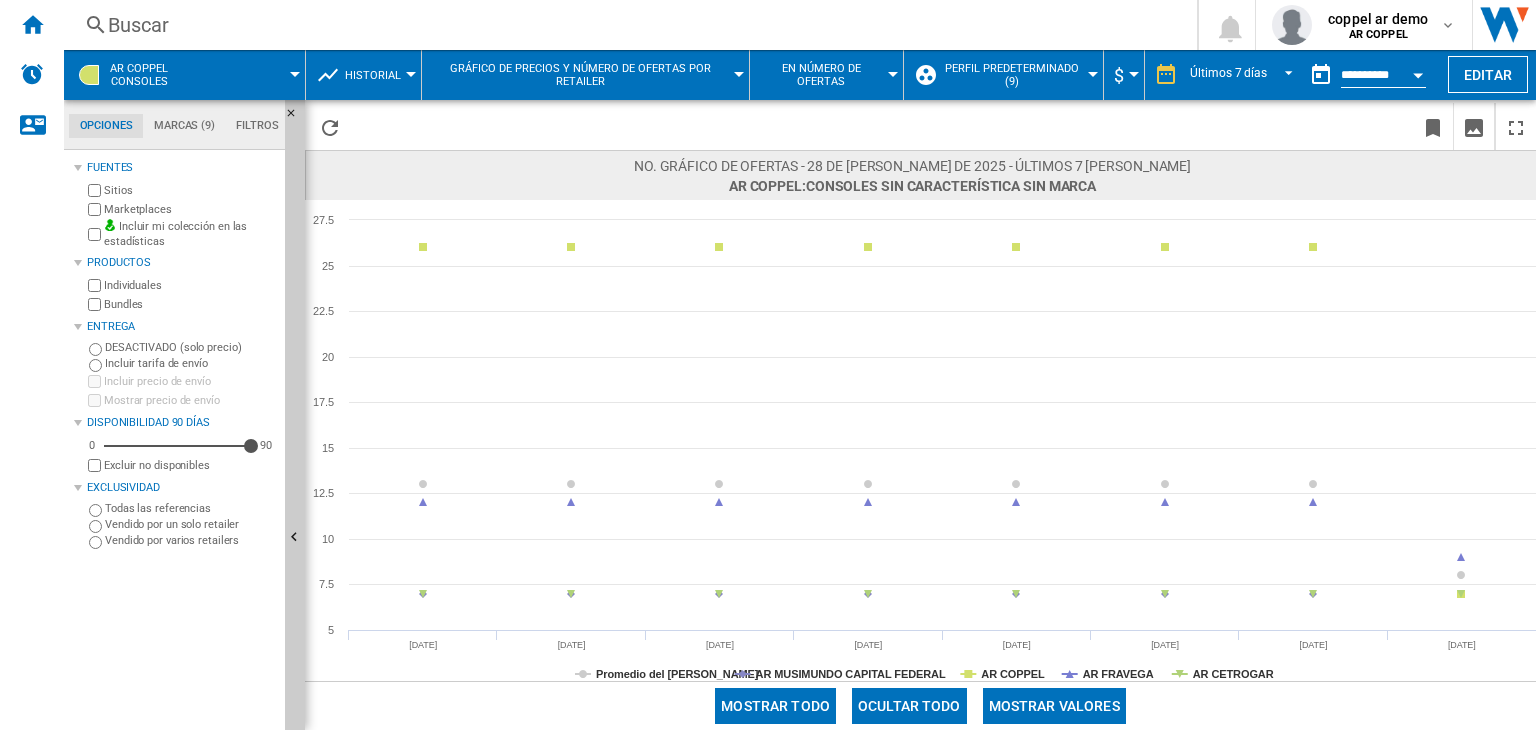 click on "AR COPPEL Consoles" at bounding box center (139, 75) 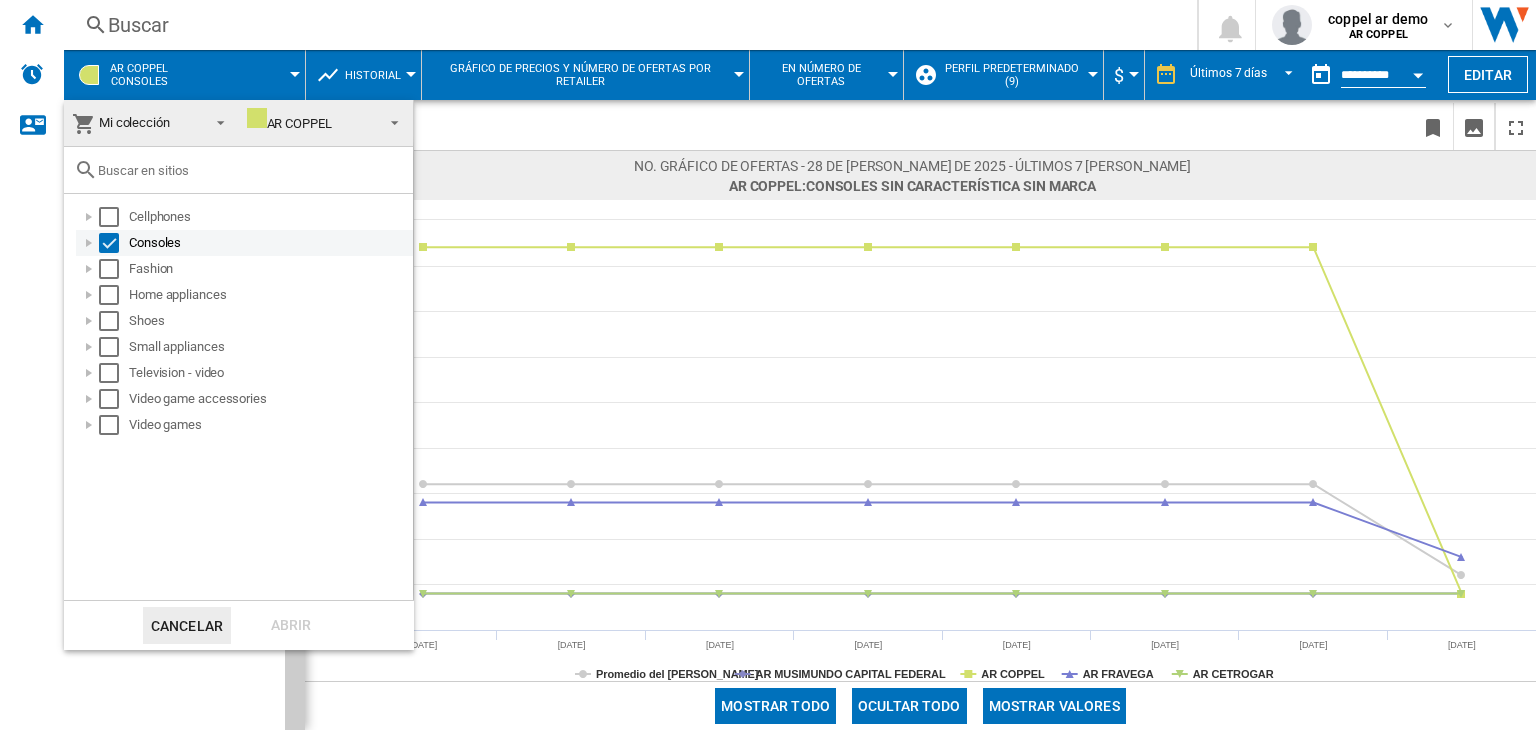 click at bounding box center (109, 243) 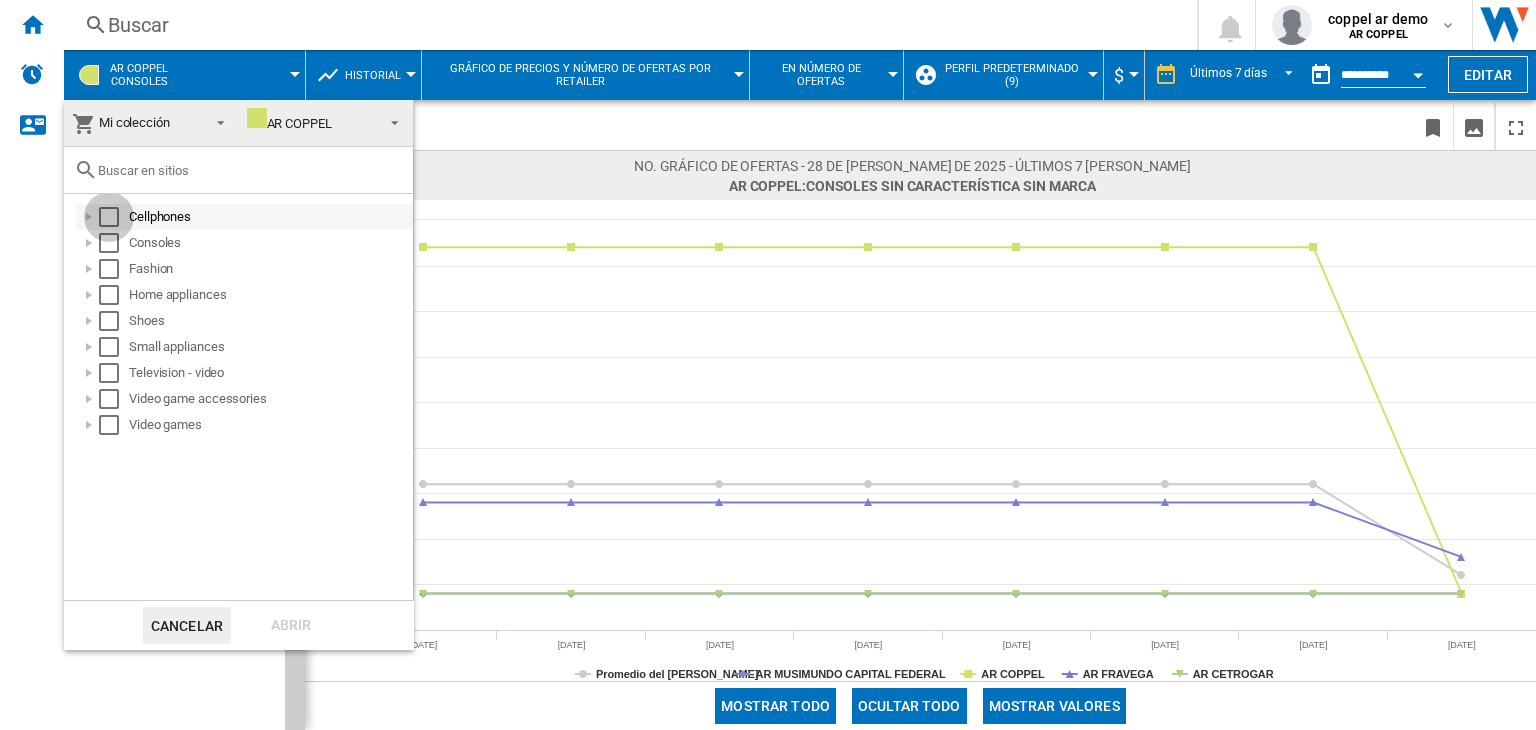 click at bounding box center [109, 217] 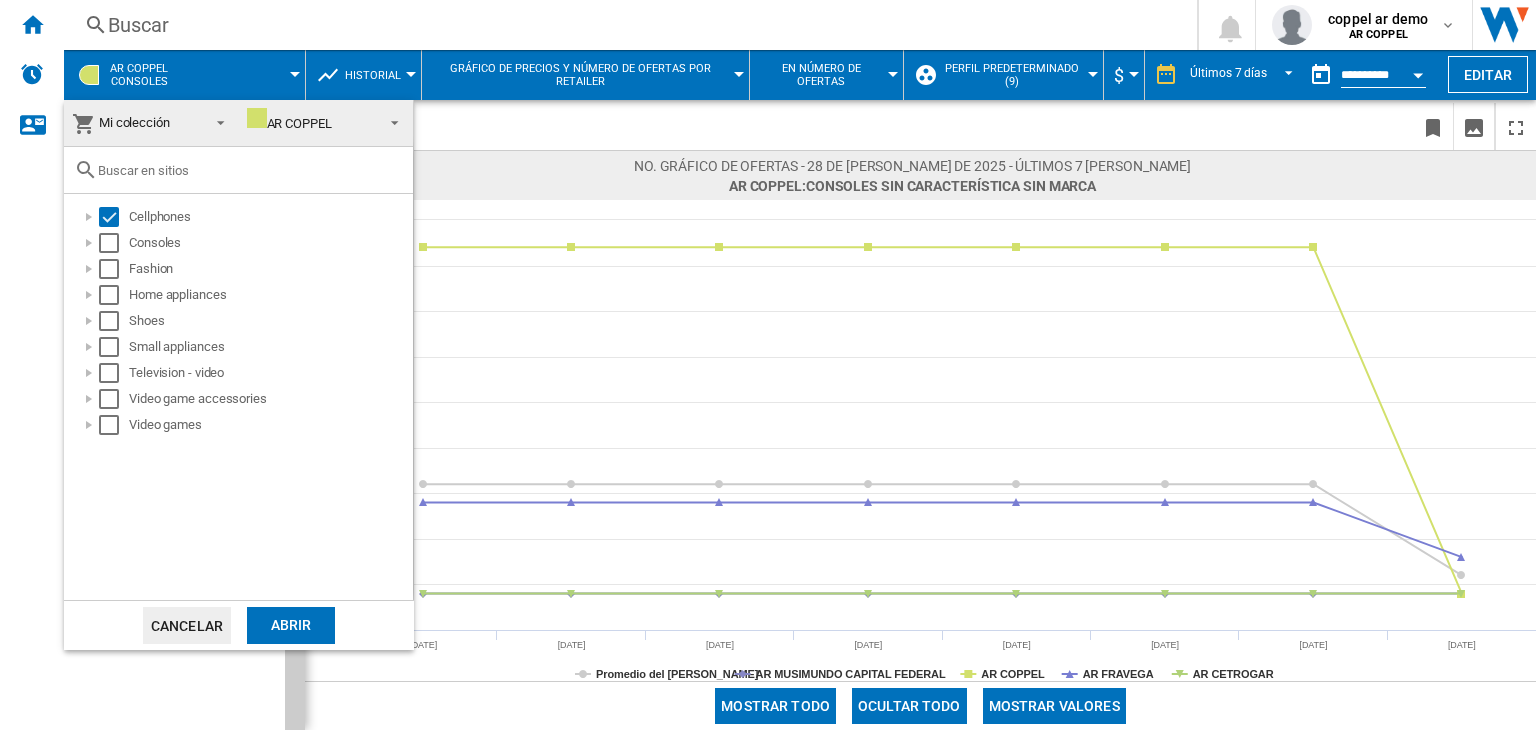 click on "Abrir" at bounding box center [291, 625] 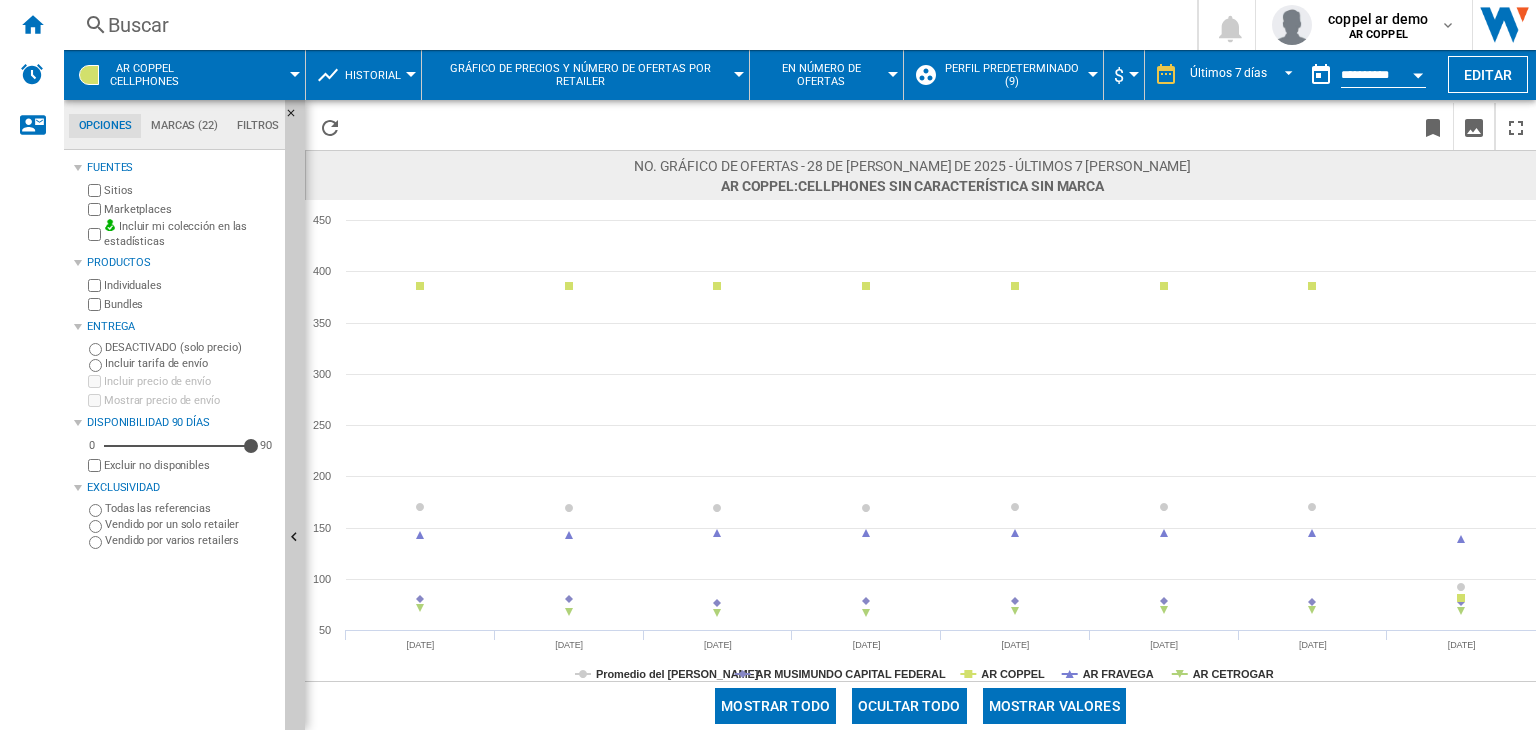click on "AR COPPEL Cellphones" at bounding box center (154, 75) 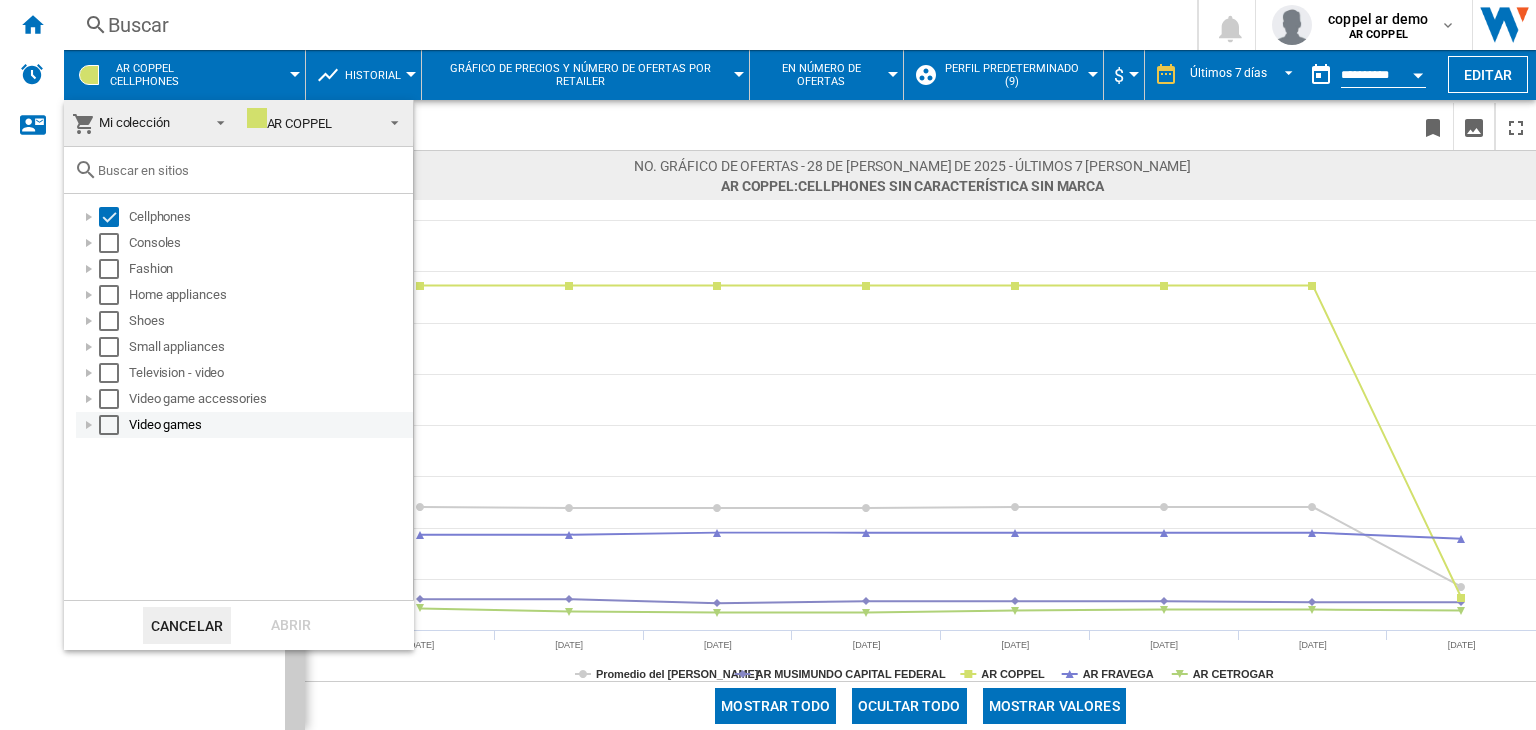 drag, startPoint x: 114, startPoint y: 427, endPoint x: 104, endPoint y: 393, distance: 35.44009 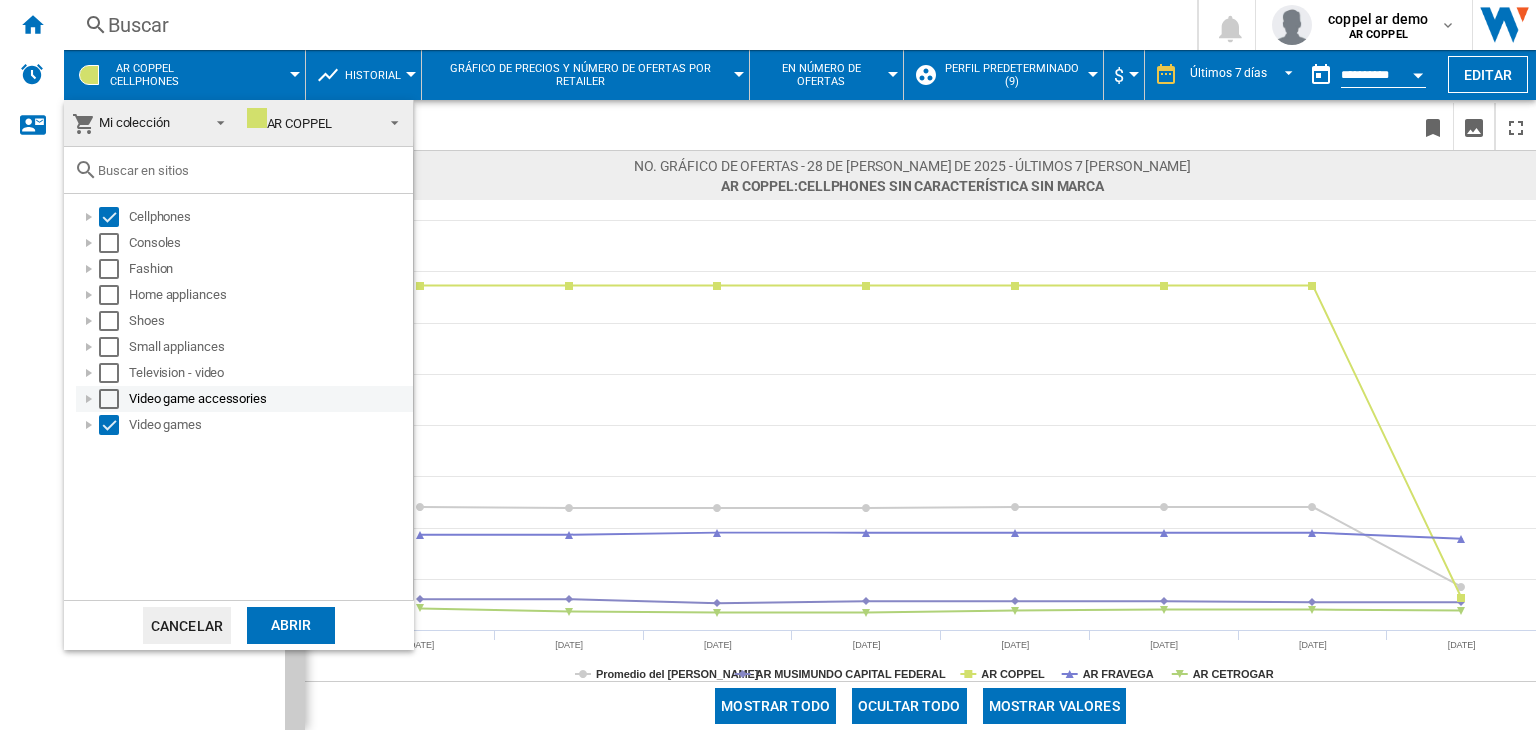 click at bounding box center (109, 399) 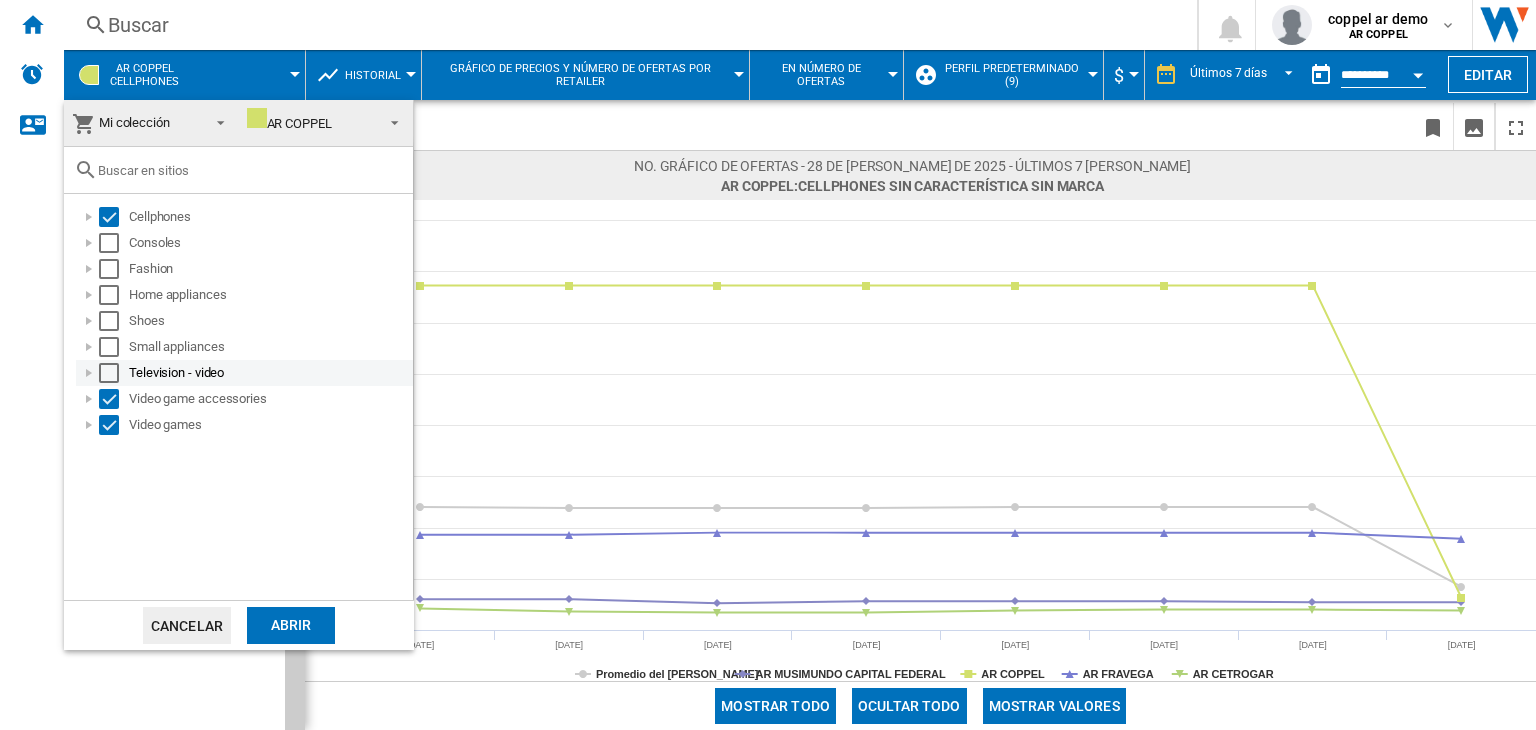 click at bounding box center [109, 373] 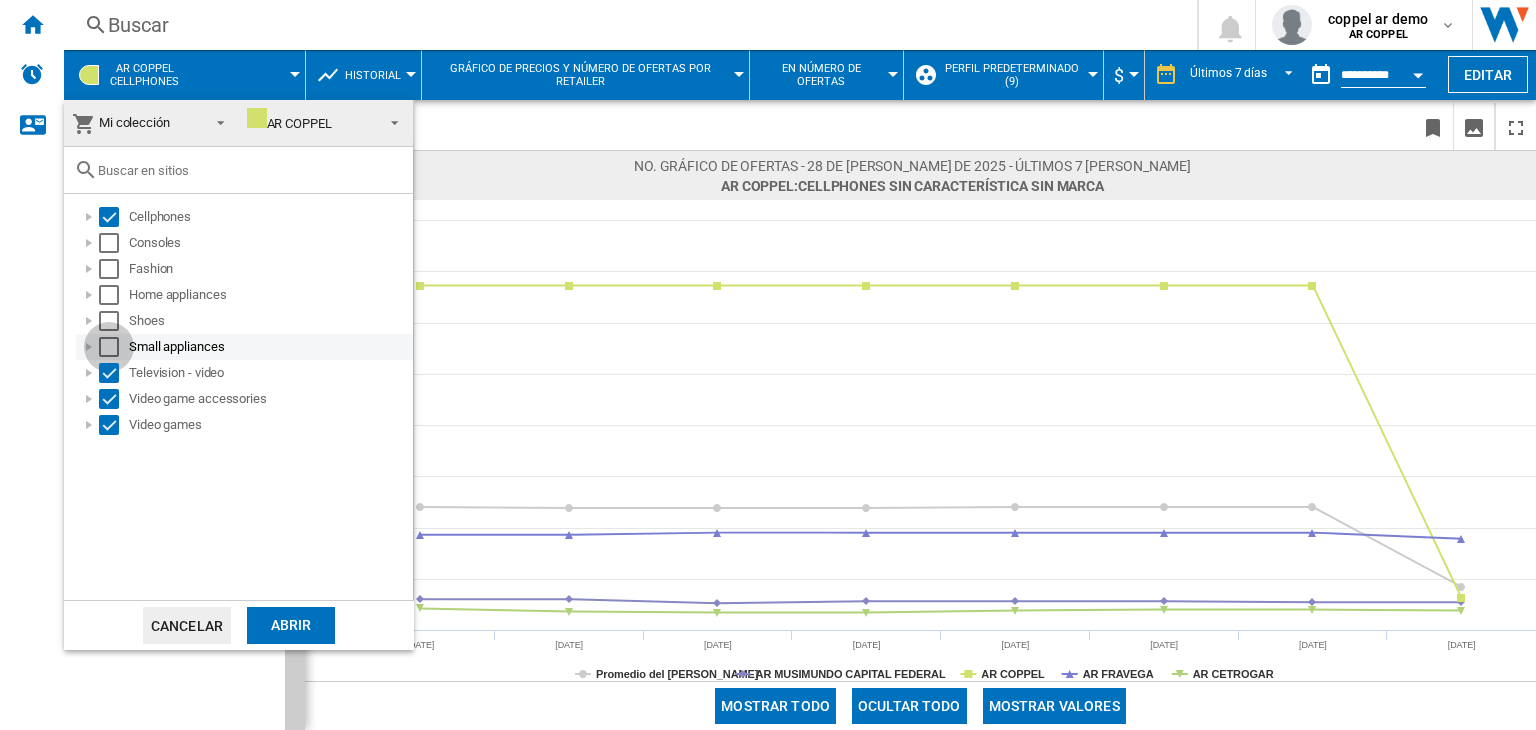 click at bounding box center [109, 347] 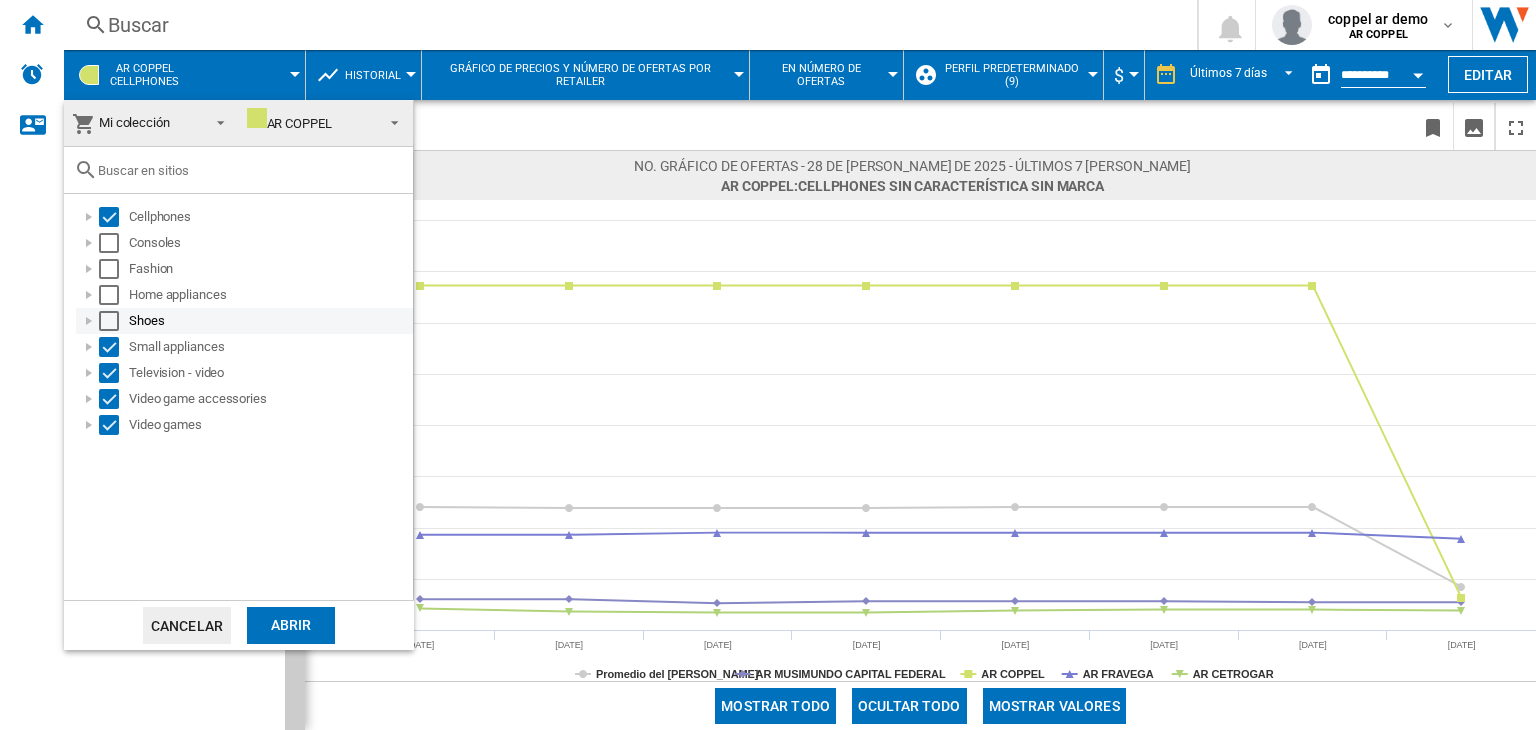 click at bounding box center (109, 321) 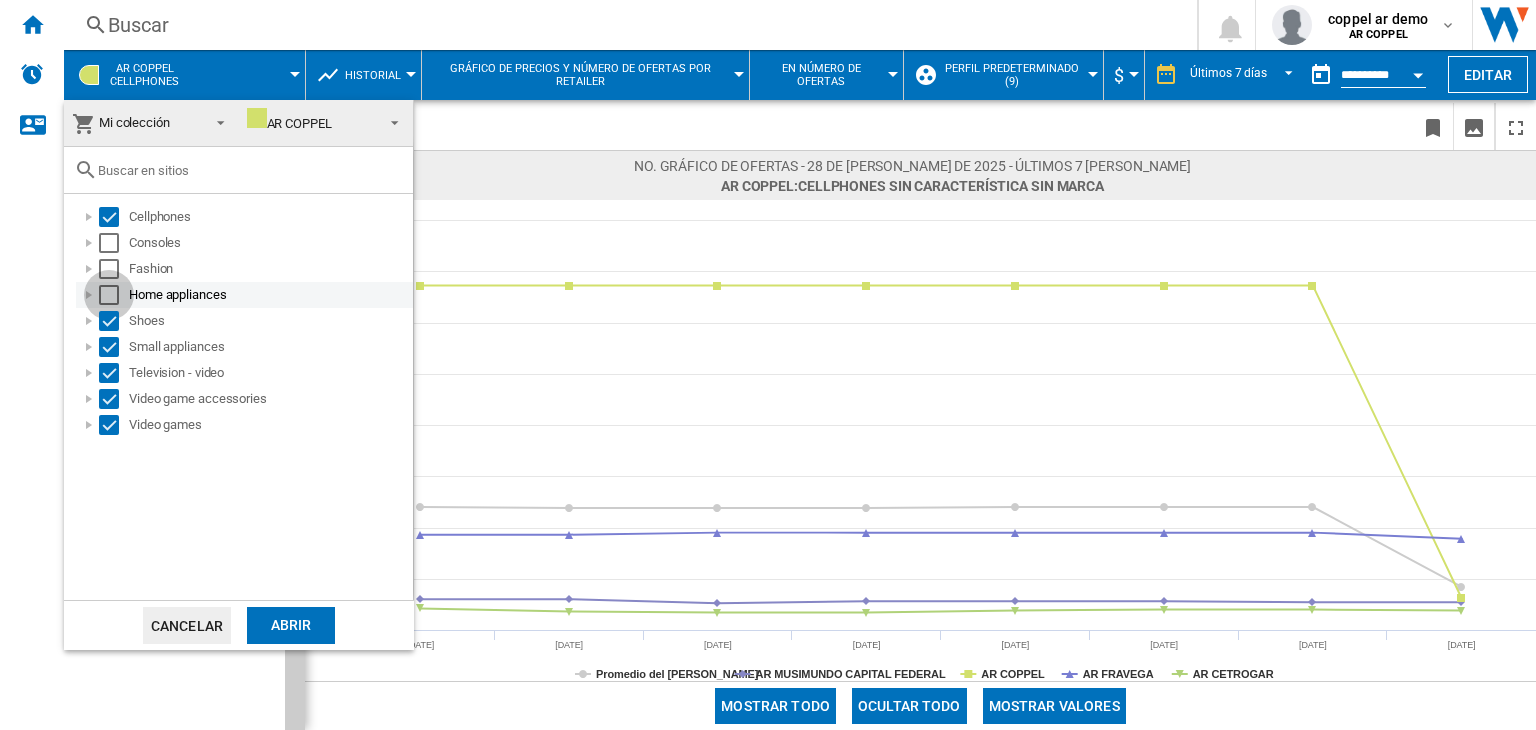 click at bounding box center [109, 295] 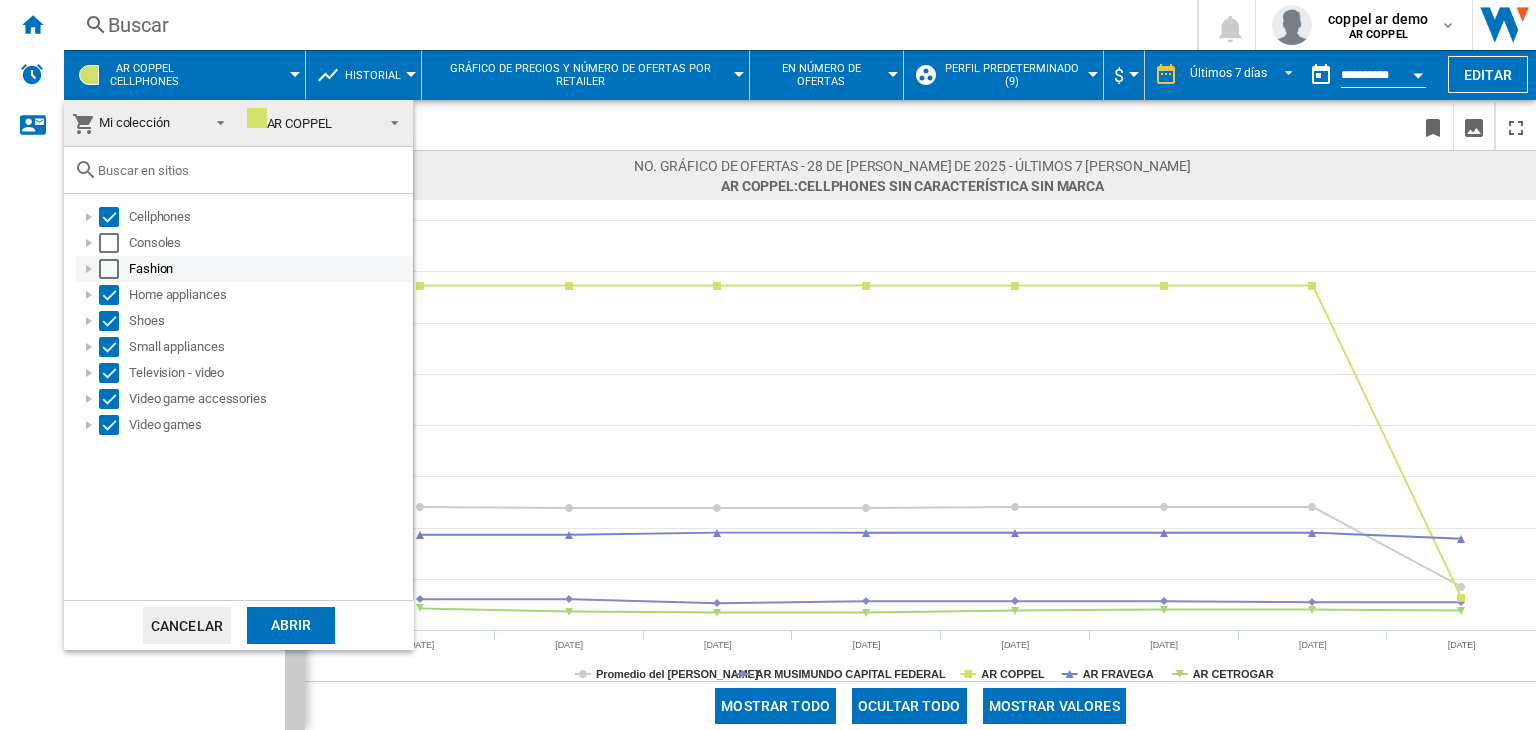 click at bounding box center [109, 269] 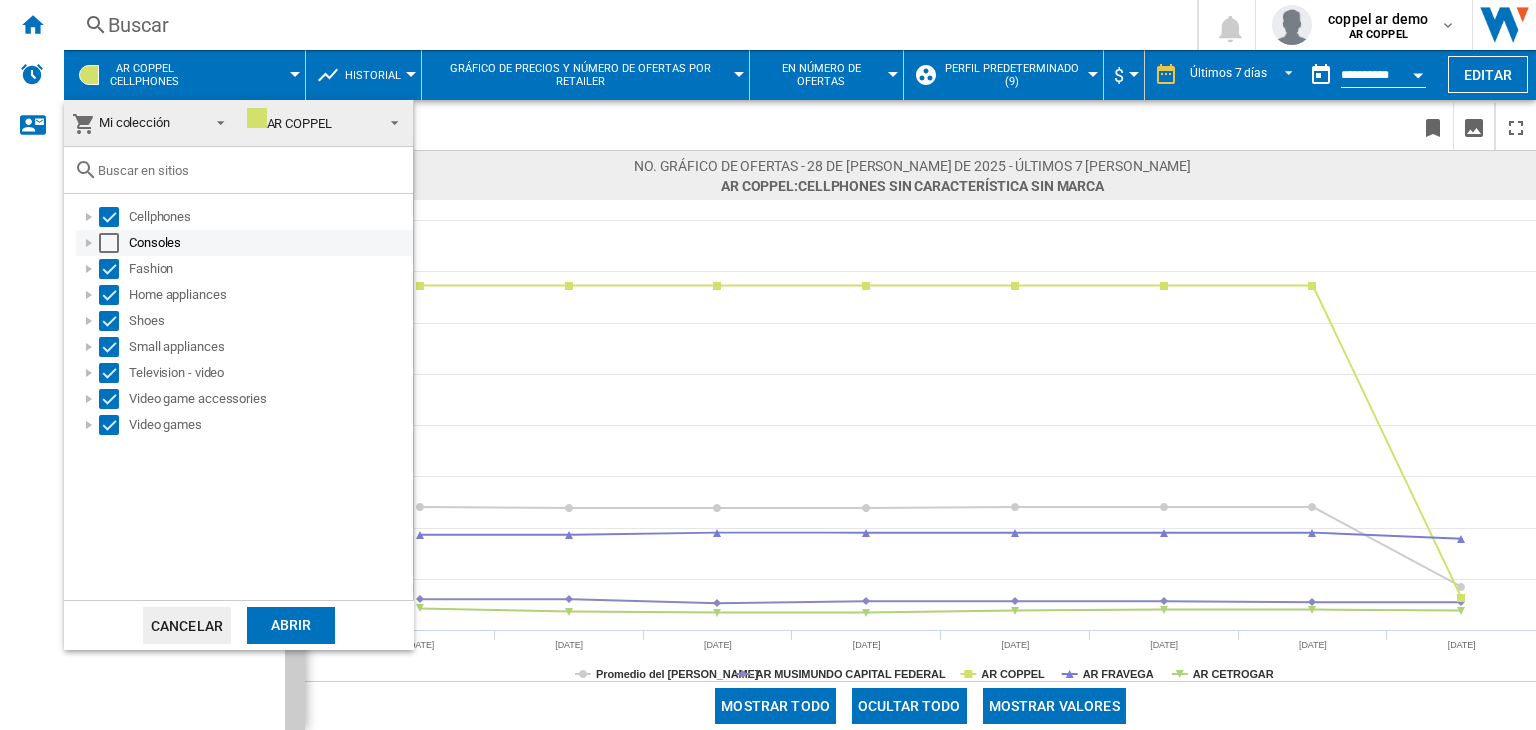 click at bounding box center [109, 243] 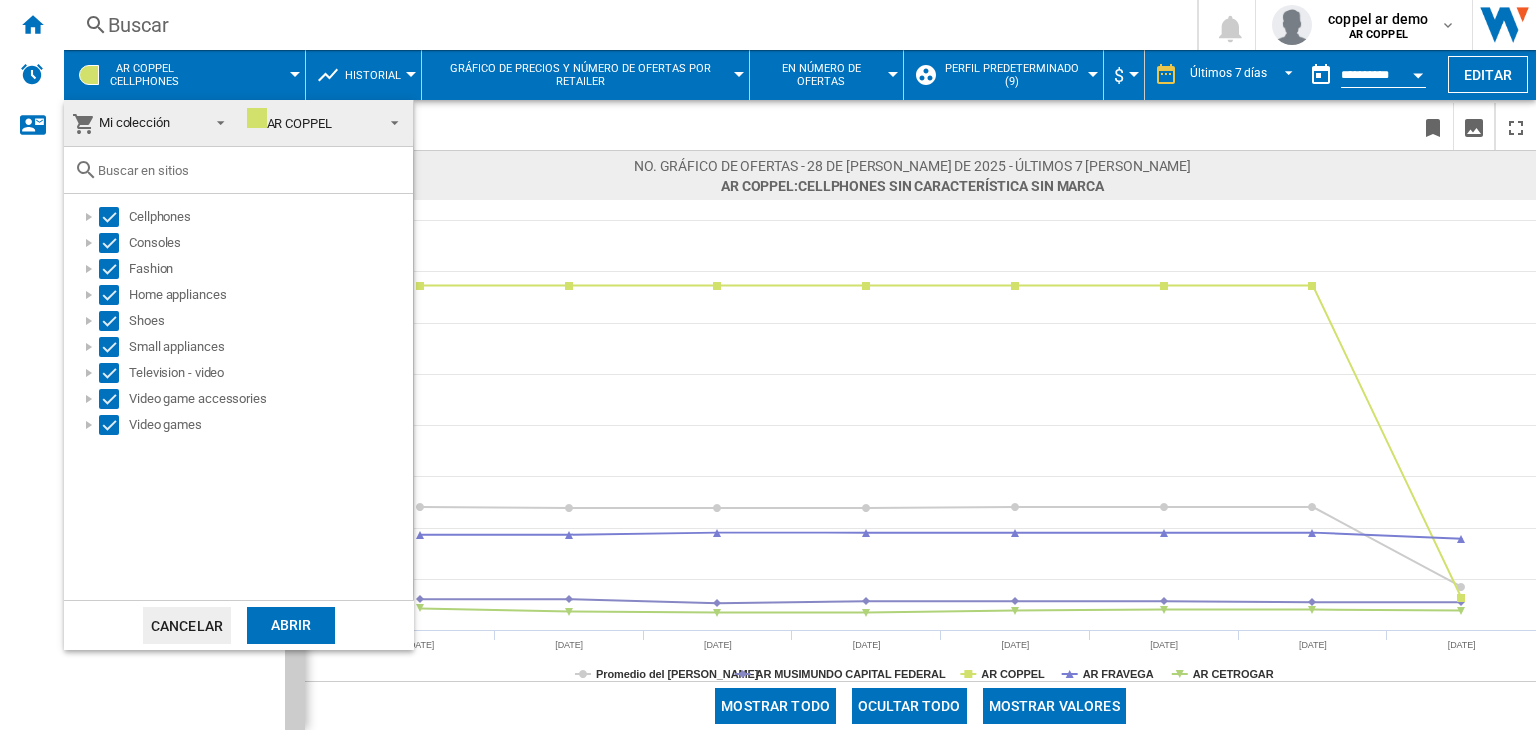 click on "Abrir" at bounding box center [291, 625] 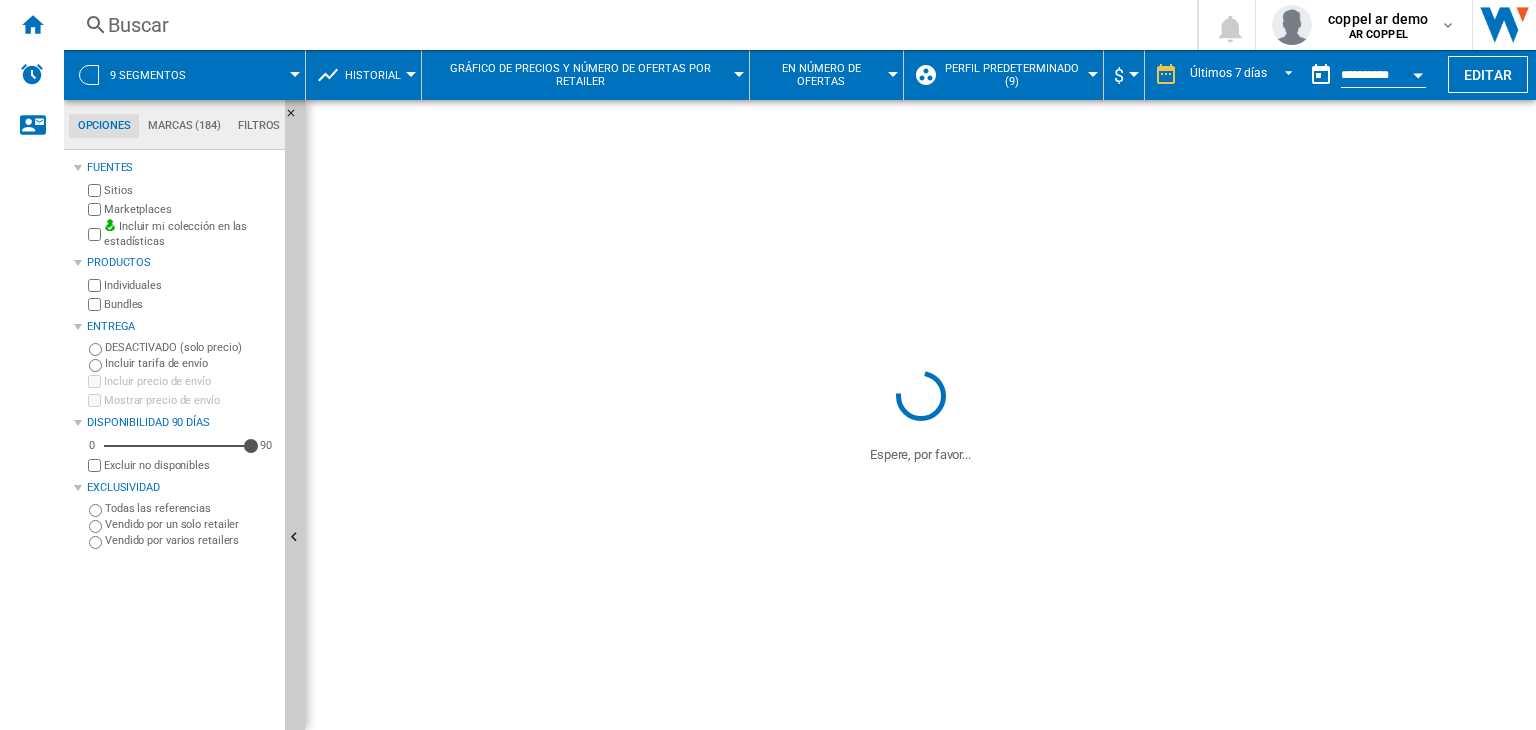 click on "Historial" at bounding box center (378, 75) 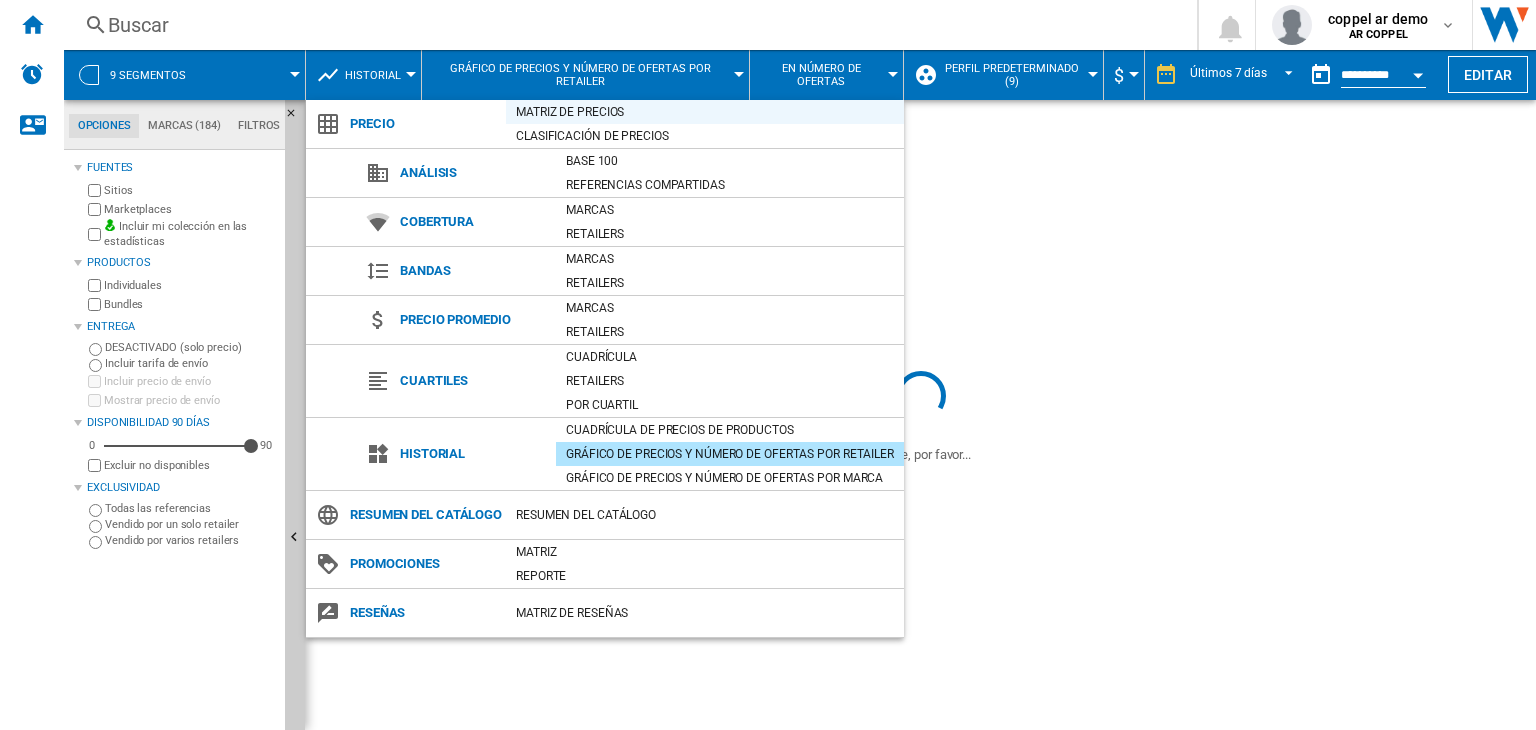 click on "Matriz de precios" at bounding box center (705, 112) 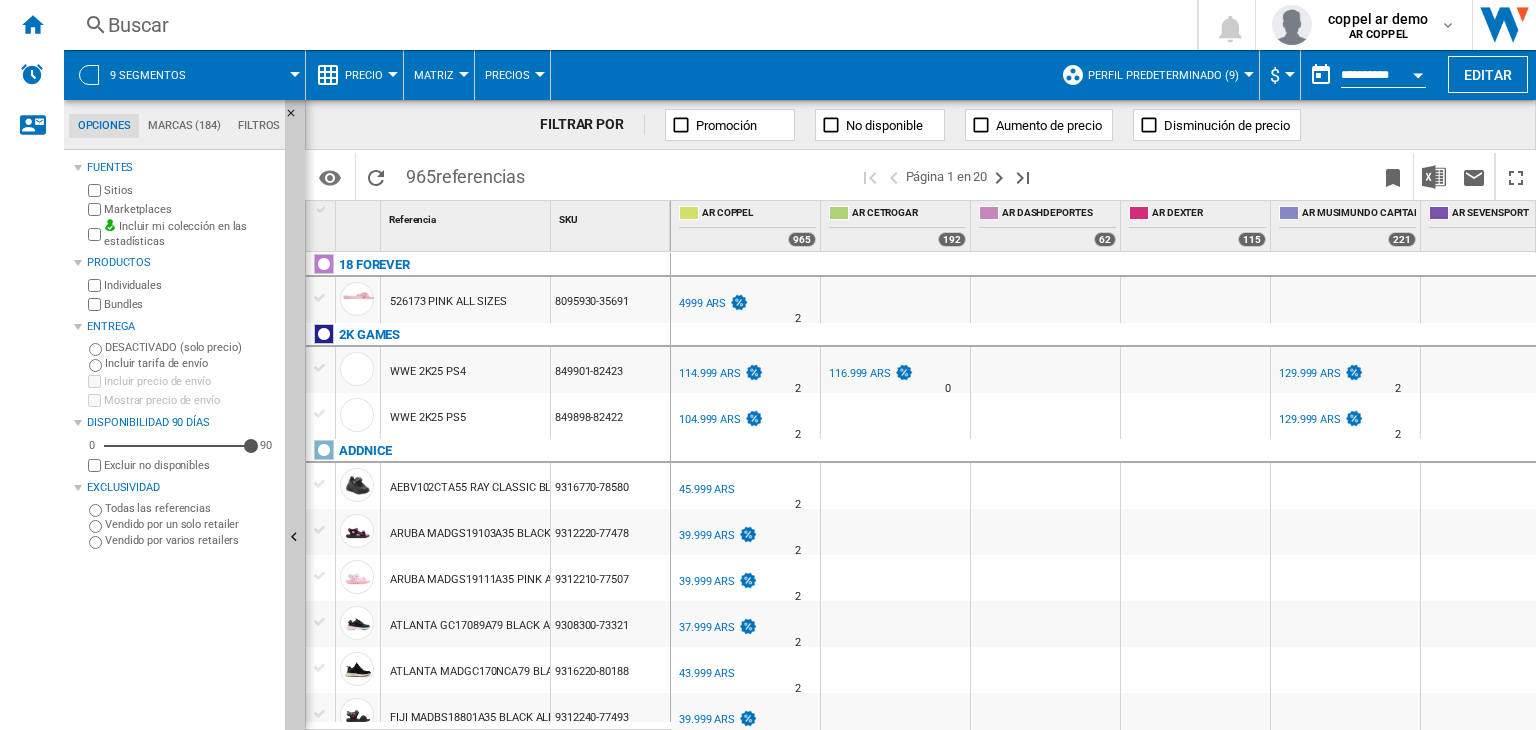 click on "Excluir no disponibles" at bounding box center [190, 465] 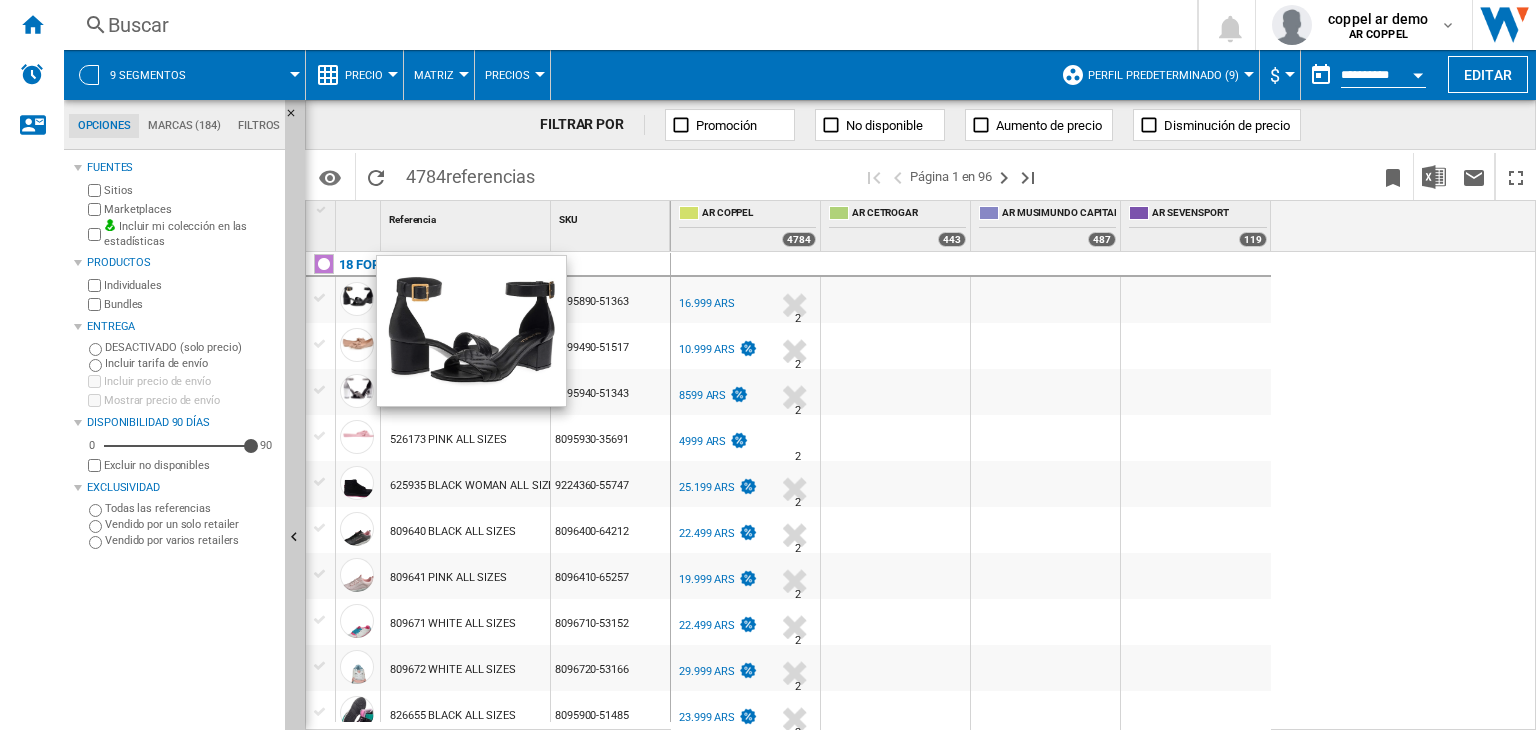click at bounding box center [357, 299] 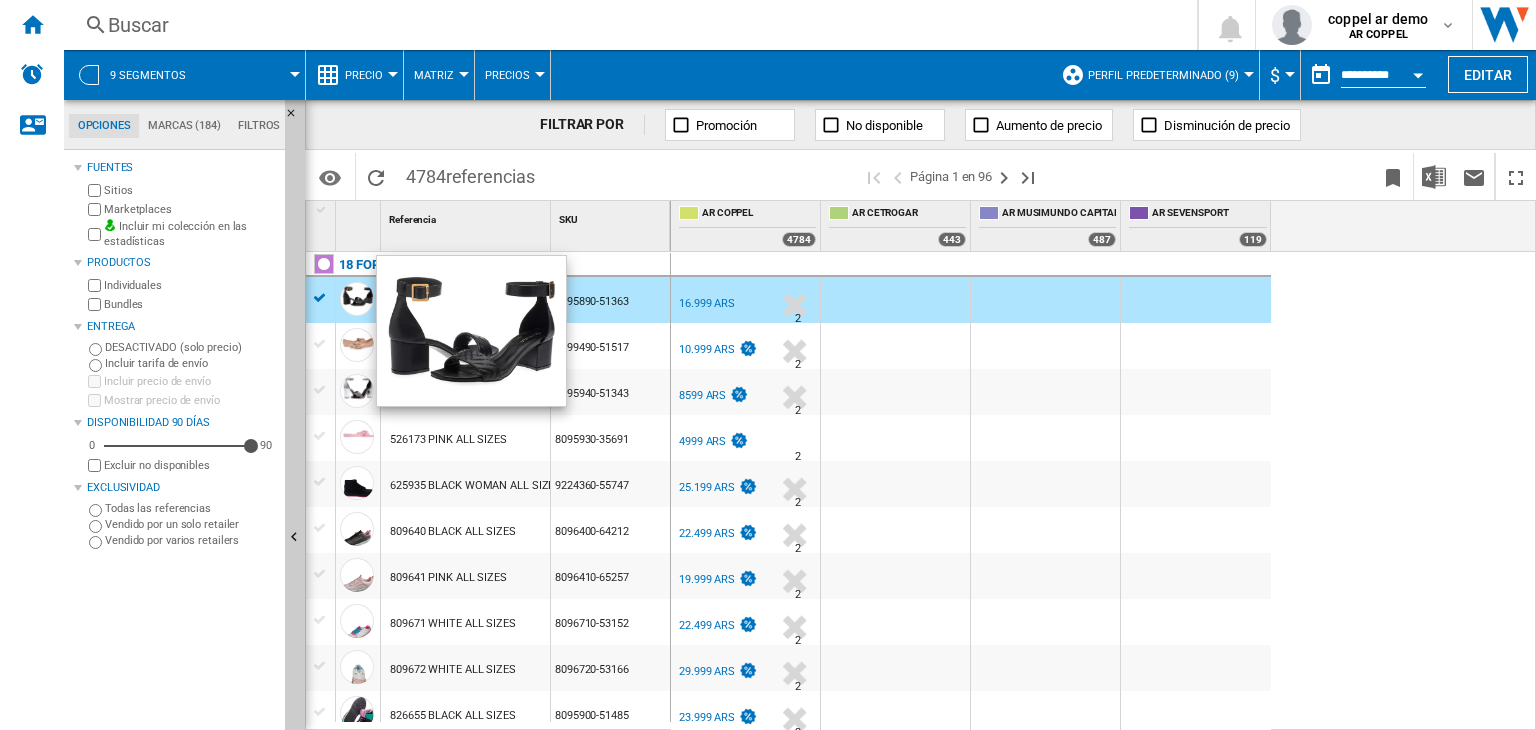 click at bounding box center [357, 299] 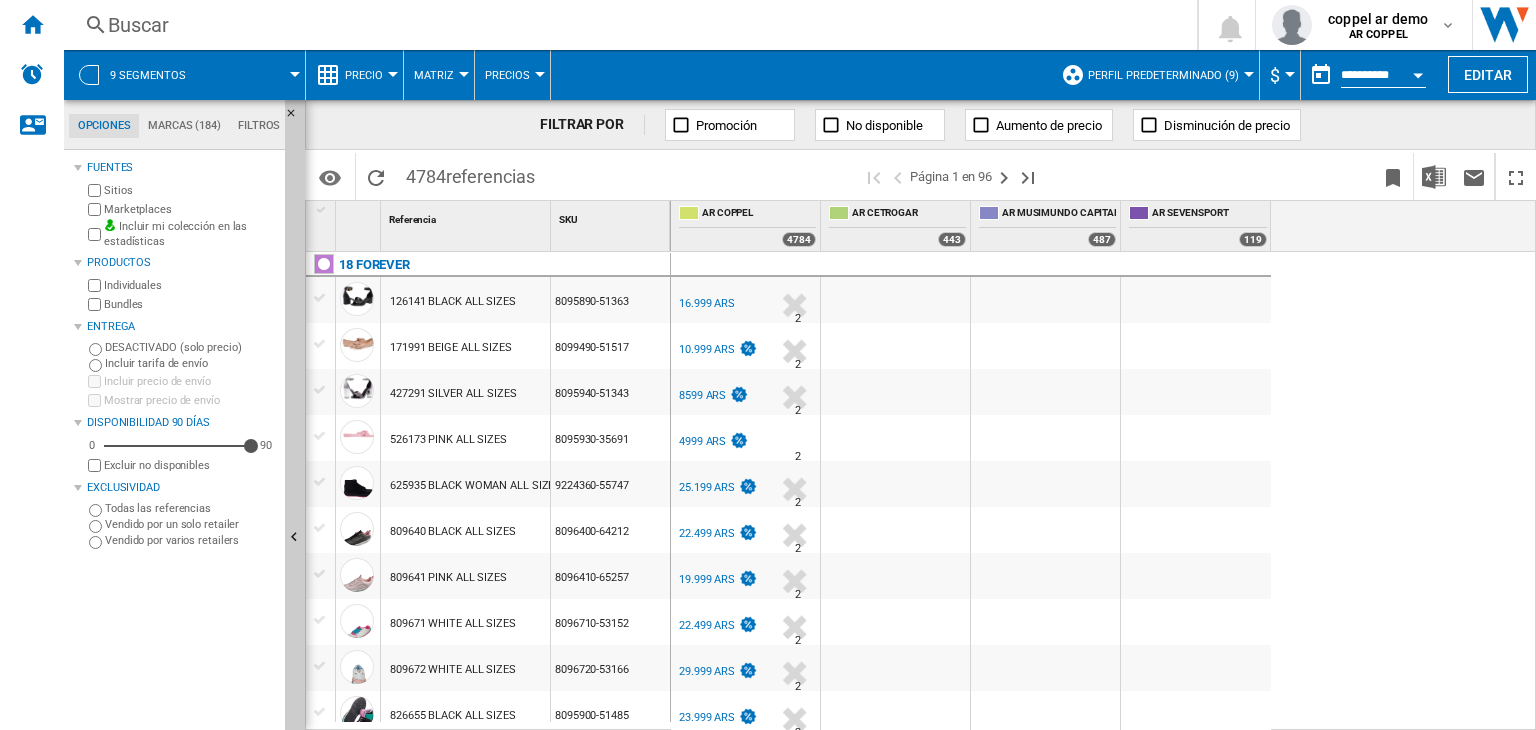 click on "16.999 ARS" at bounding box center (707, 303) 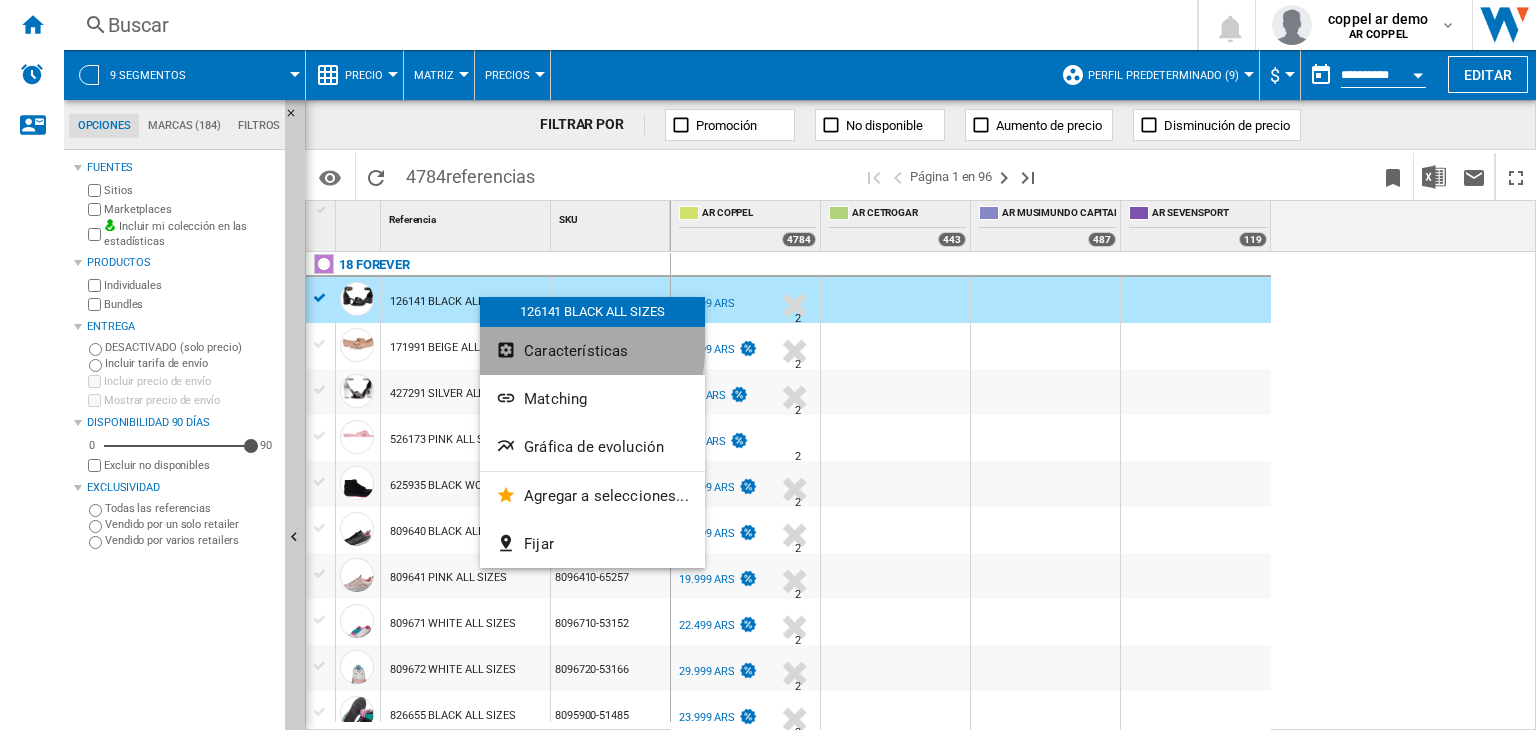 click on "Características" at bounding box center [592, 351] 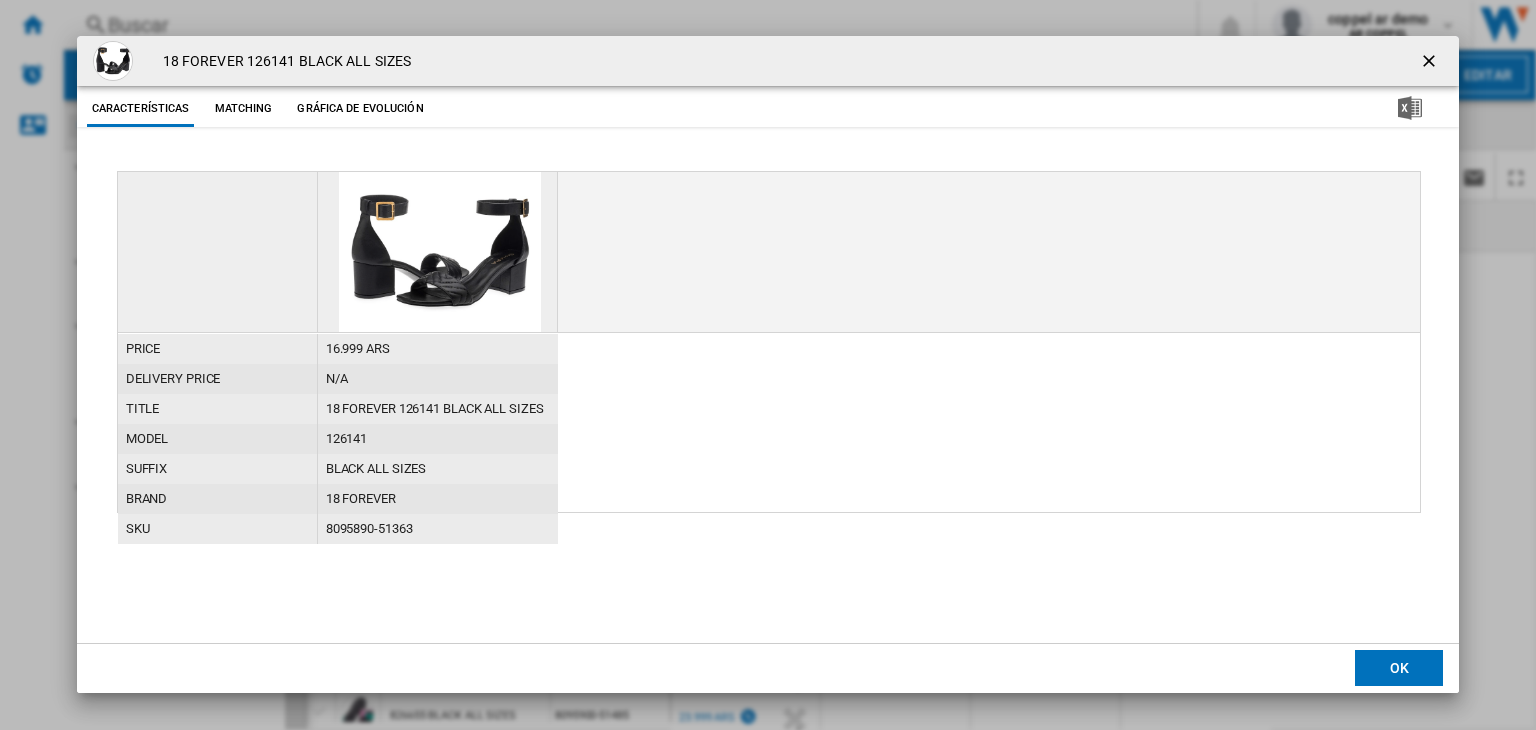 click on "18 FOREVER 126141 BLACK ALL SIZES" at bounding box center (768, 61) 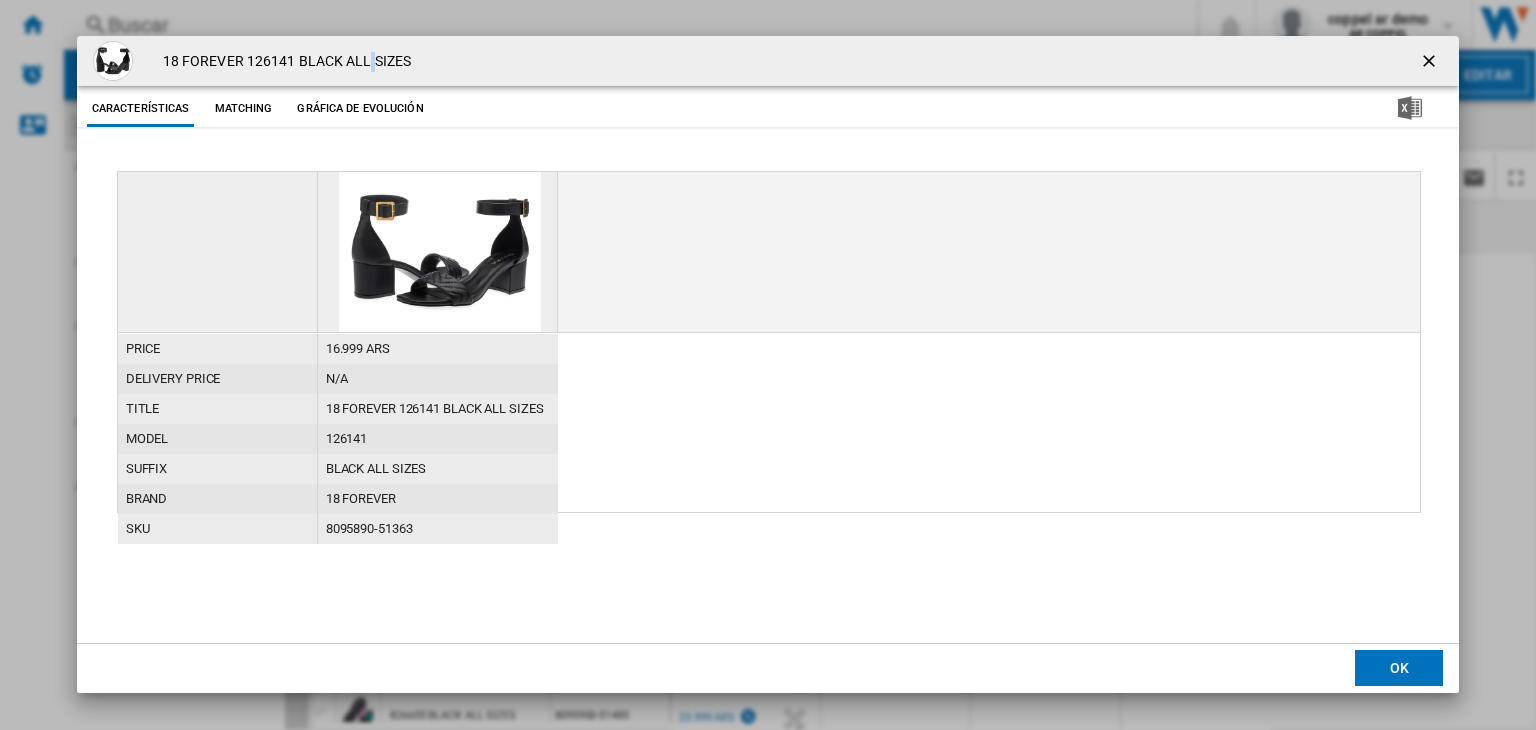 click on "18 FOREVER 126141 BLACK ALL SIZES" at bounding box center (282, 62) 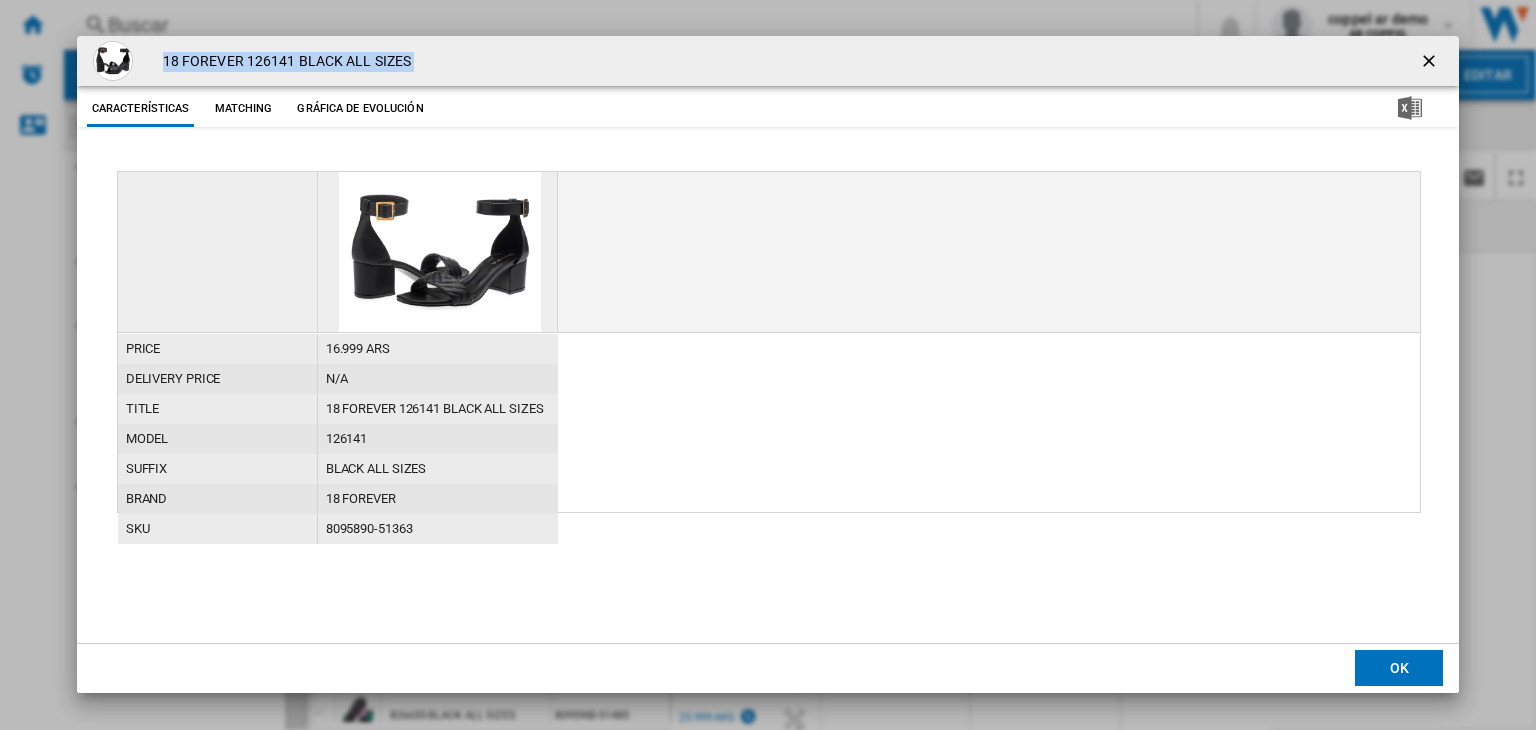 click on "18 FOREVER 126141 BLACK ALL SIZES" at bounding box center [282, 62] 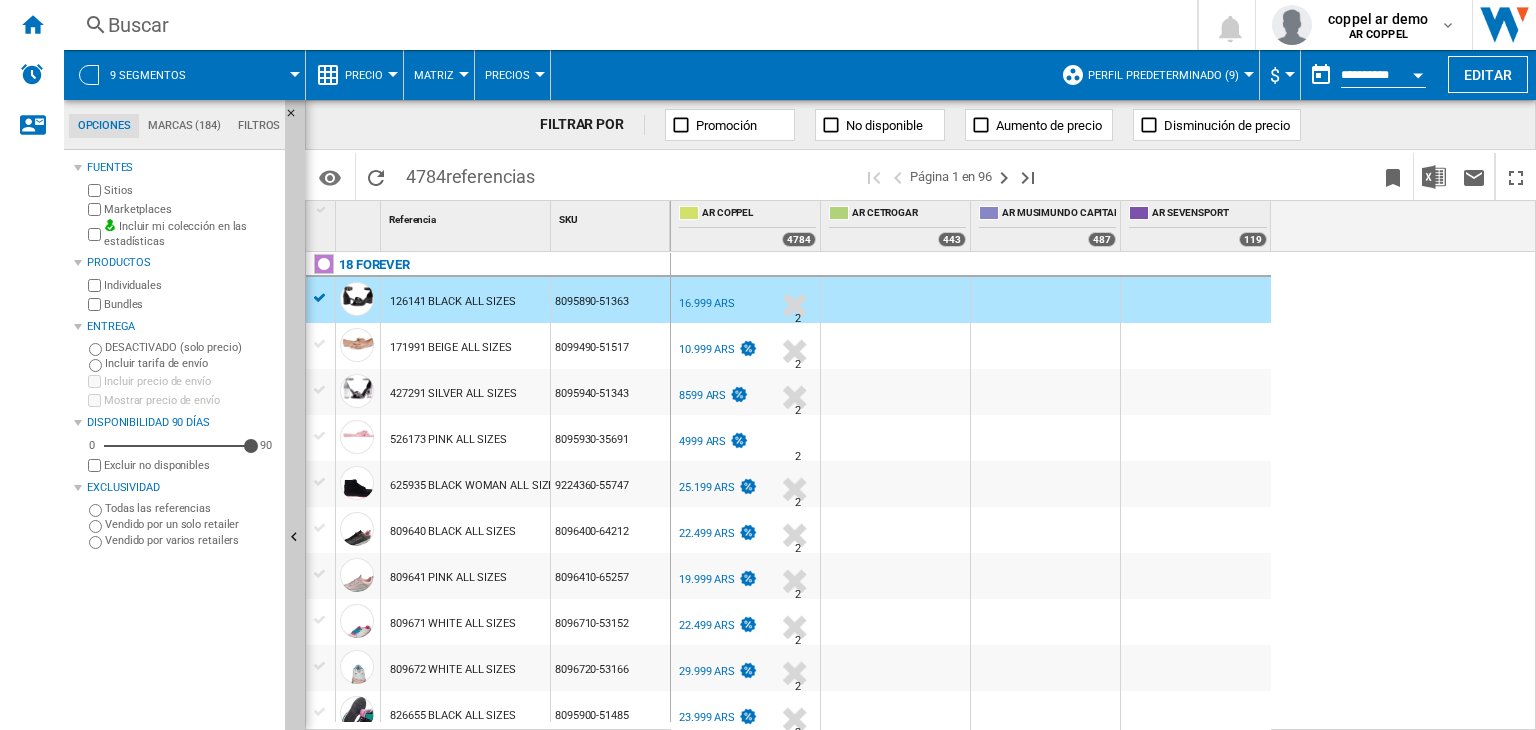 click on "Excluir no disponibles" at bounding box center (190, 465) 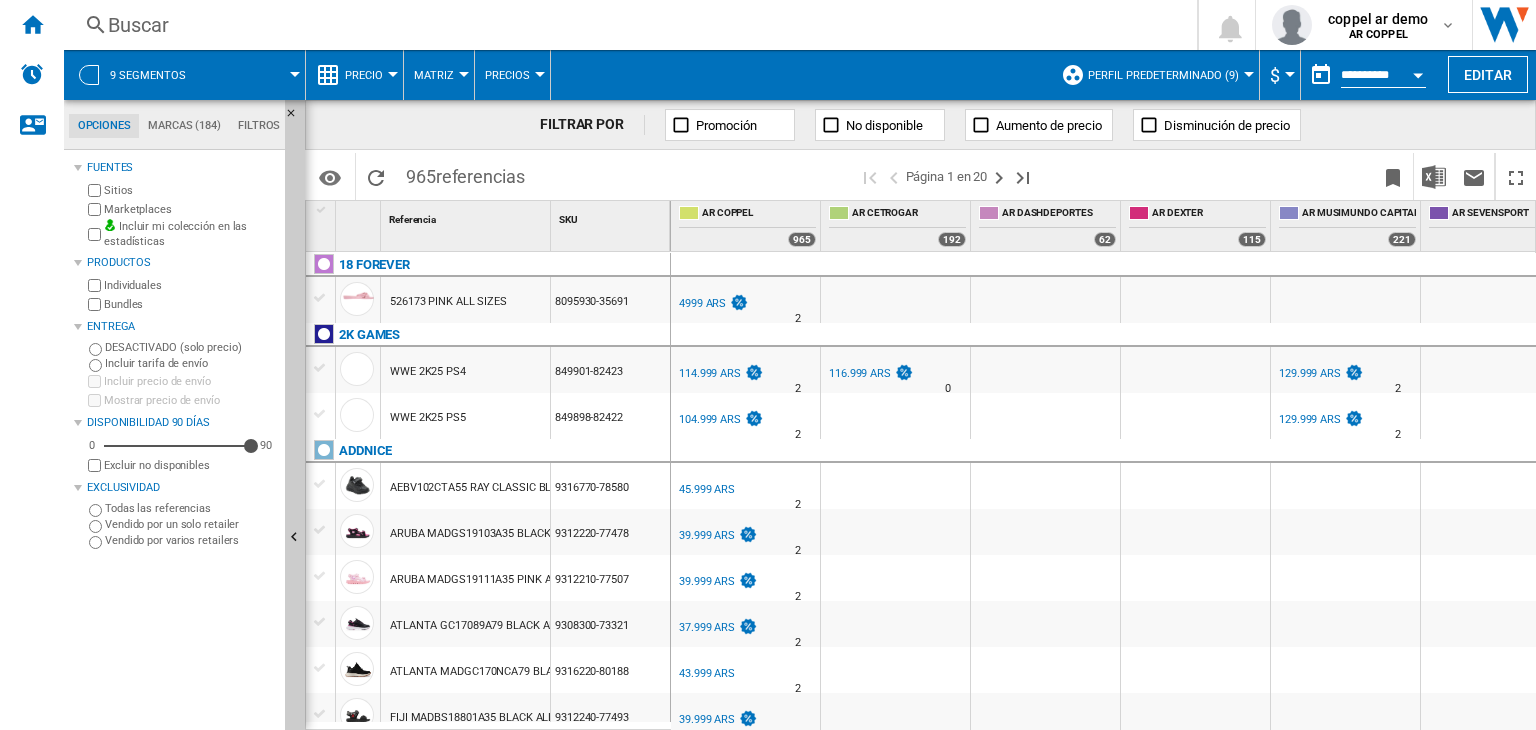 click at bounding box center [254, 75] 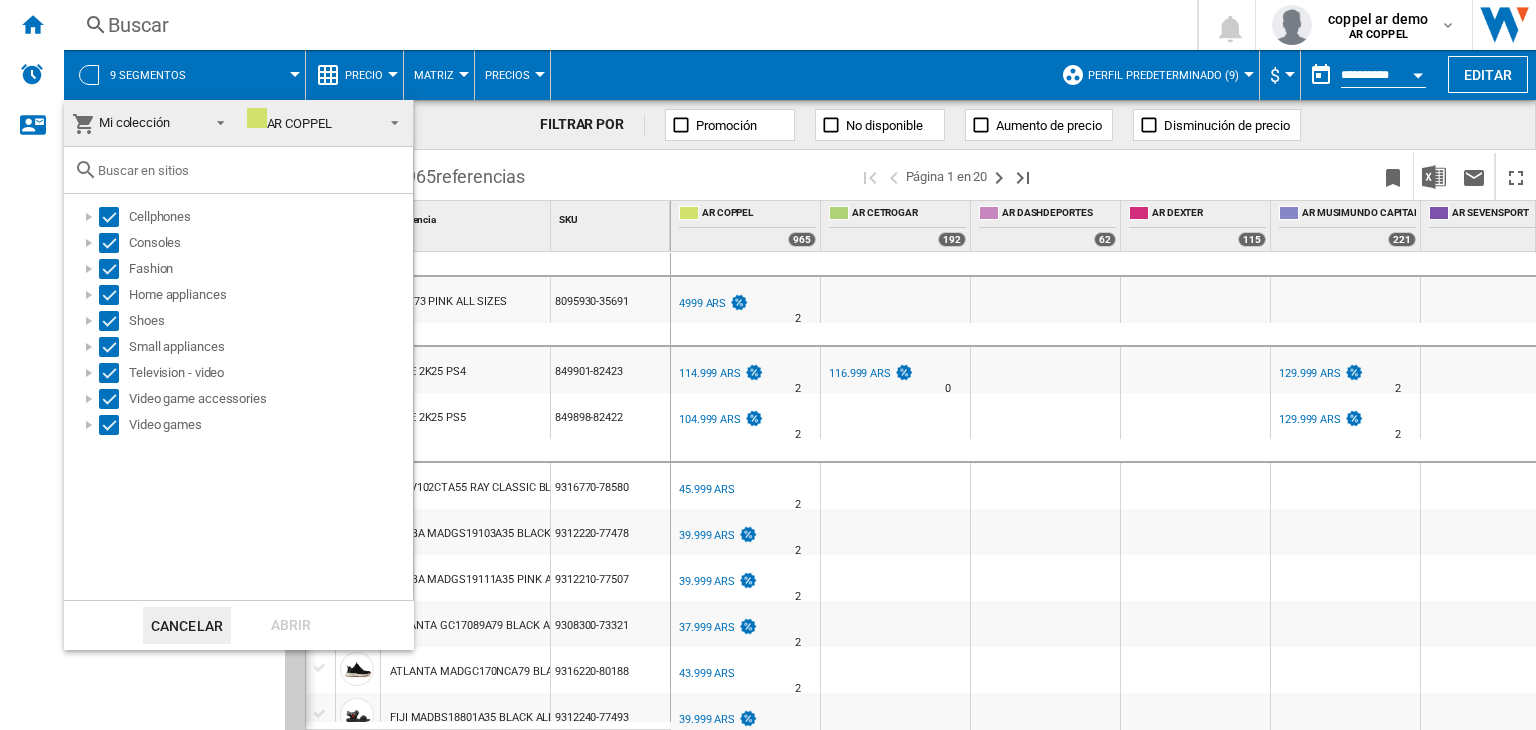 click at bounding box center [768, 365] 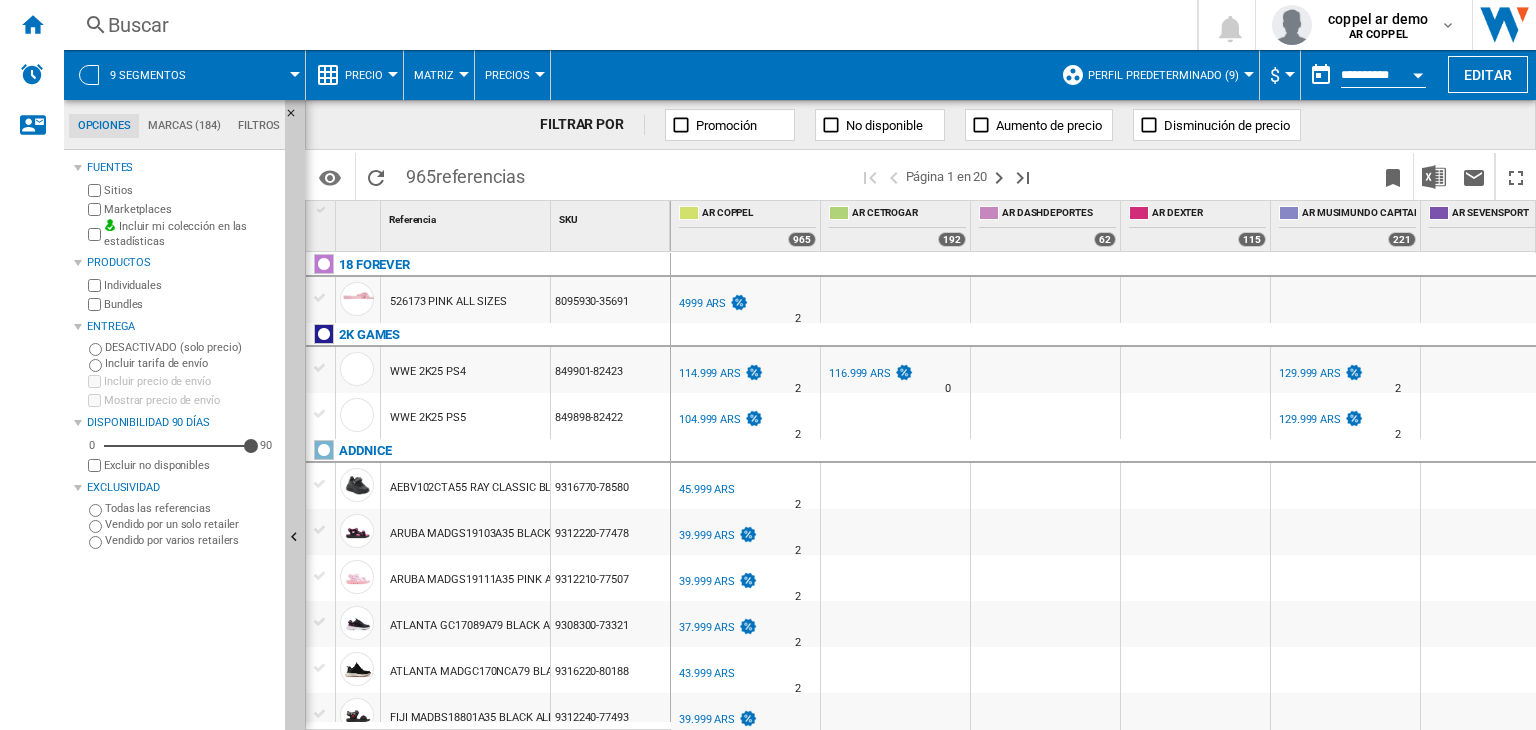 click on "Precio" at bounding box center [364, 75] 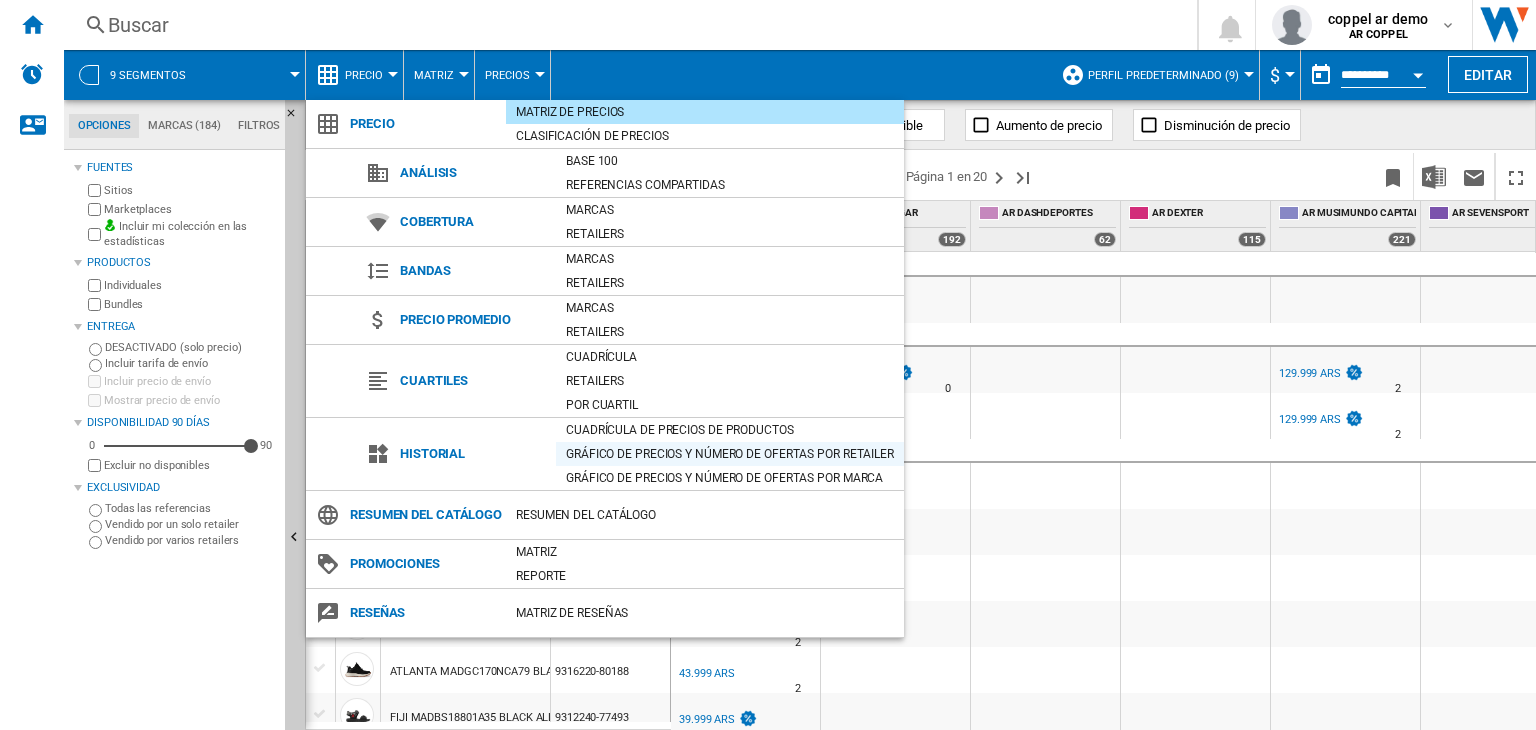 click on "Gráfico de precios y número de ofertas por retailer" at bounding box center (730, 454) 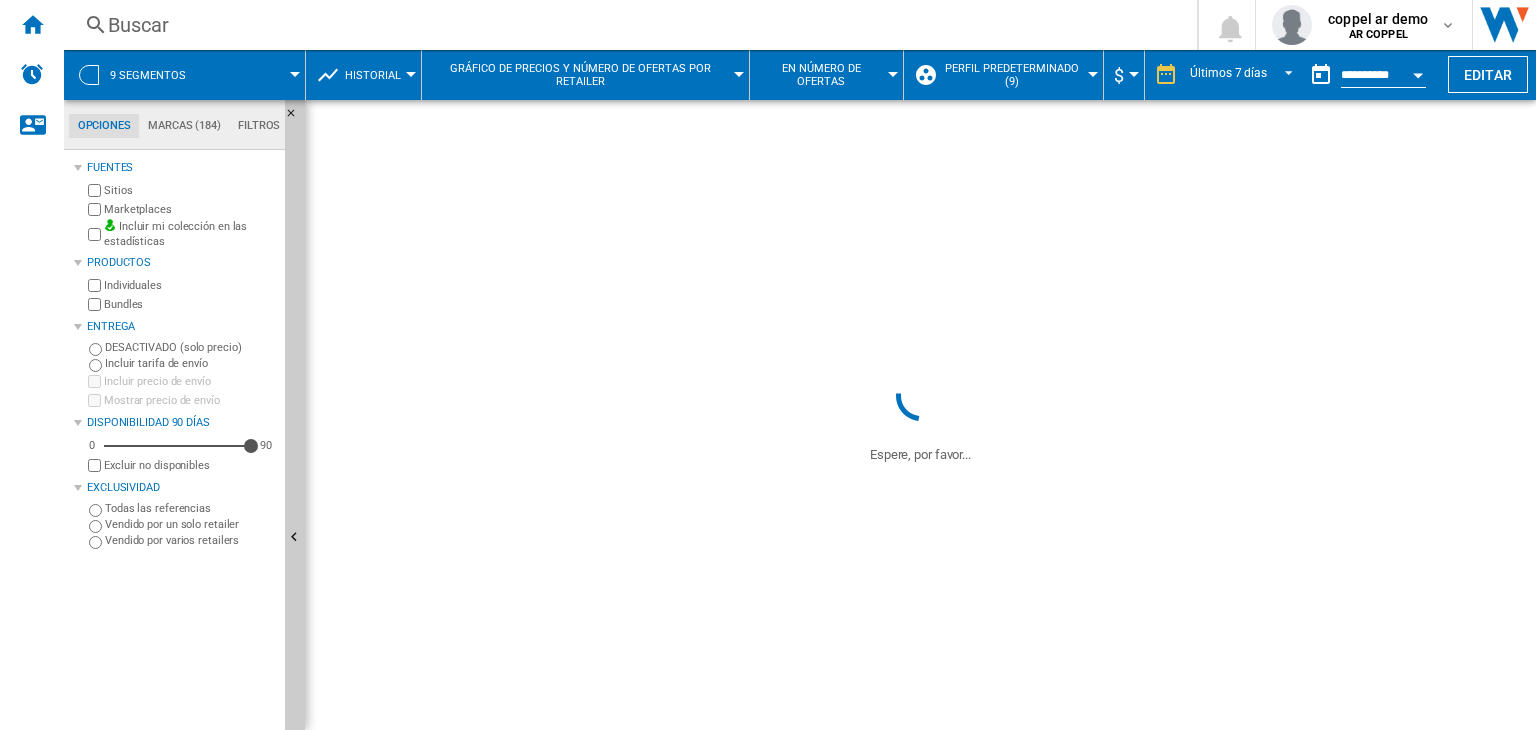 click on "En número de ofertas" at bounding box center (821, 75) 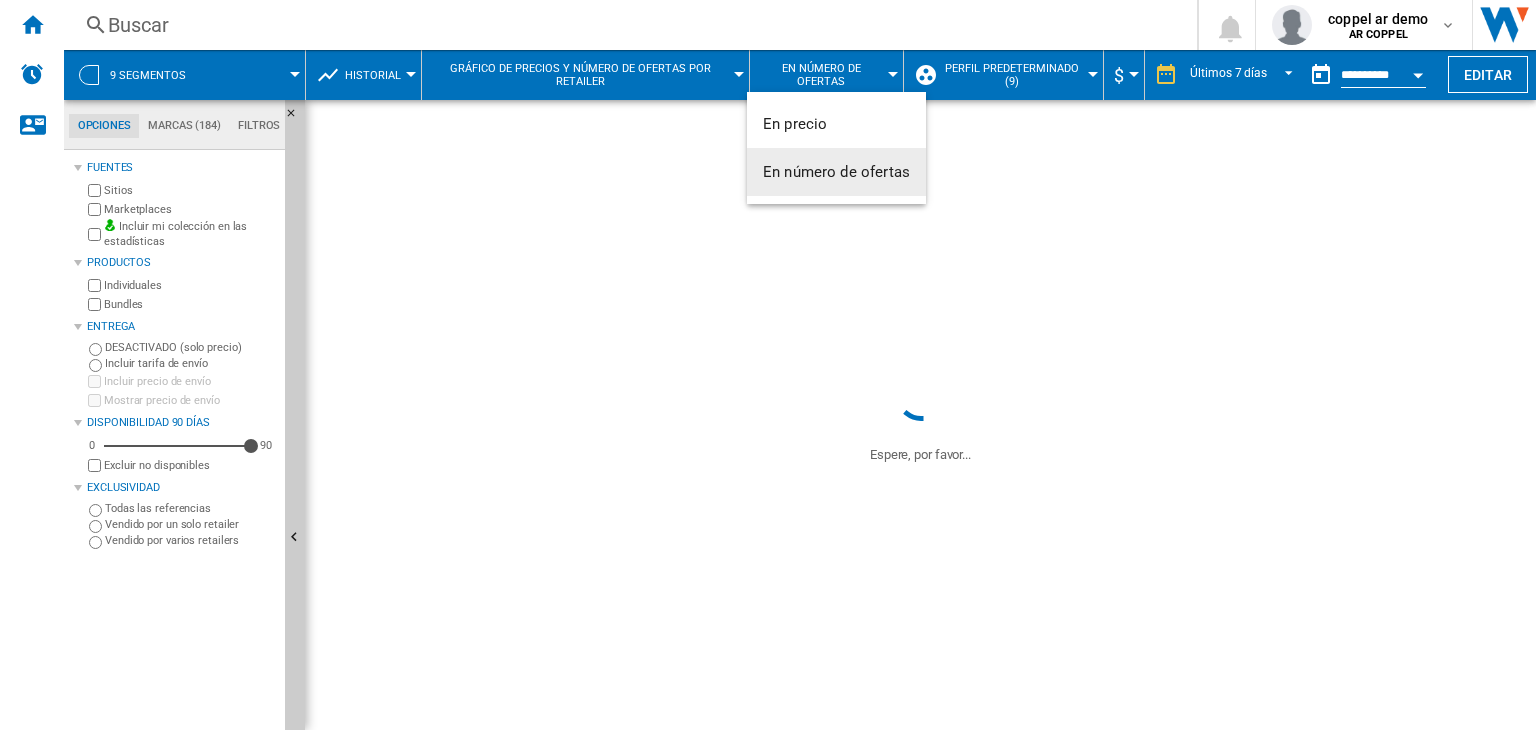 click on "En número de ofertas" at bounding box center [836, 172] 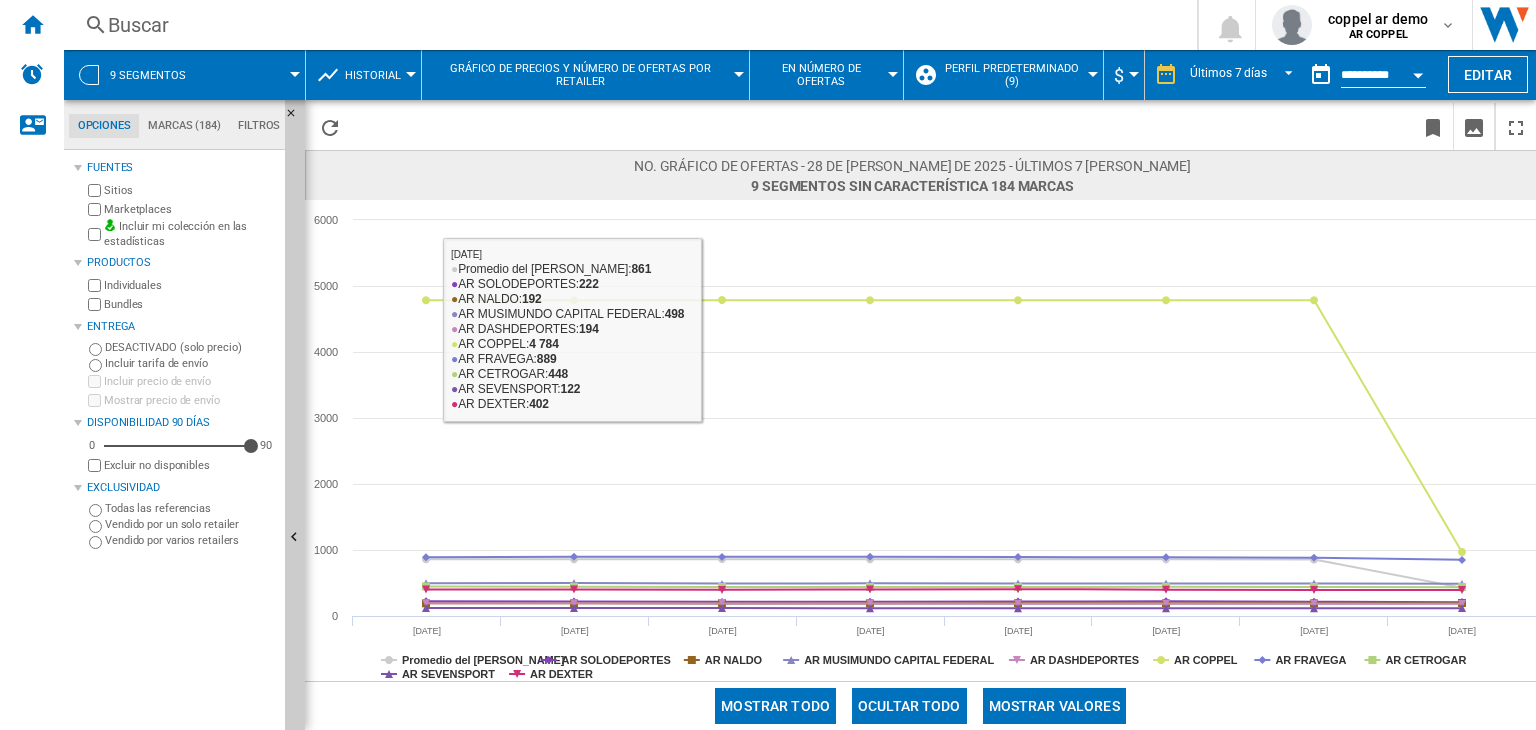 click on "Historial" at bounding box center (378, 75) 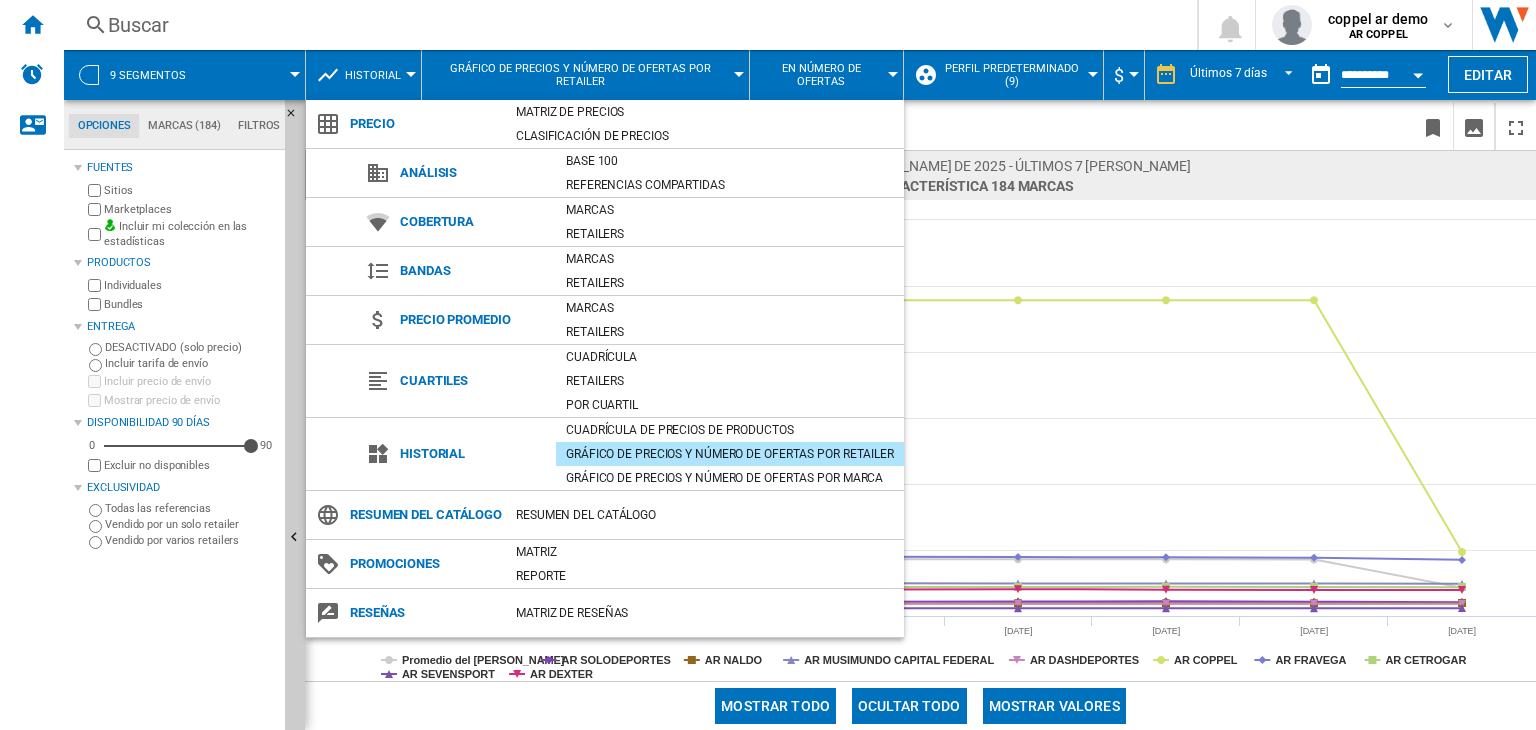 click at bounding box center [768, 365] 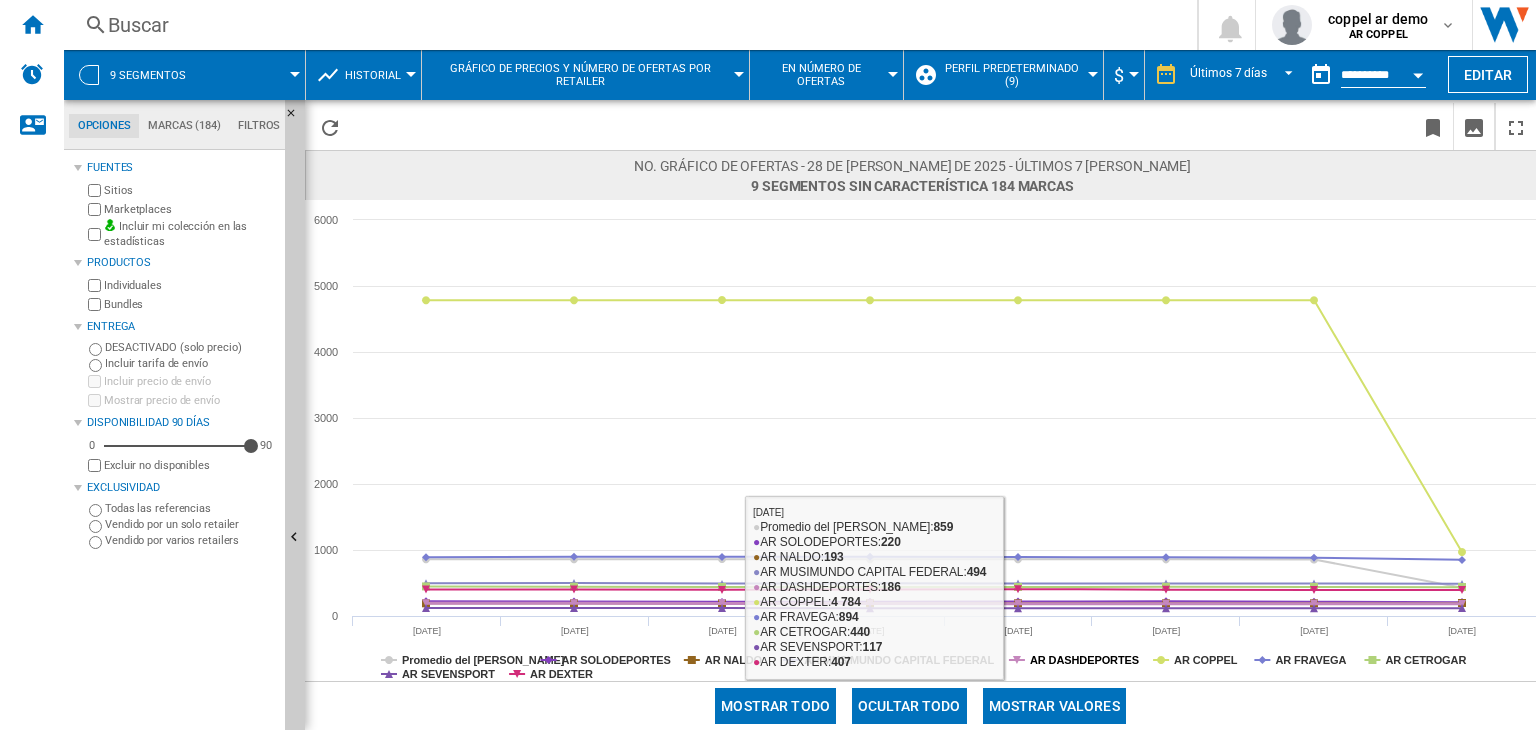 click on "AR DASHDEPORTES" 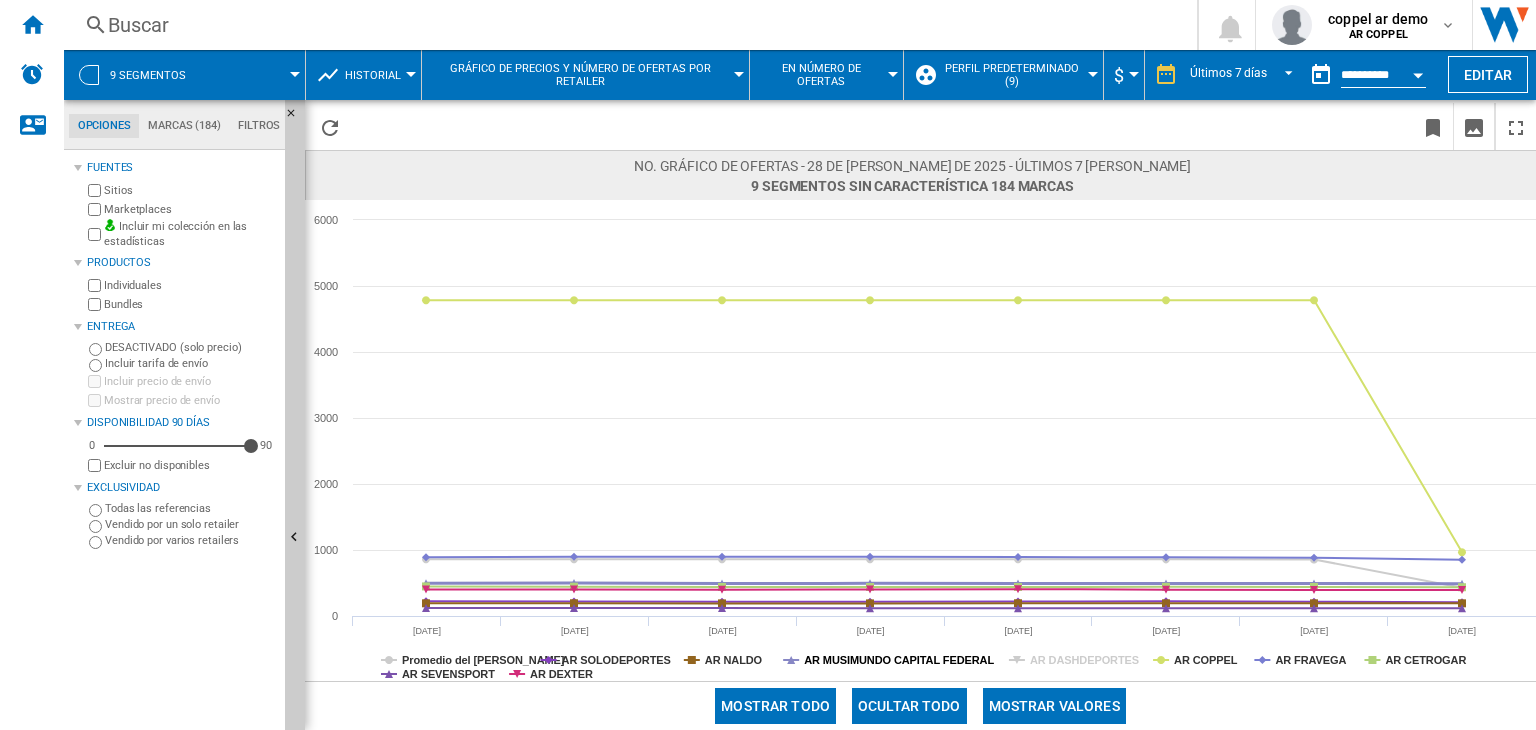 drag, startPoint x: 903, startPoint y: 653, endPoint x: 889, endPoint y: 653, distance: 14 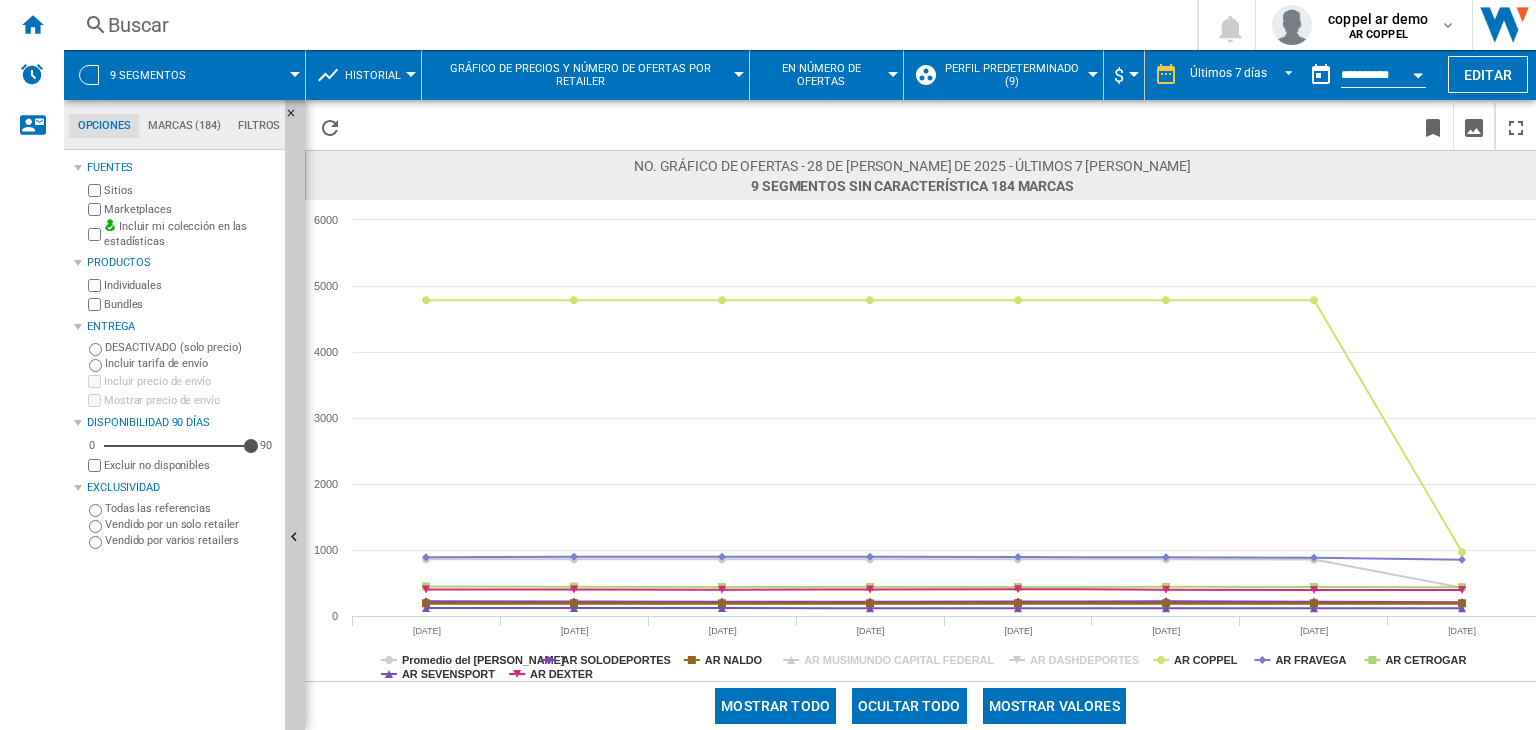 click 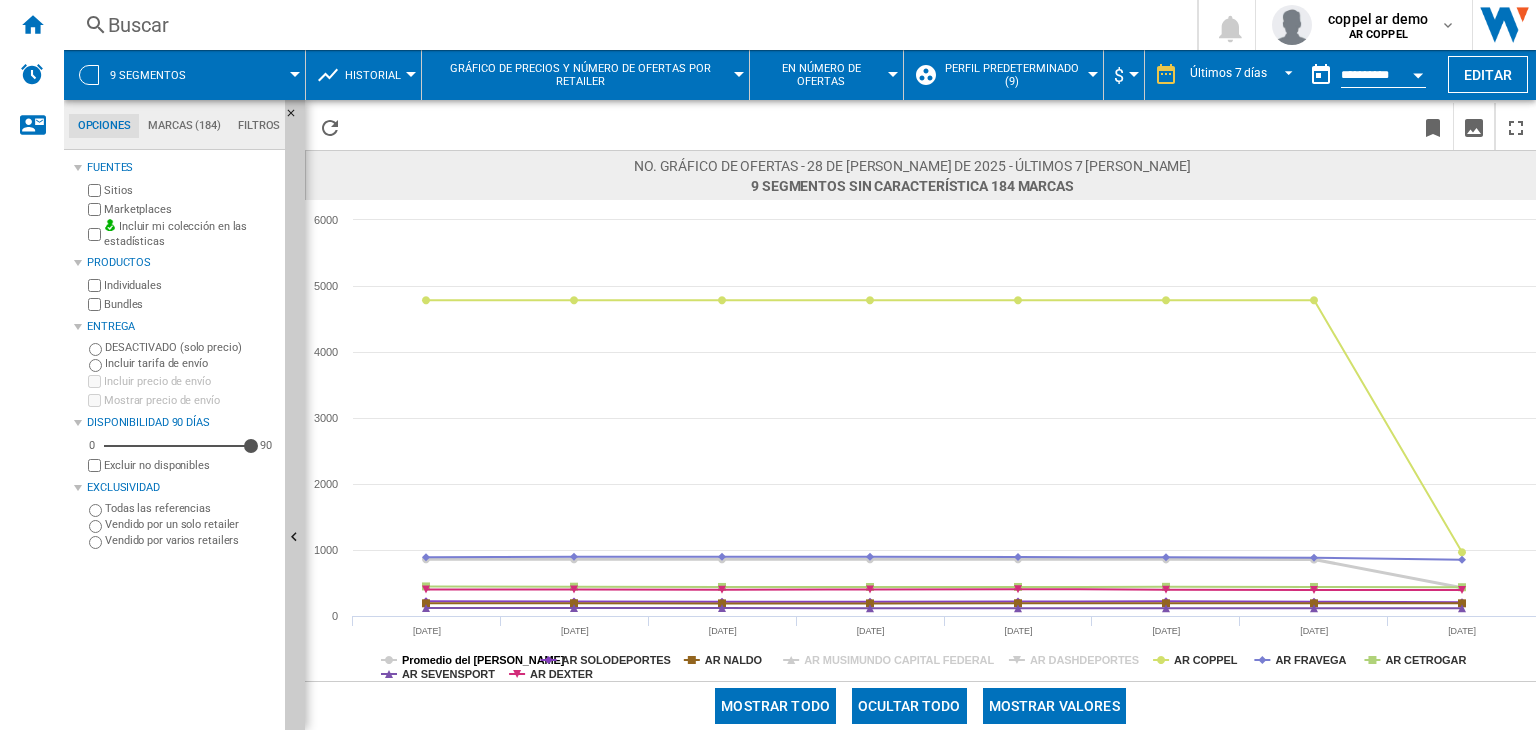 click on "Promedio del [PERSON_NAME]" 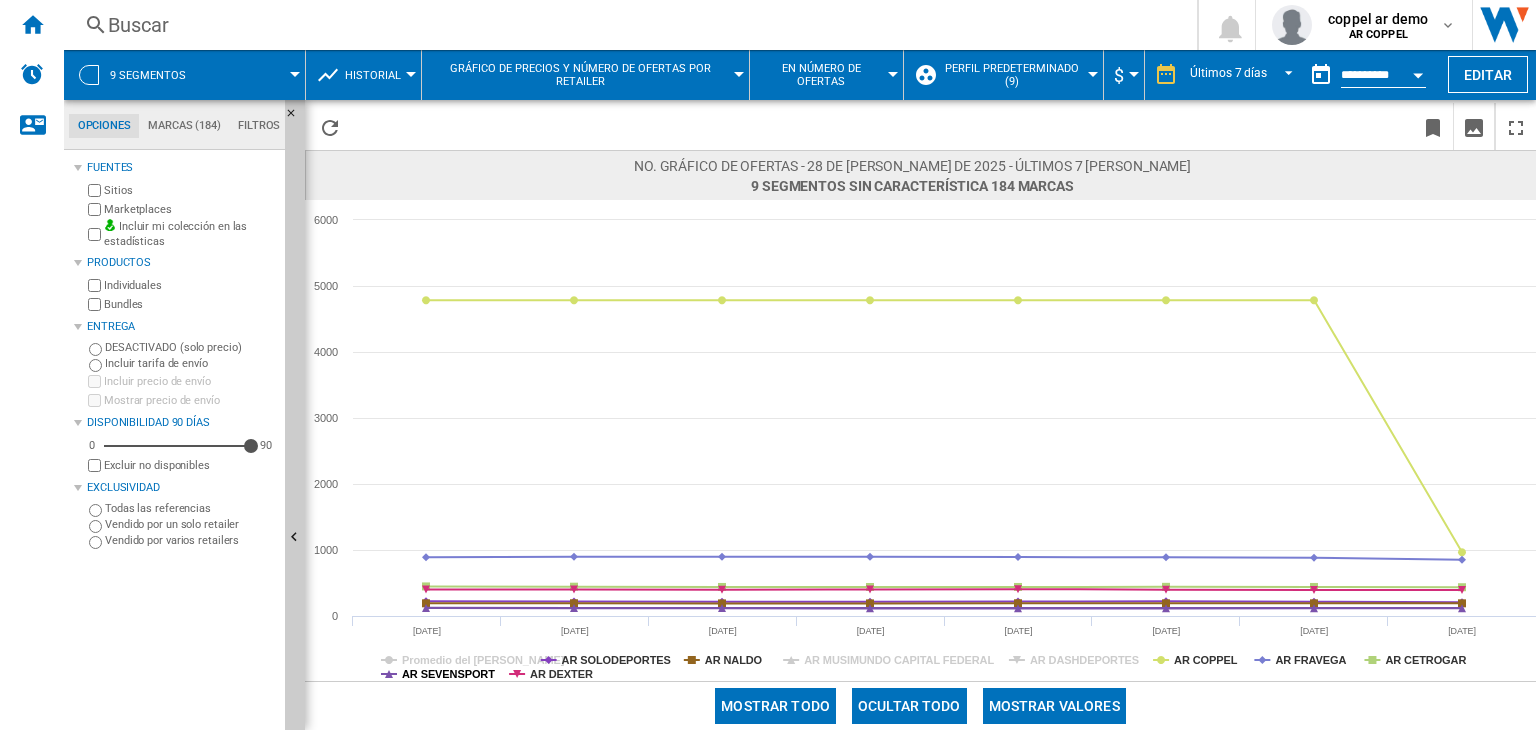 click on "AR SEVENSPORT" 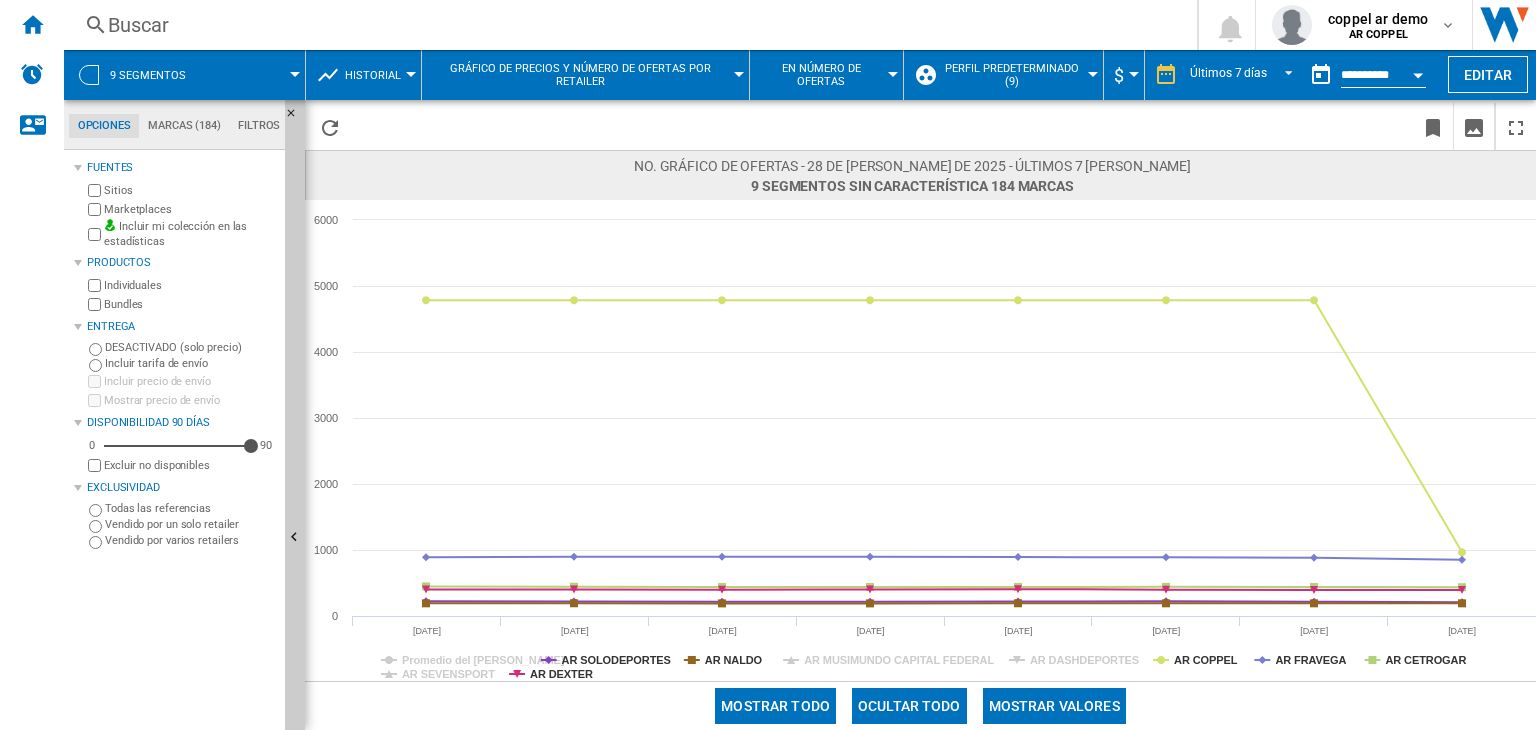 drag, startPoint x: 531, startPoint y: 679, endPoint x: 556, endPoint y: 669, distance: 26.925823 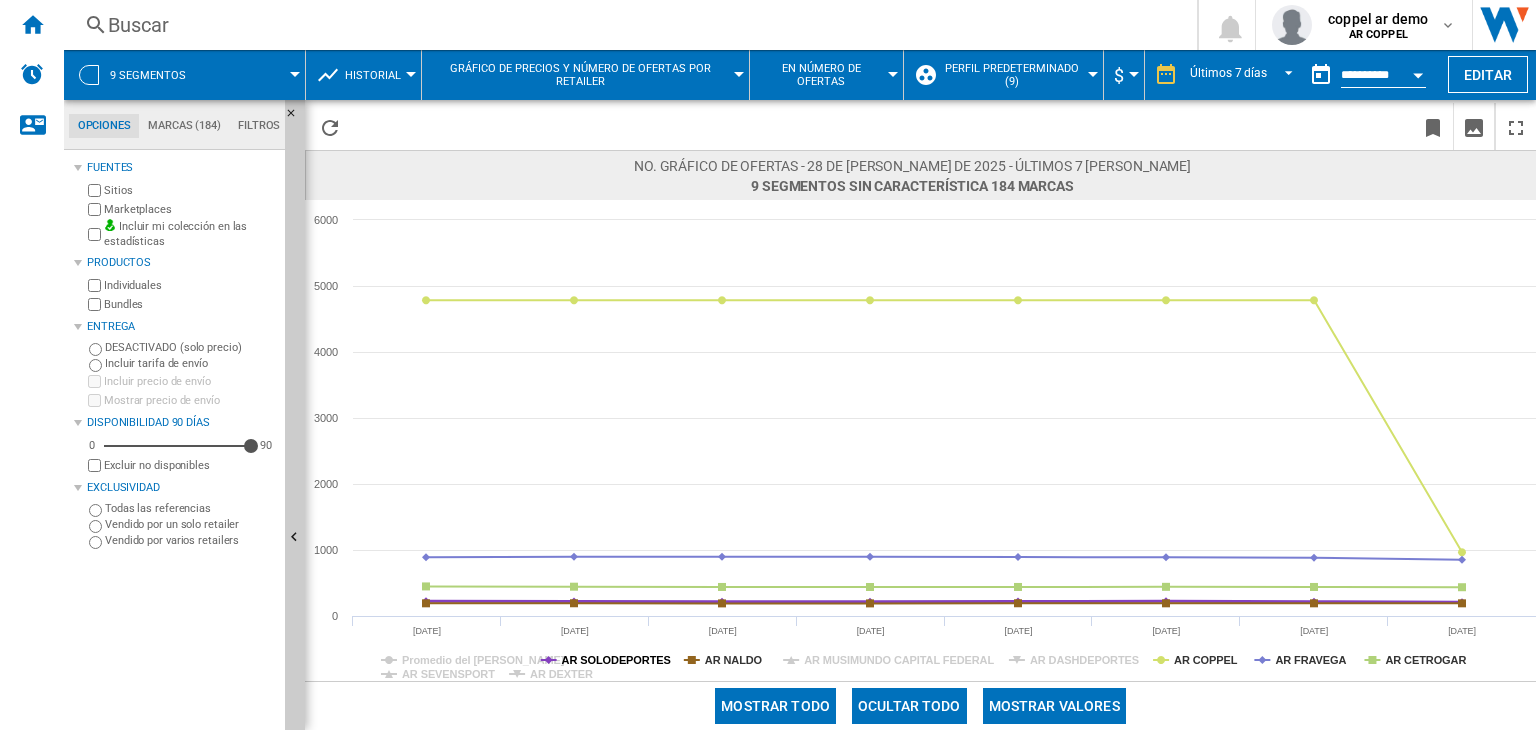 click on "AR SOLODEPORTES" 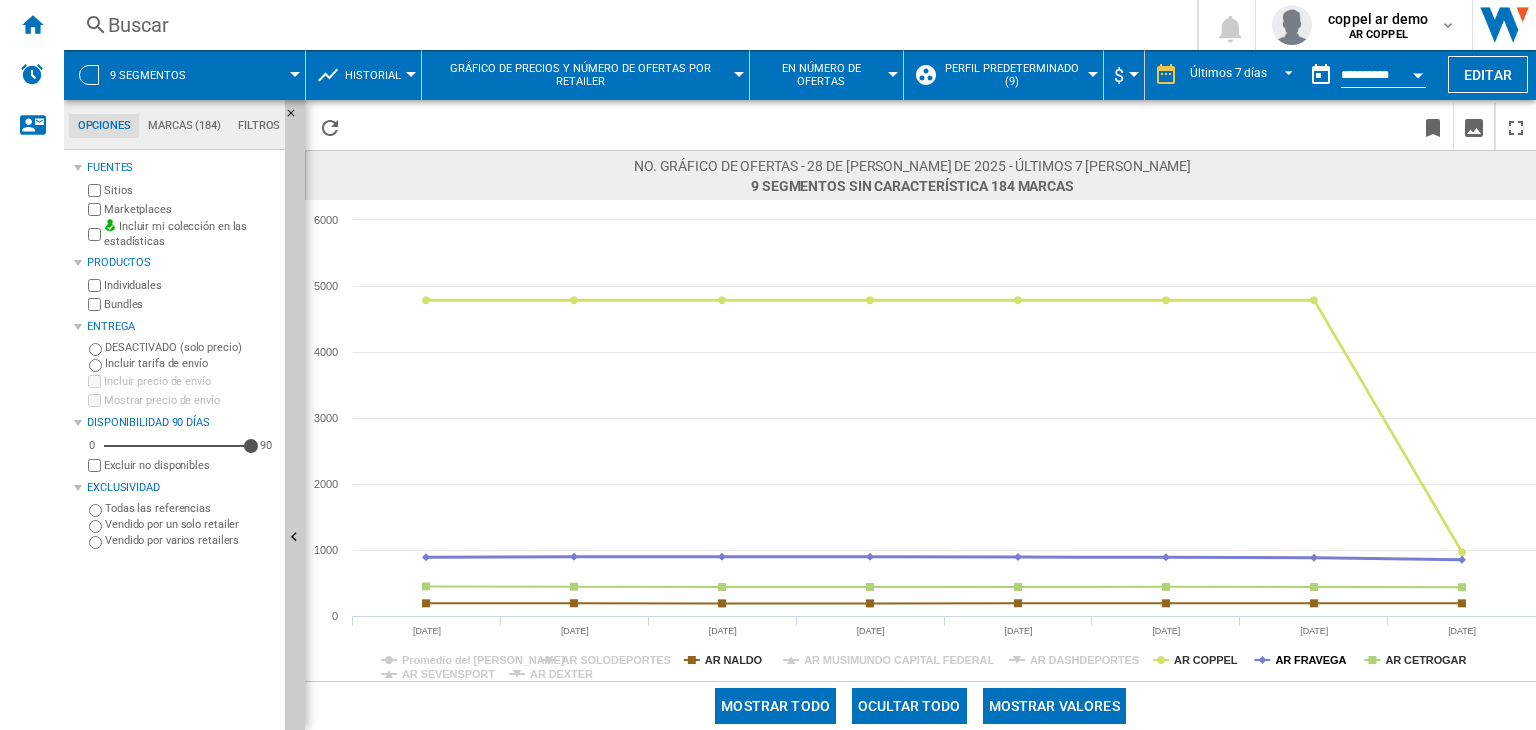 drag, startPoint x: 1324, startPoint y: 661, endPoint x: 1341, endPoint y: 659, distance: 17.117243 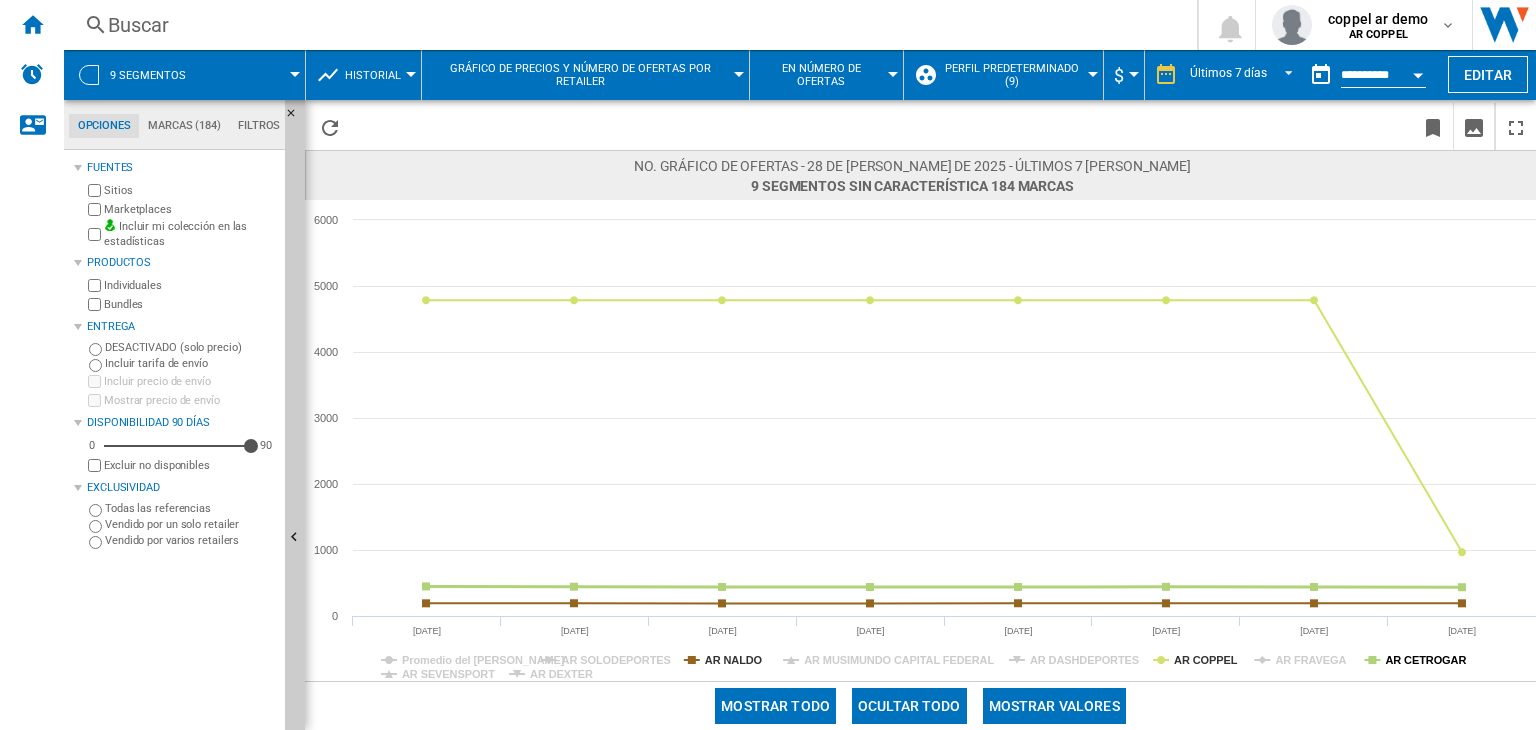 click on "AR CETROGAR" 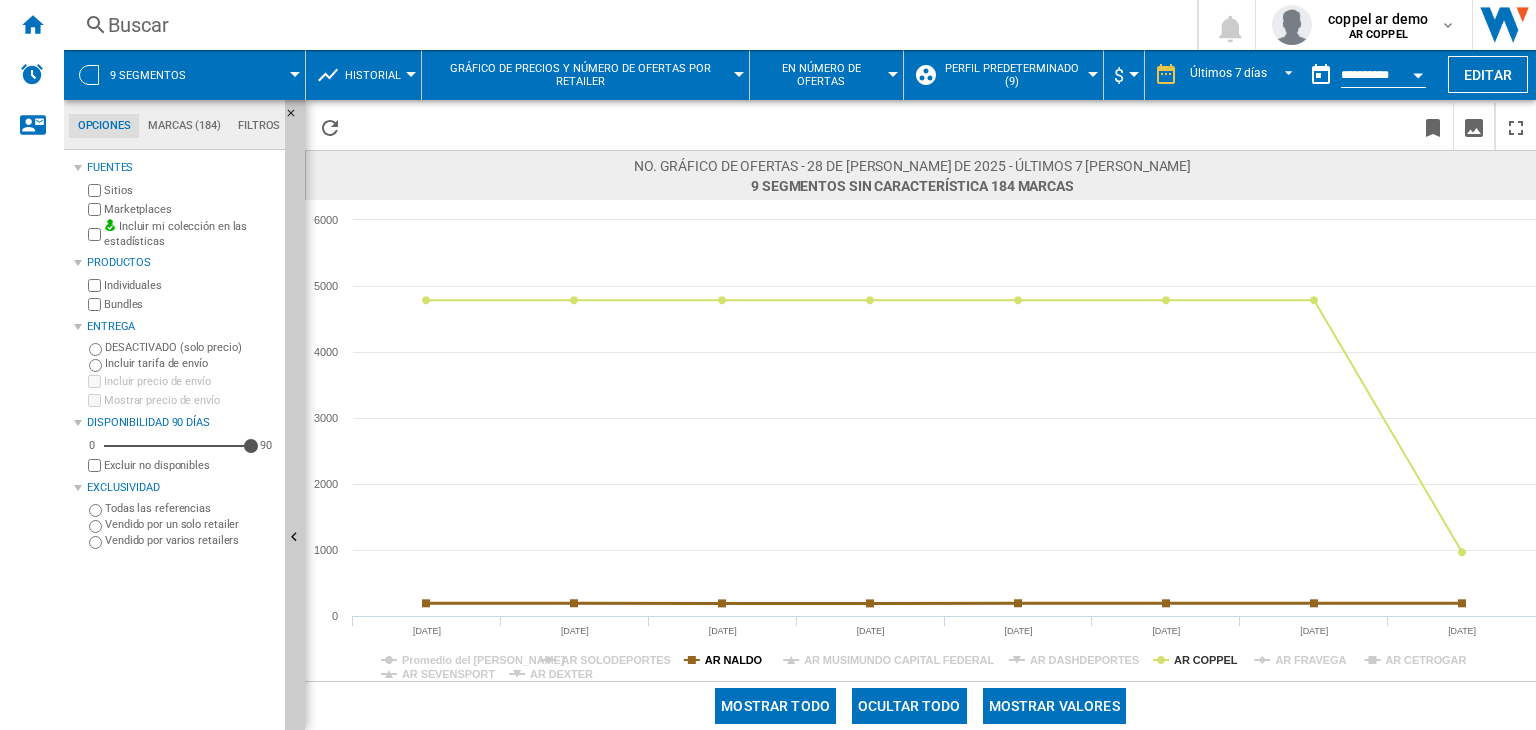click on "AR NALDO" 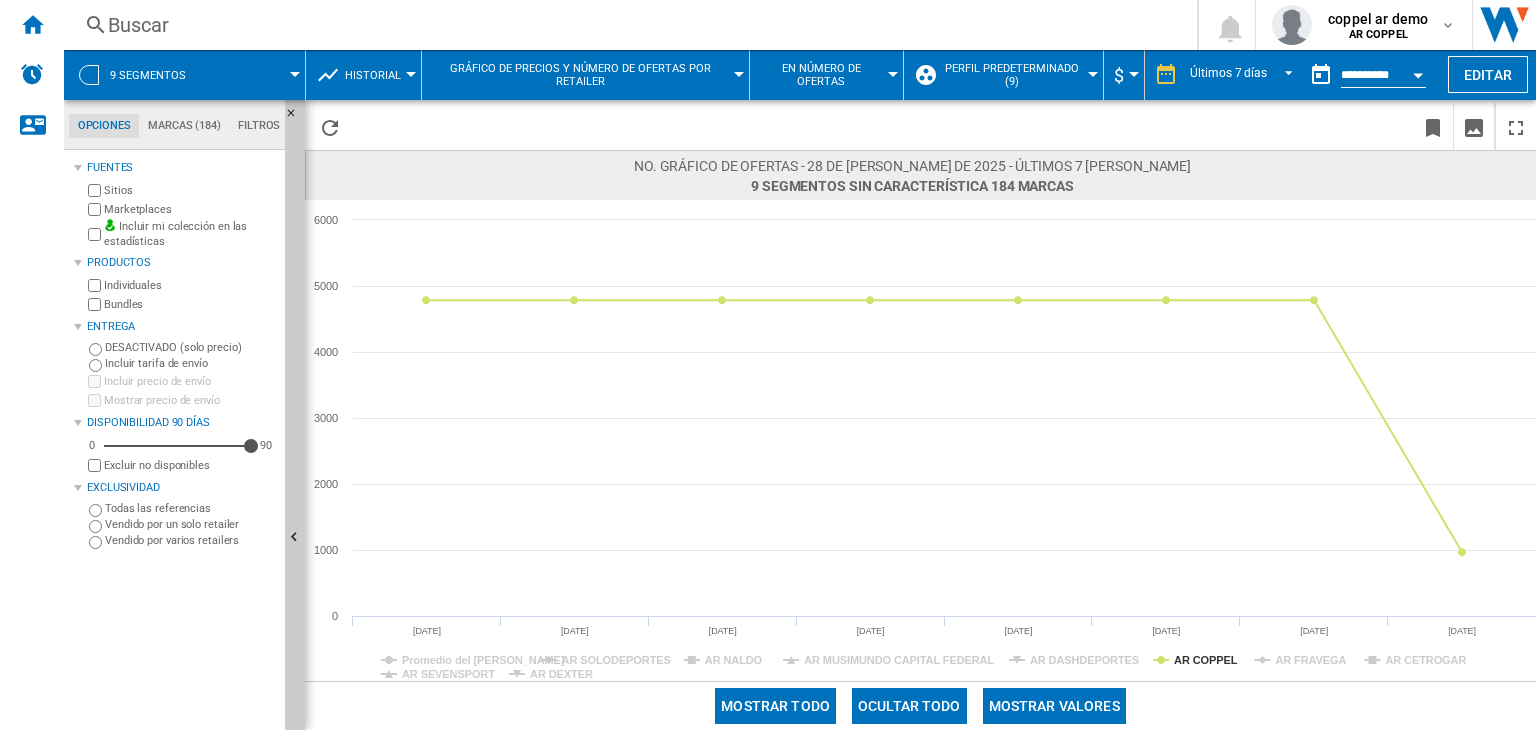 click on "Historial" at bounding box center [378, 75] 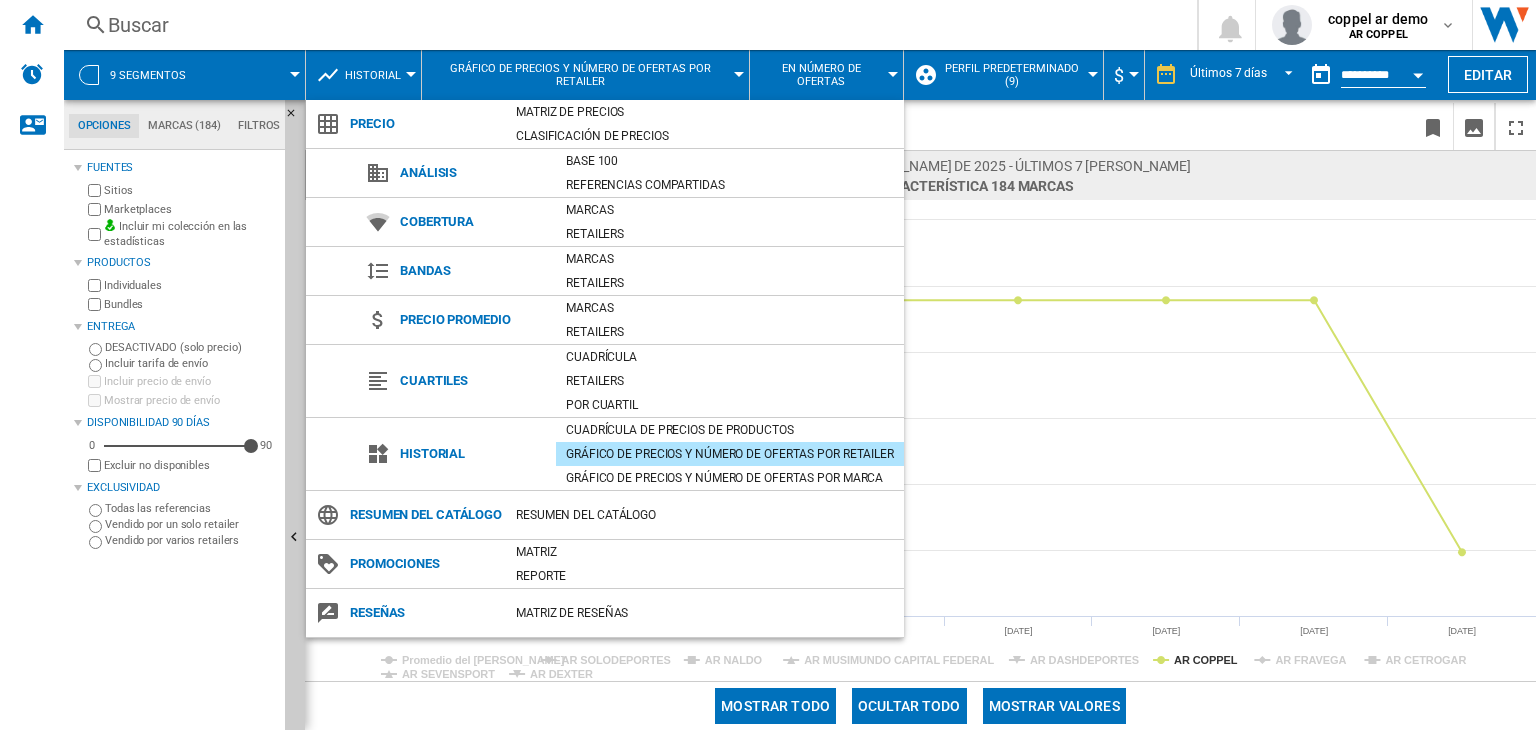 click at bounding box center (768, 365) 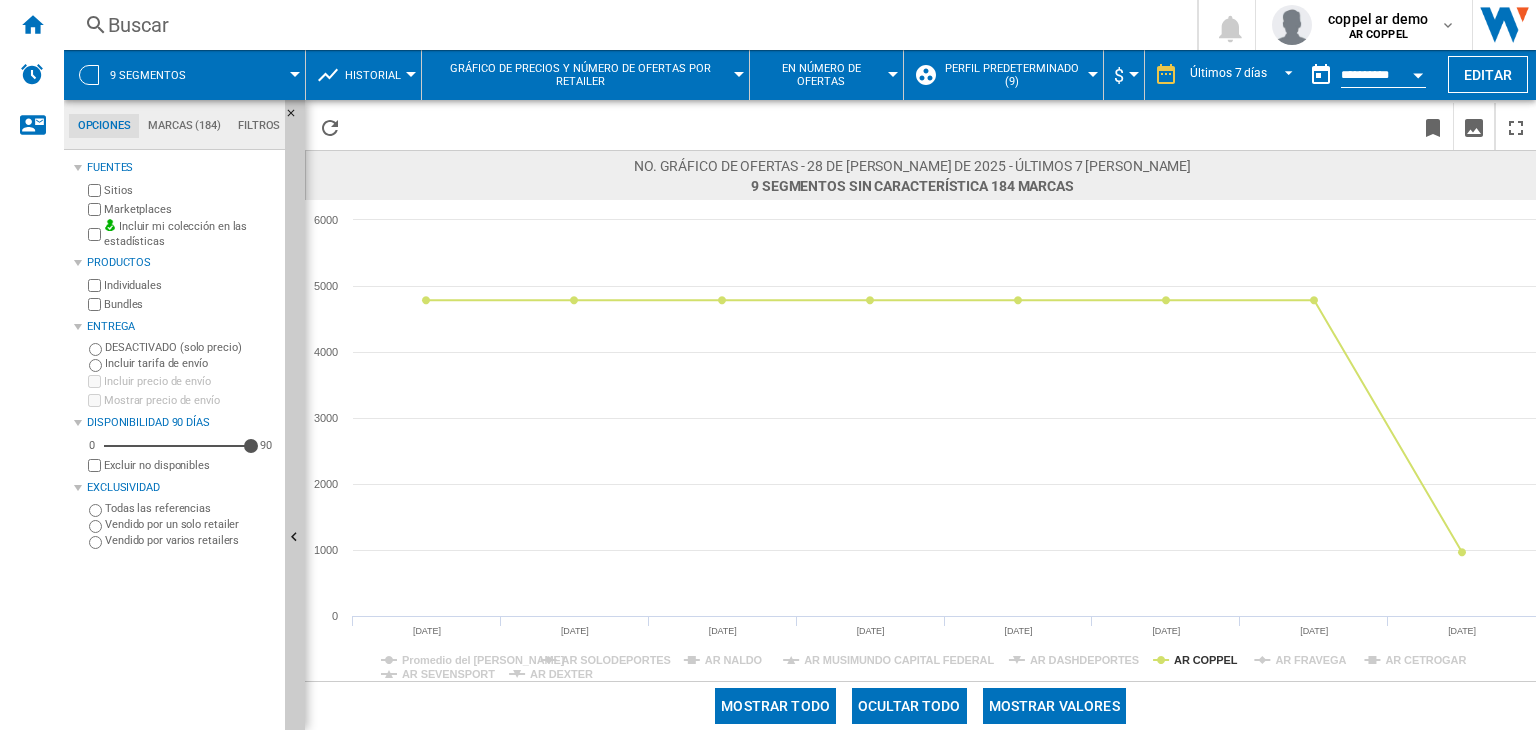 click on "Historial" at bounding box center [373, 75] 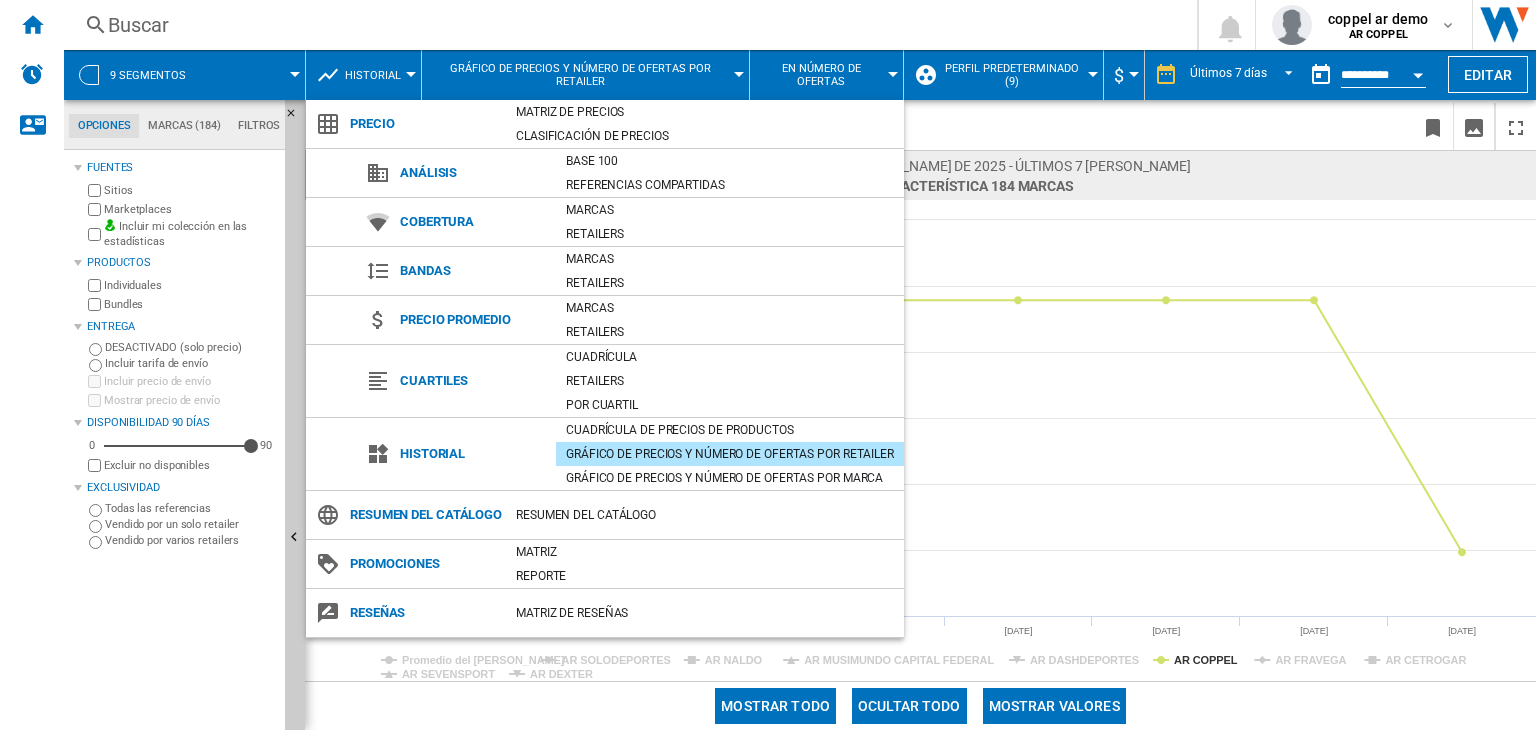 click on "Precio" at bounding box center [423, 124] 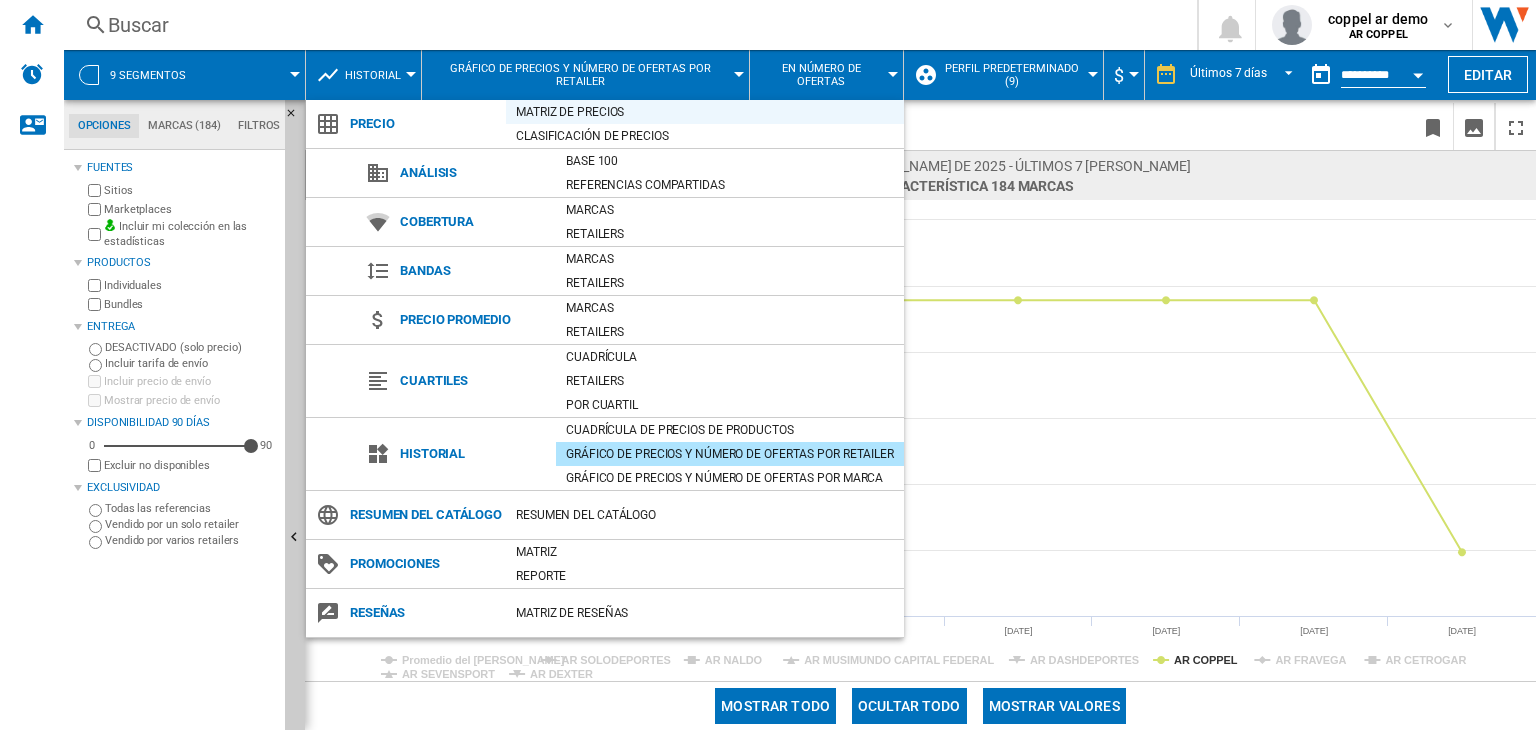 click on "Matriz de precios" at bounding box center [705, 112] 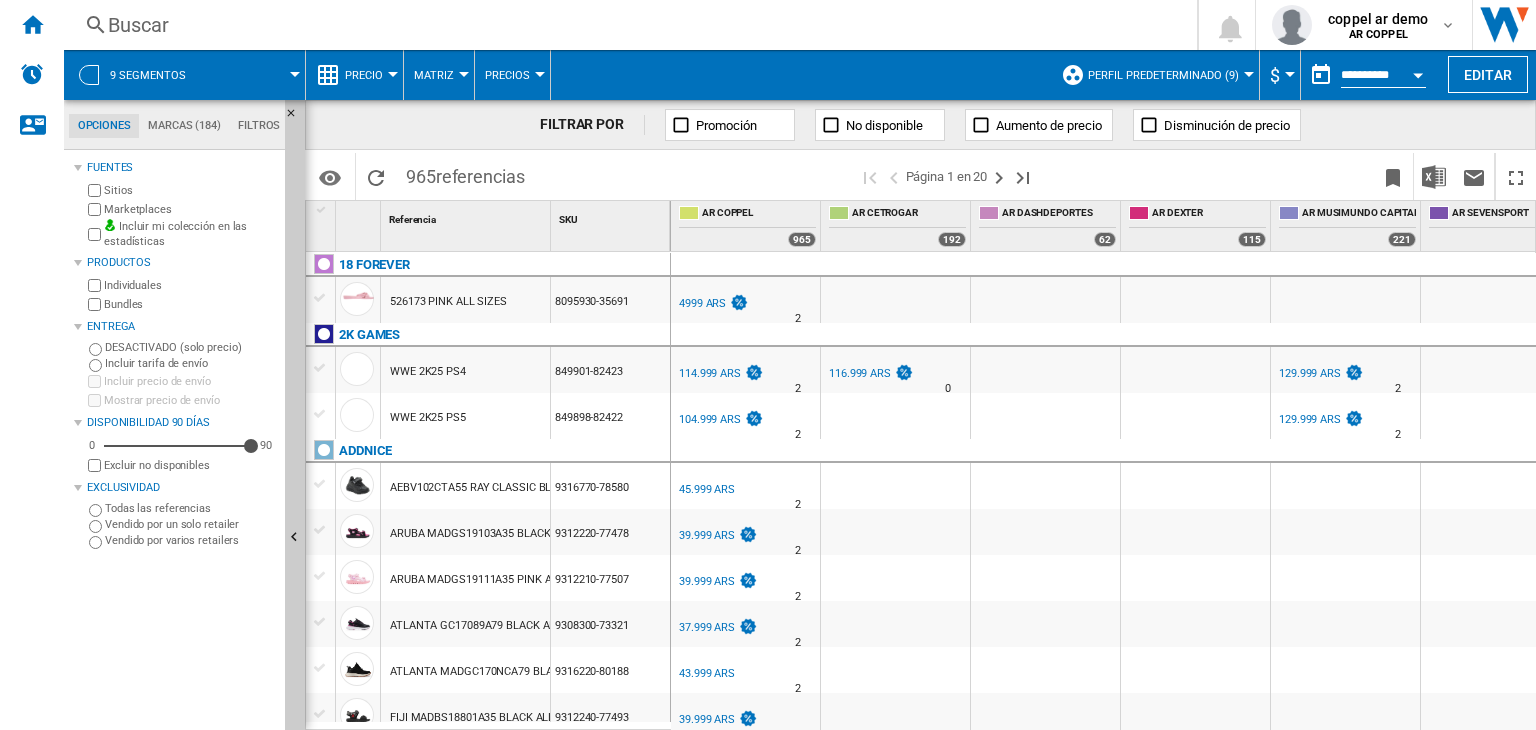 click on "Excluir no disponibles" at bounding box center (190, 465) 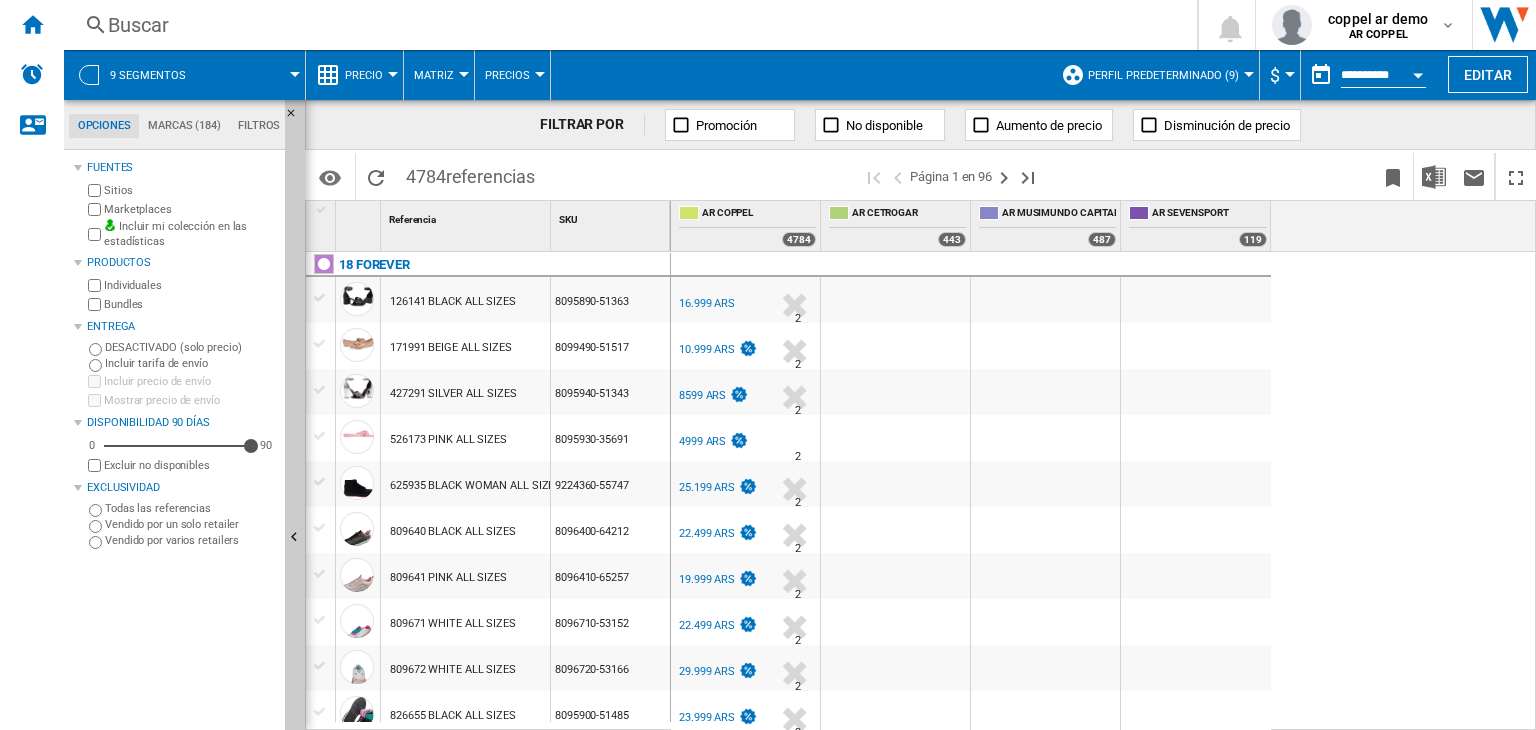 click on "16.999 ARS" at bounding box center (707, 303) 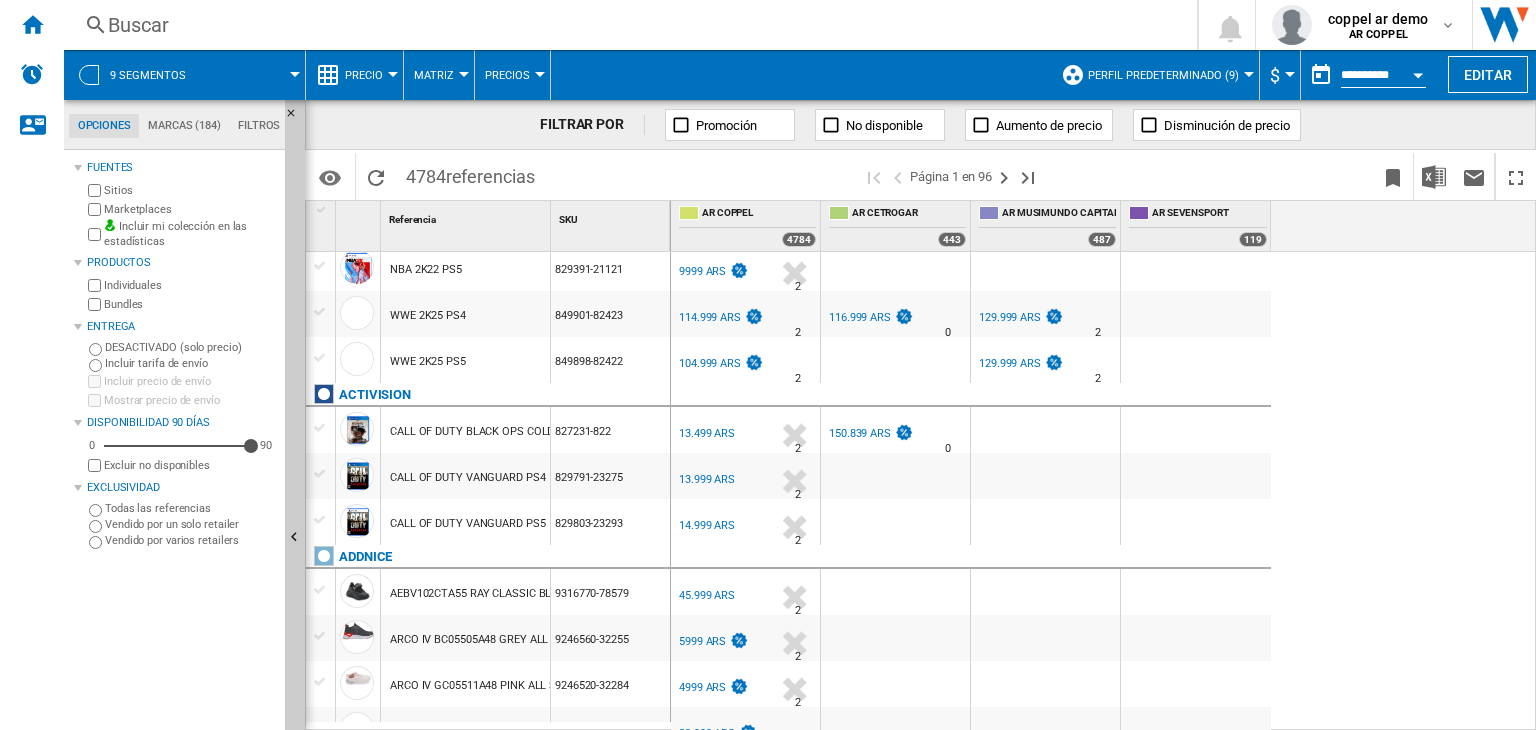 scroll, scrollTop: 1400, scrollLeft: 0, axis: vertical 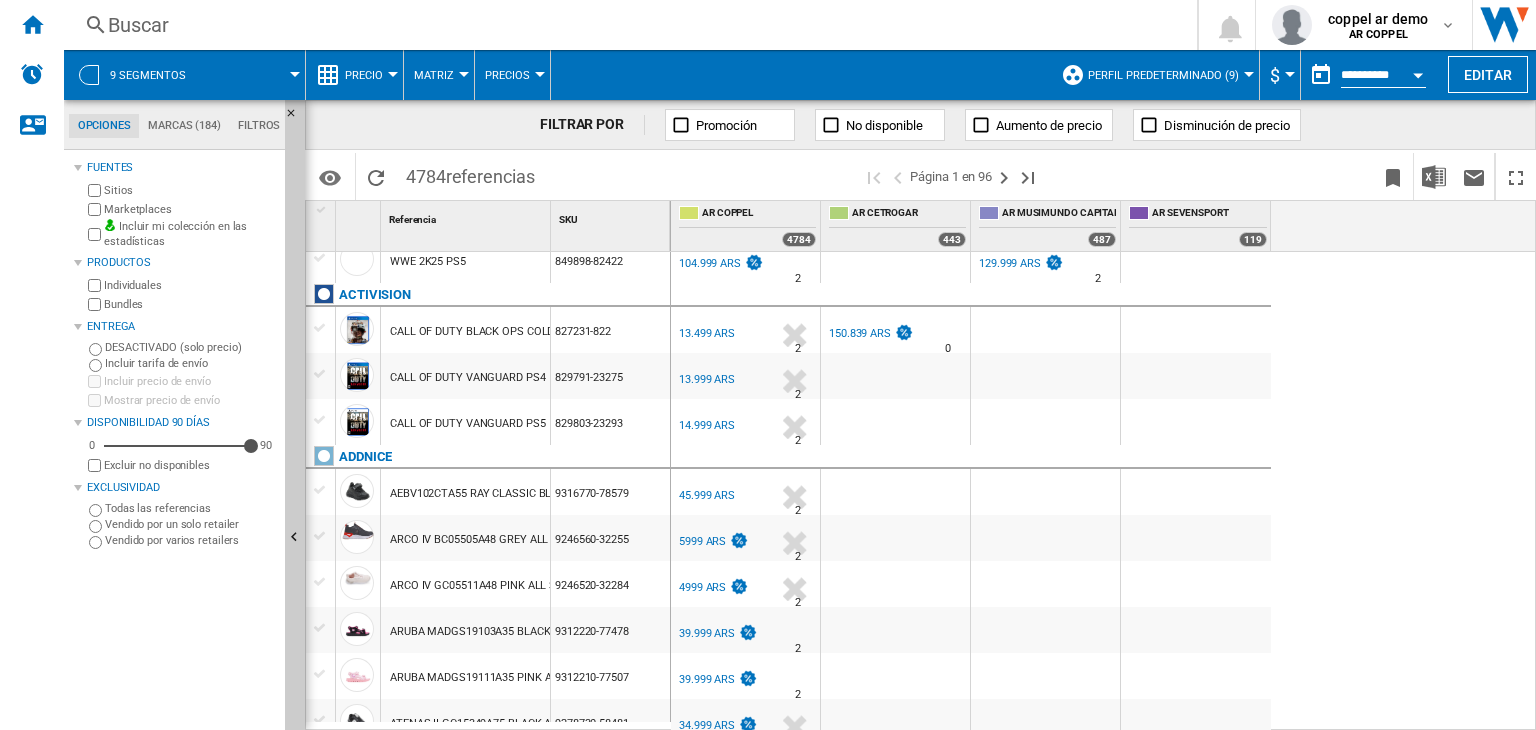 click on "AR COPPEL" at bounding box center (745, 318) 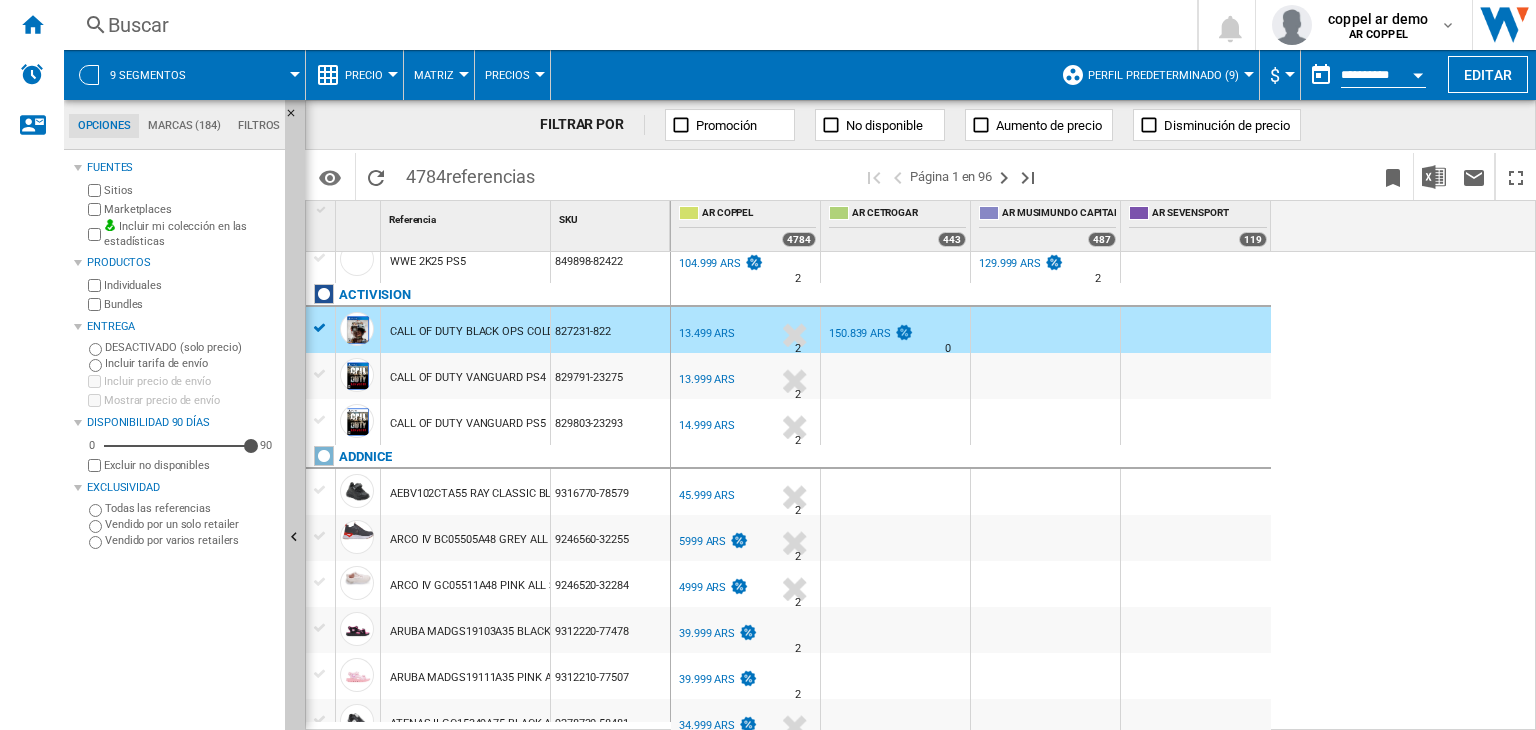 click on "13.499 ARS" at bounding box center (707, 333) 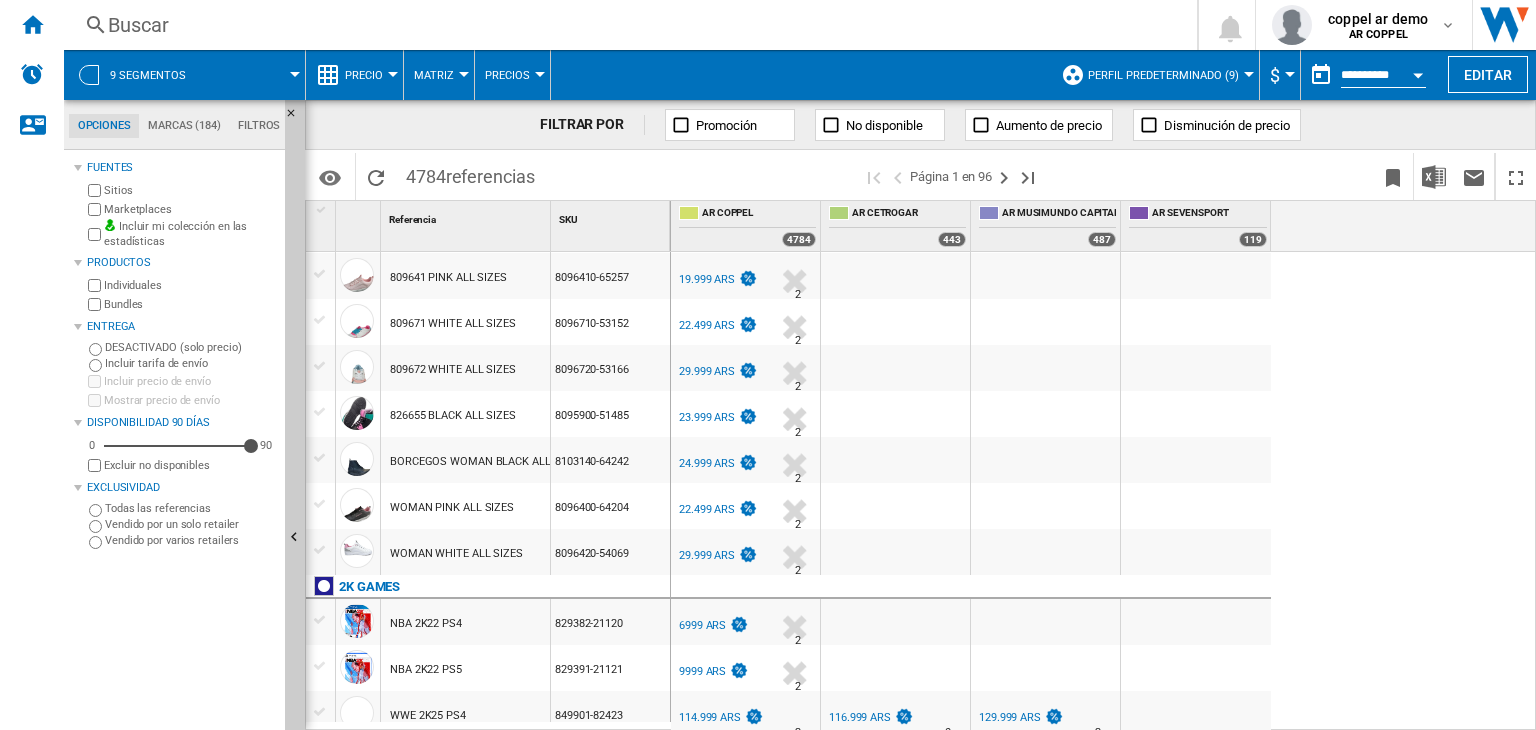 scroll, scrollTop: 0, scrollLeft: 0, axis: both 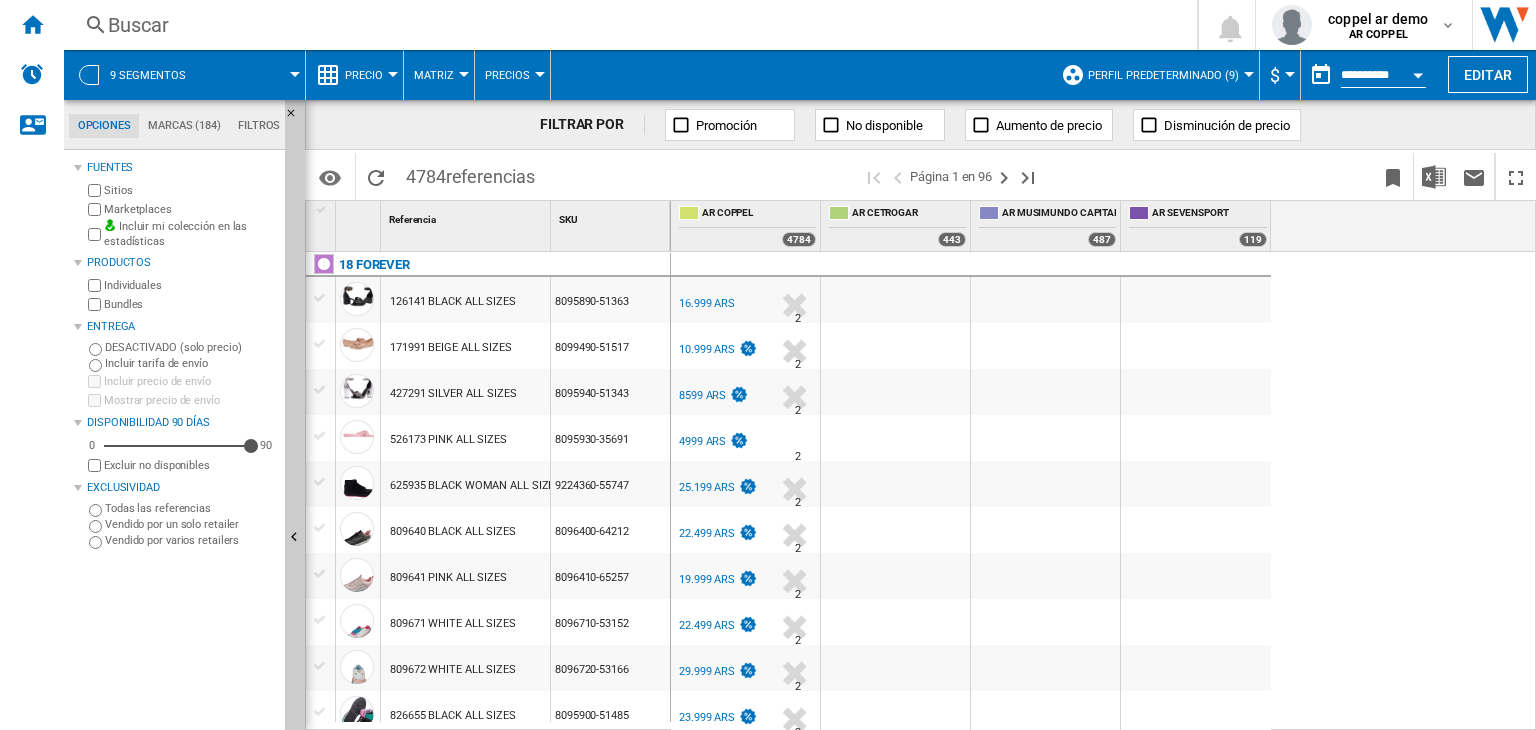 click on "16.999 ARS" at bounding box center [707, 303] 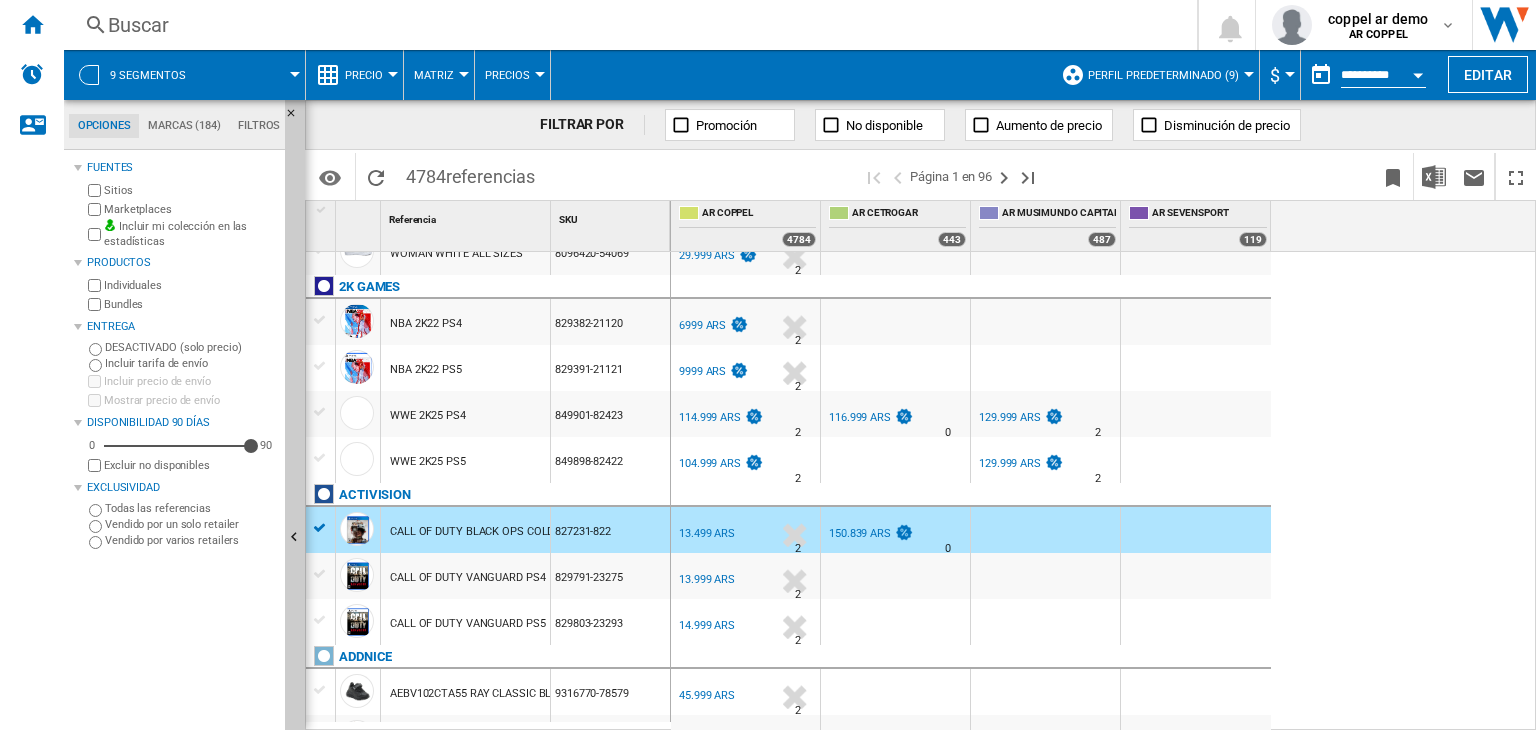 scroll, scrollTop: 200, scrollLeft: 0, axis: vertical 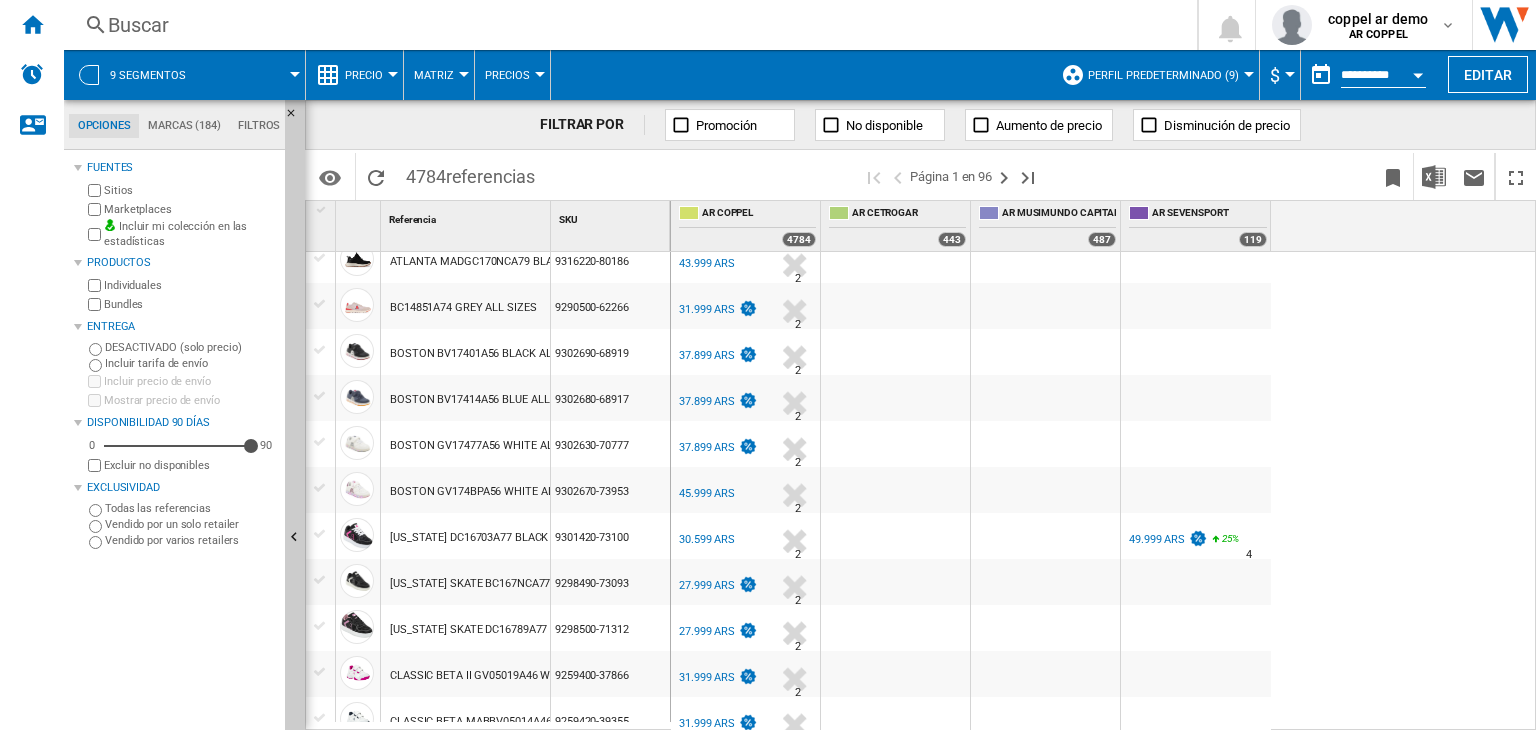 click on "37.899 ARS" at bounding box center [707, 401] 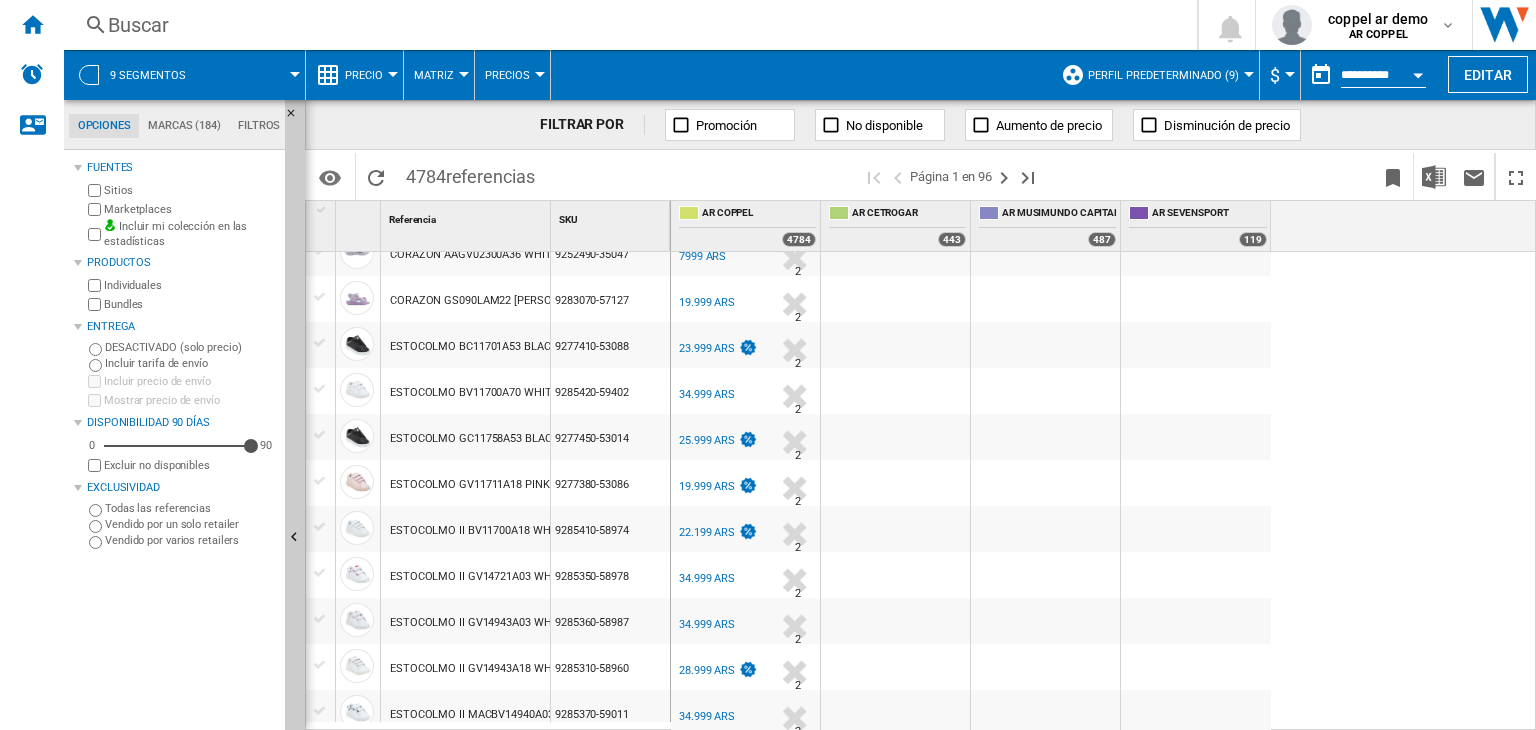 scroll, scrollTop: 1916, scrollLeft: 0, axis: vertical 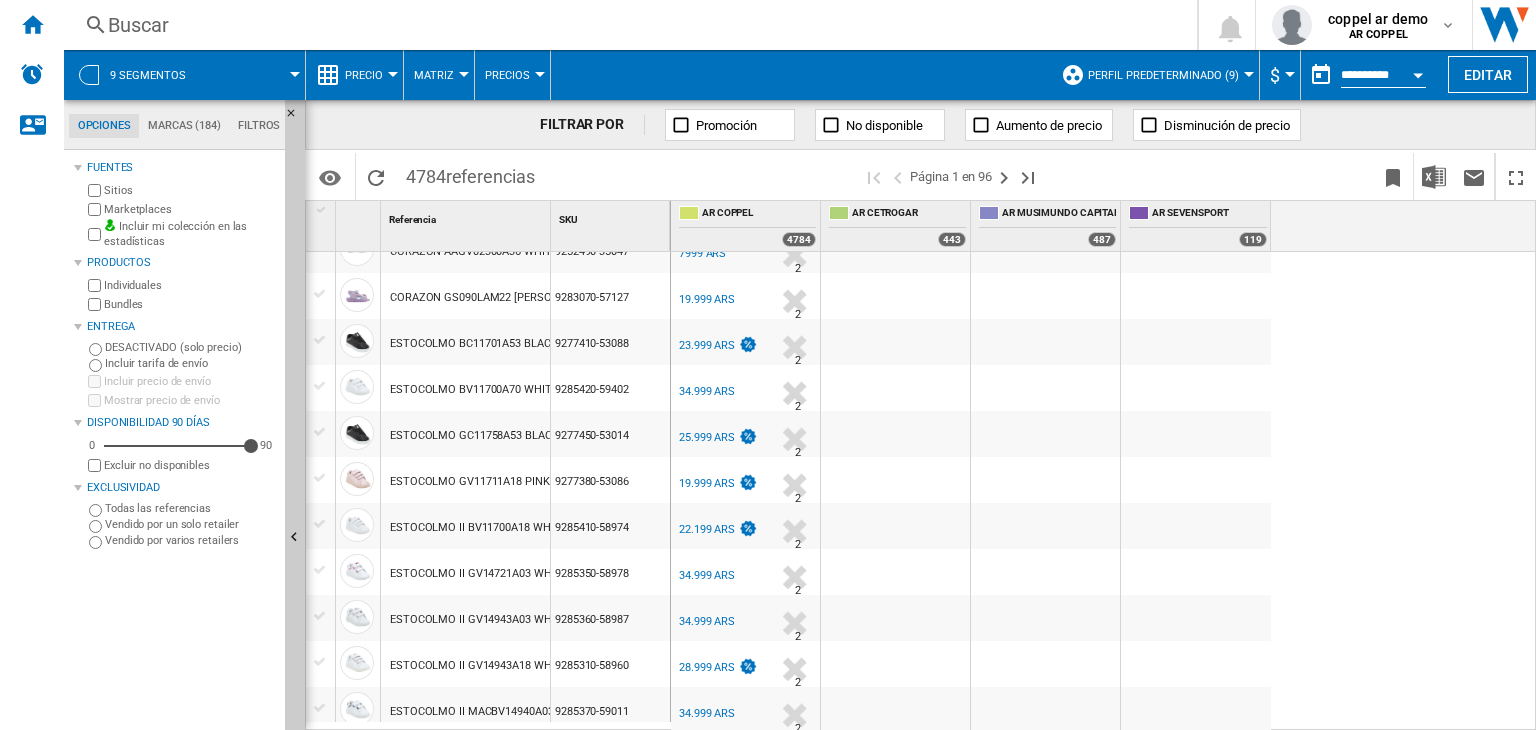 click on "9 segmentos" at bounding box center (148, 75) 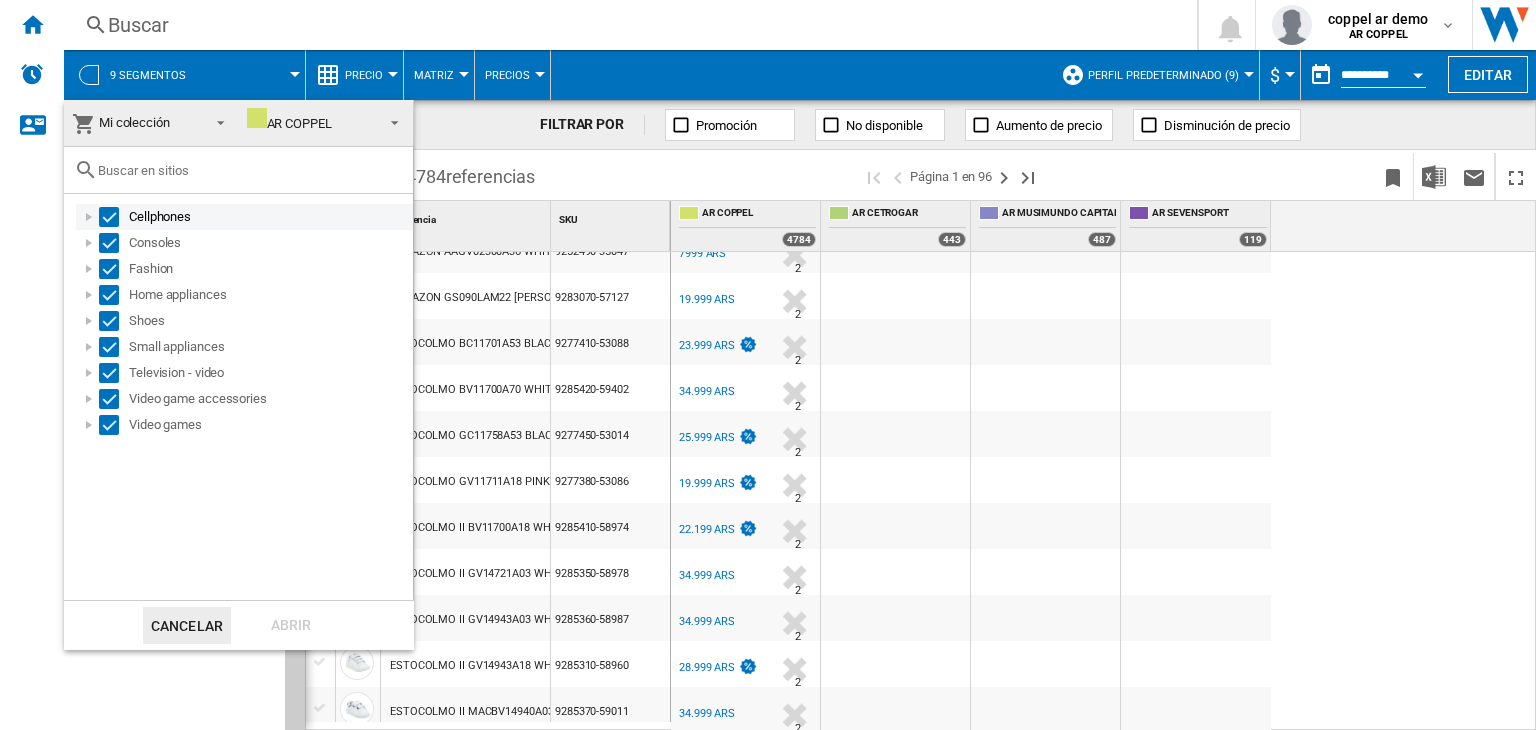 click at bounding box center [114, 217] 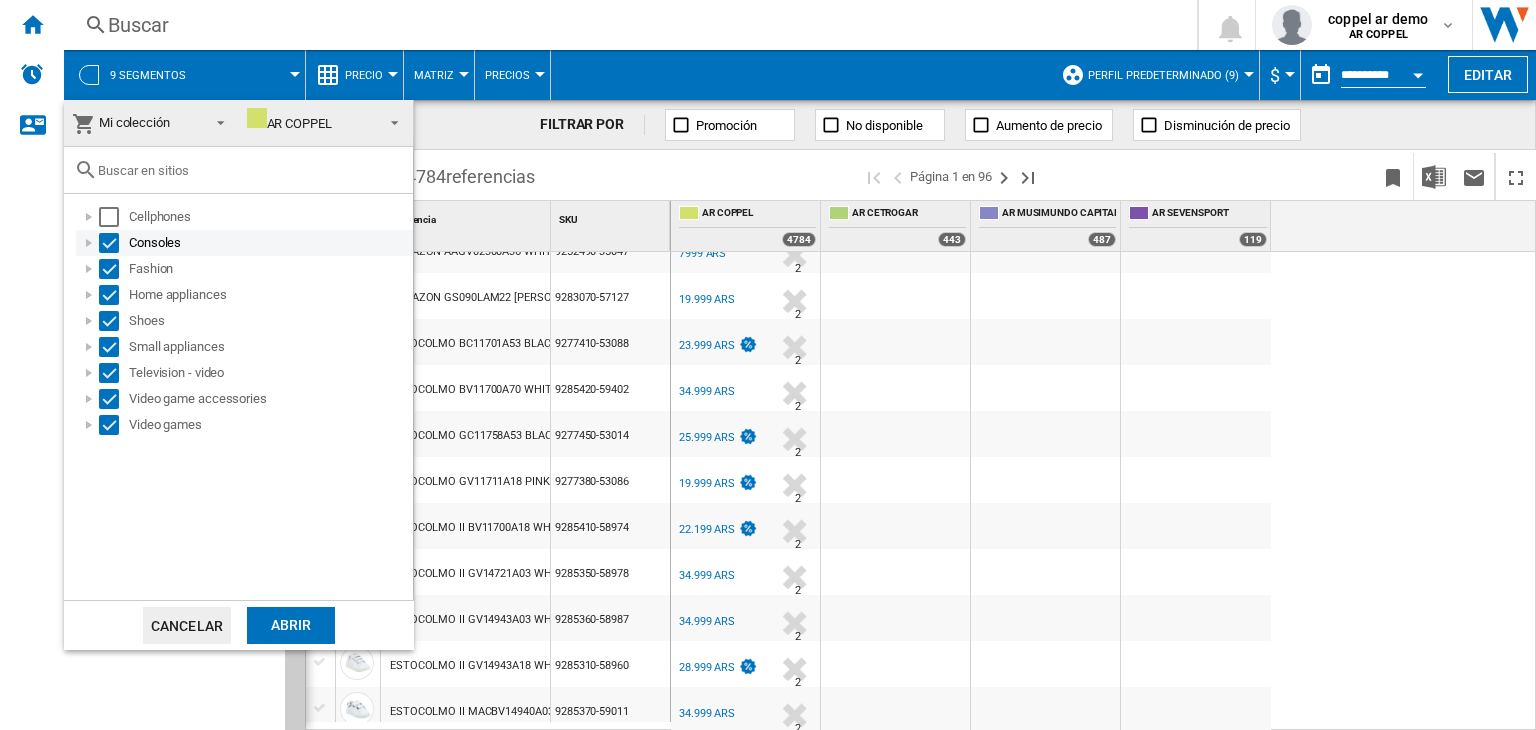click at bounding box center (109, 243) 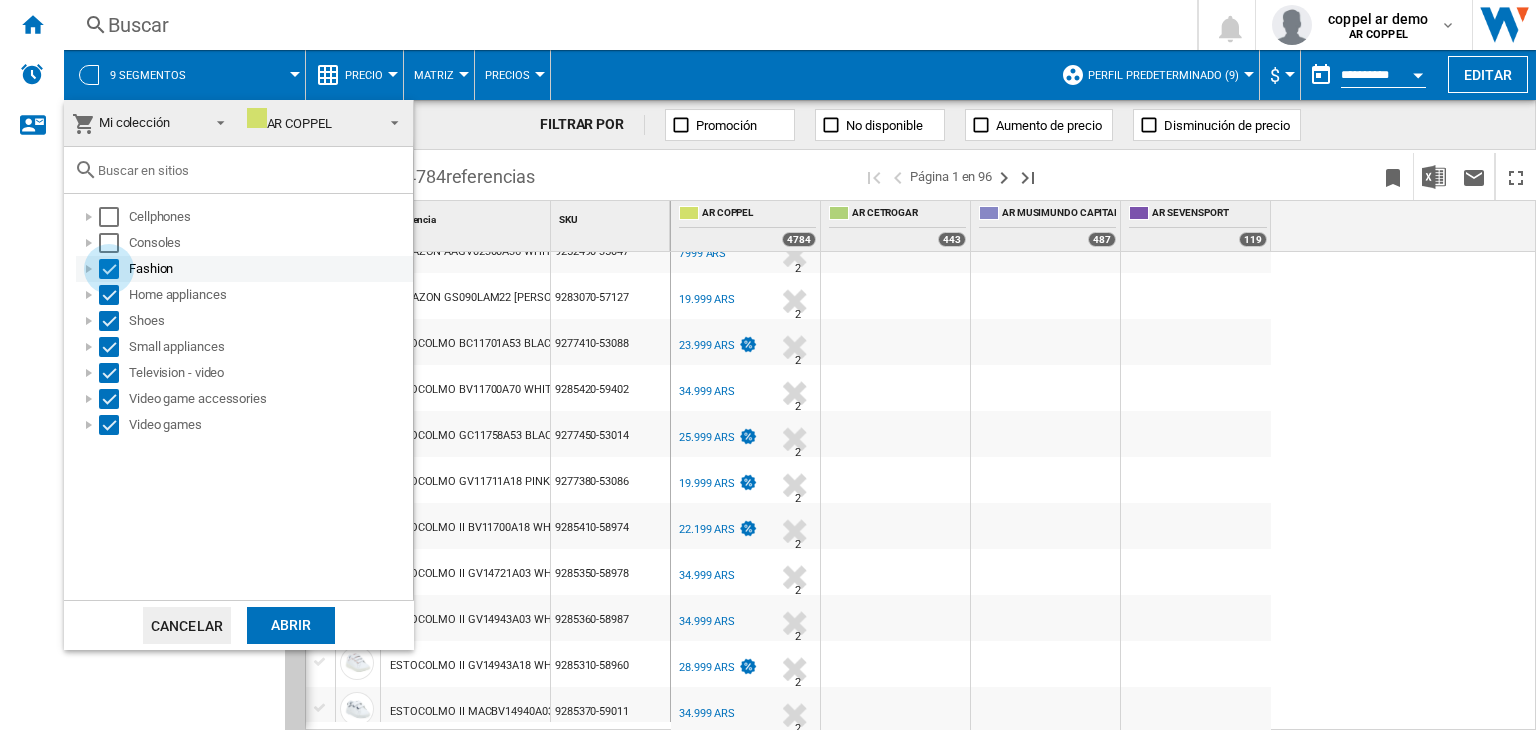 click at bounding box center (109, 269) 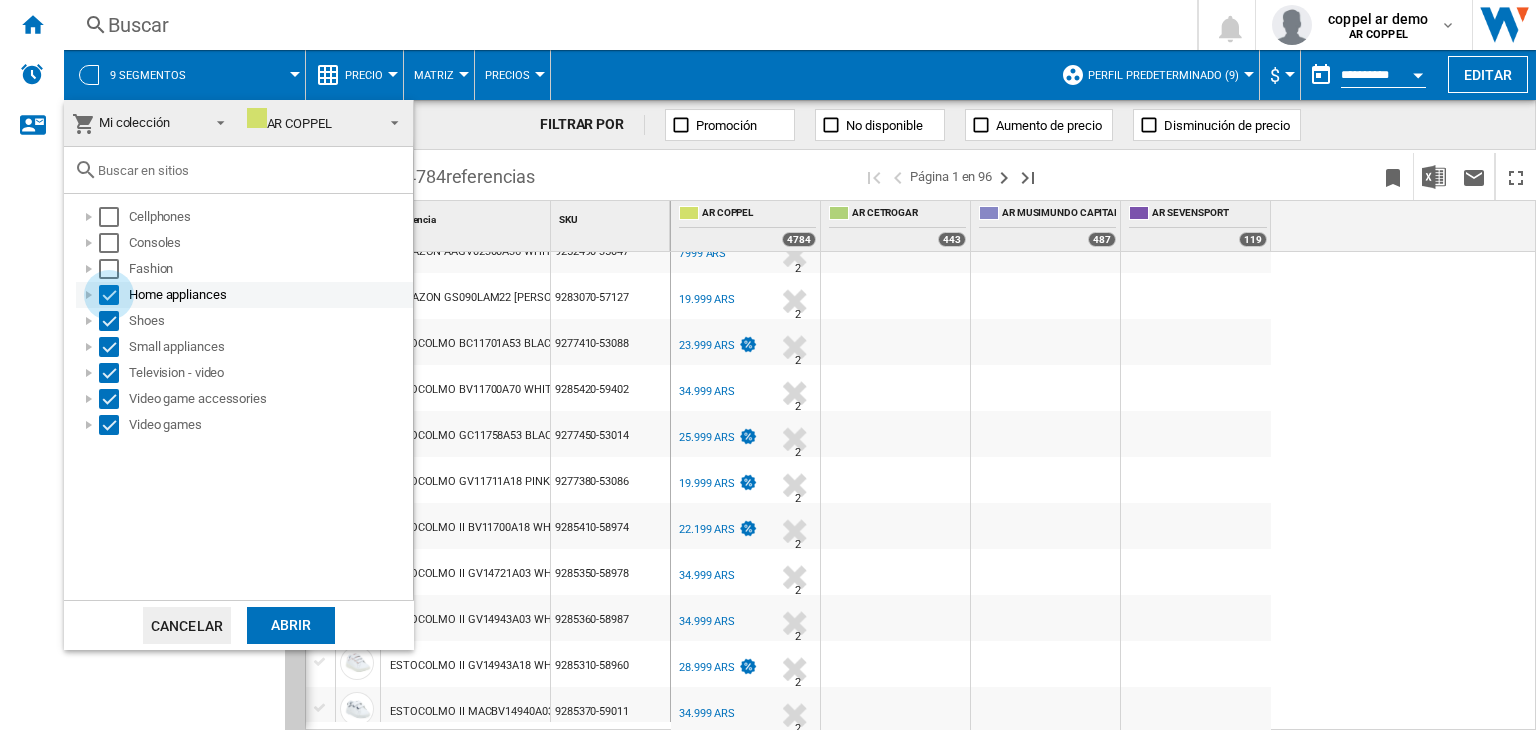 click at bounding box center [109, 295] 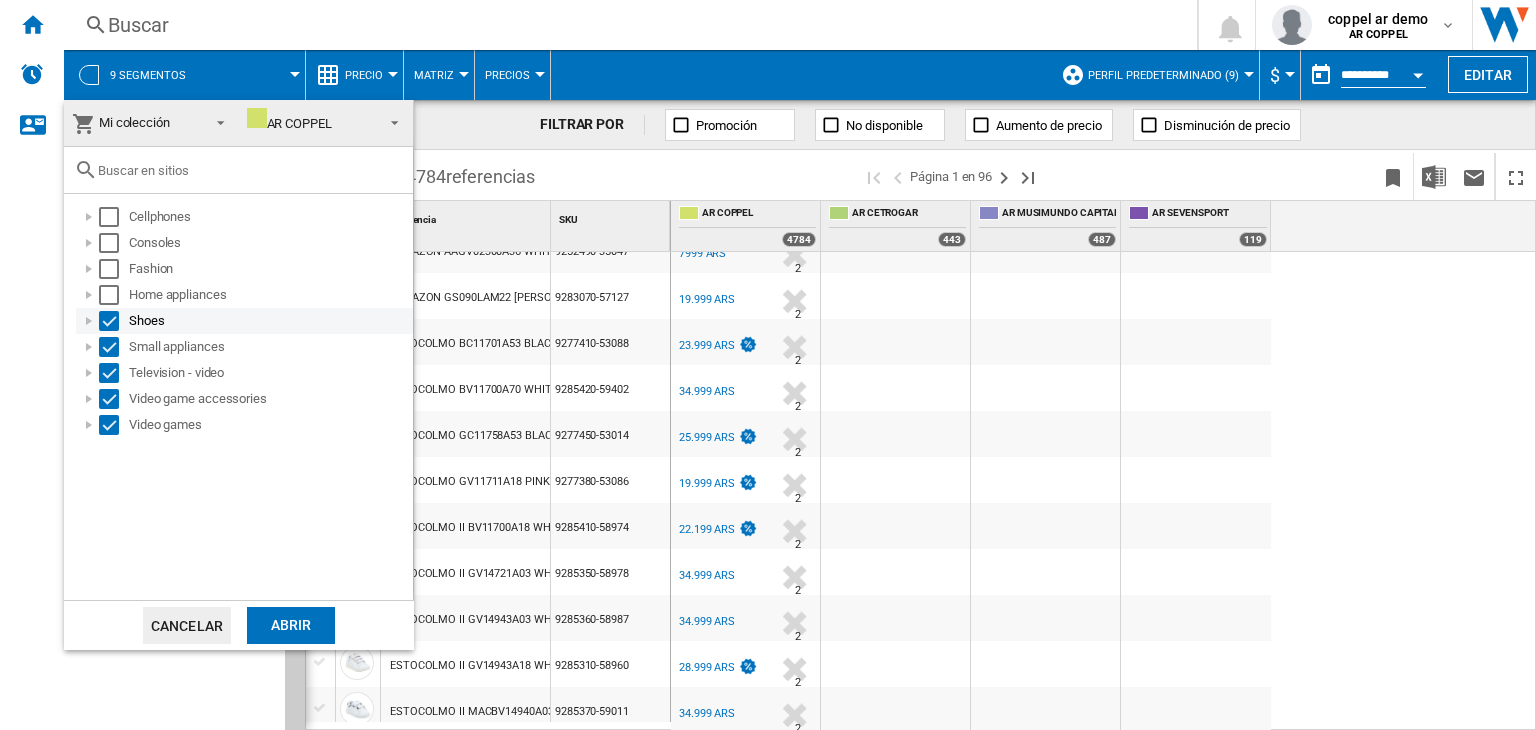 click at bounding box center [109, 321] 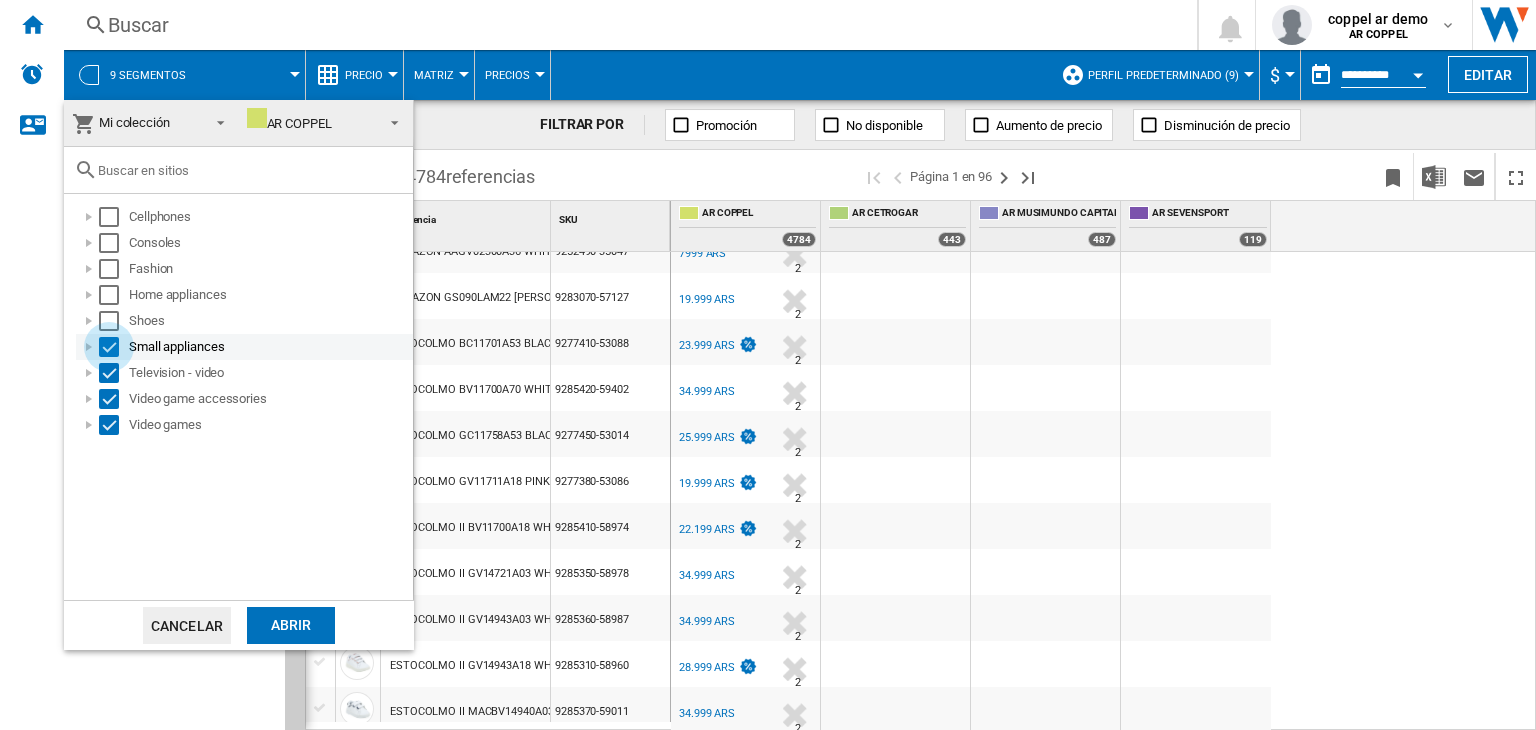 click at bounding box center (109, 347) 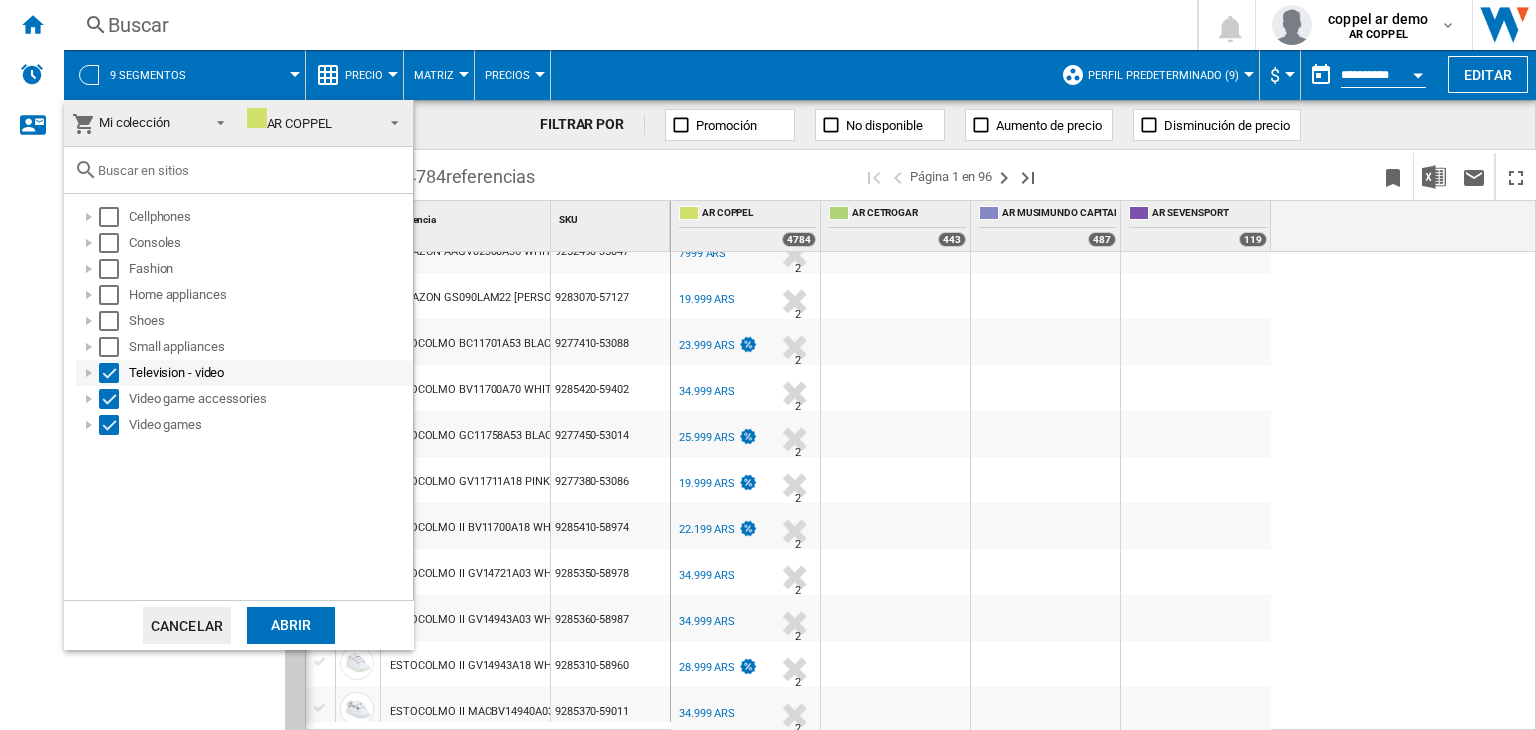 click at bounding box center (109, 373) 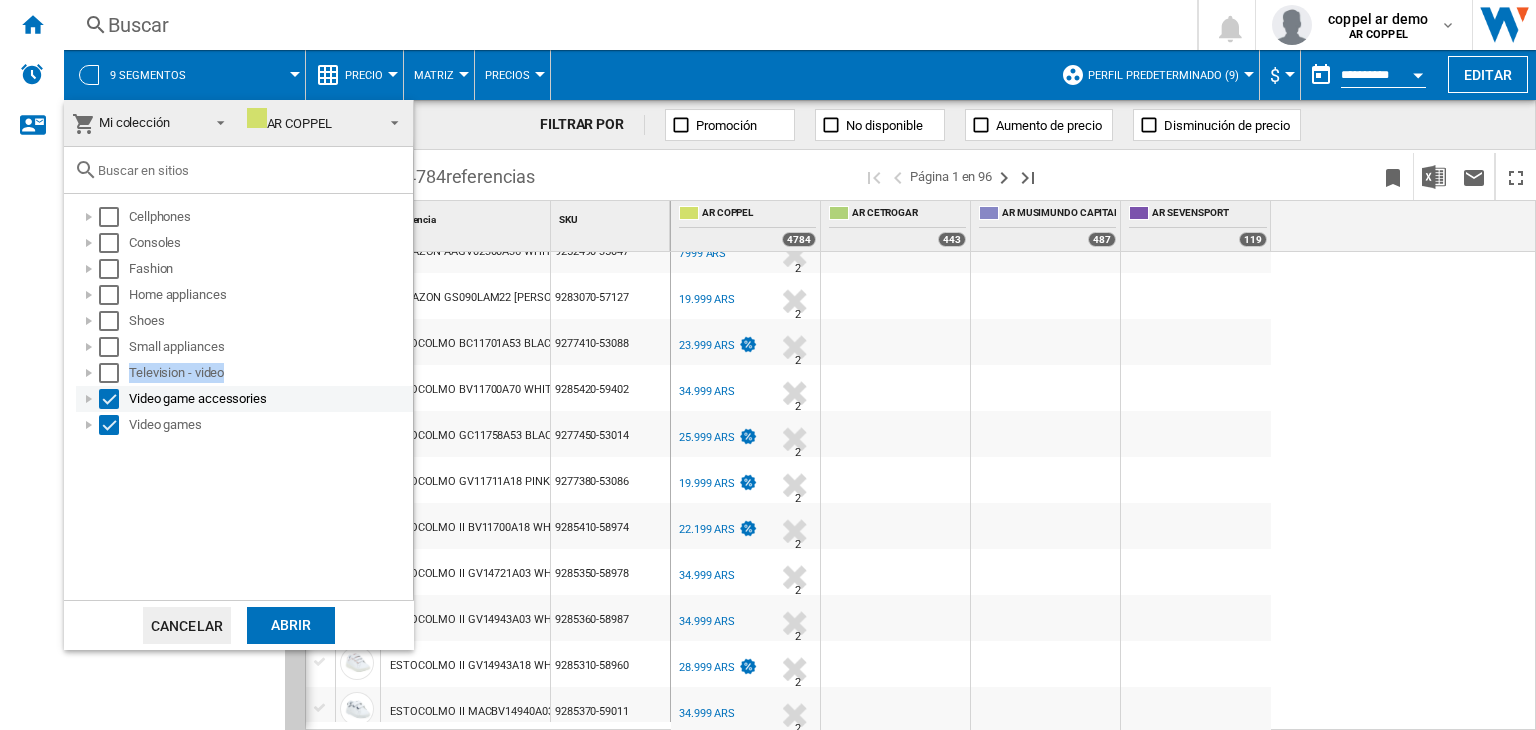 click on "Cellphones
Consoles
Fashion
Home appliances
Shoes
Small appliances
Television - video
Video game accessories
Video games" at bounding box center (243, 321) 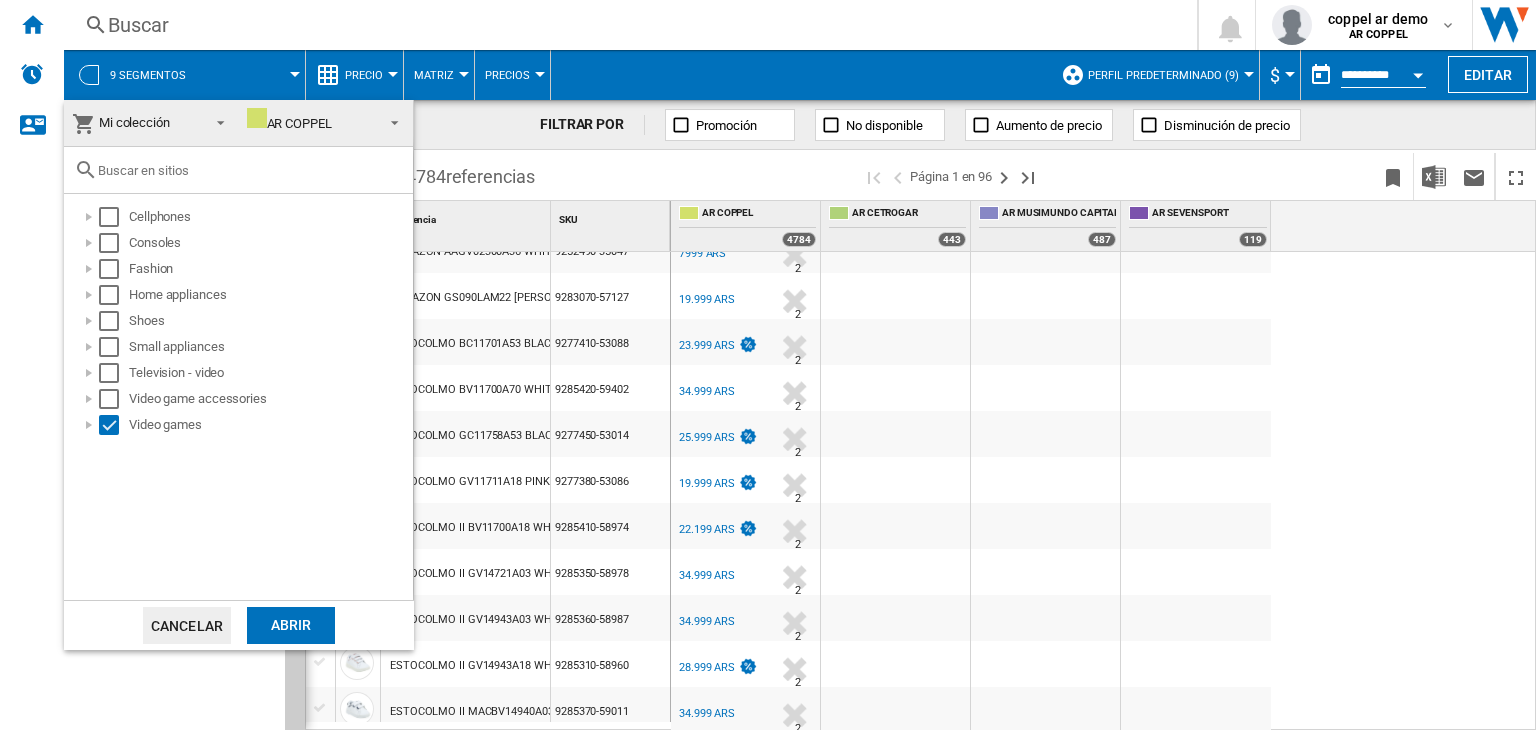click on "Abrir" at bounding box center [291, 625] 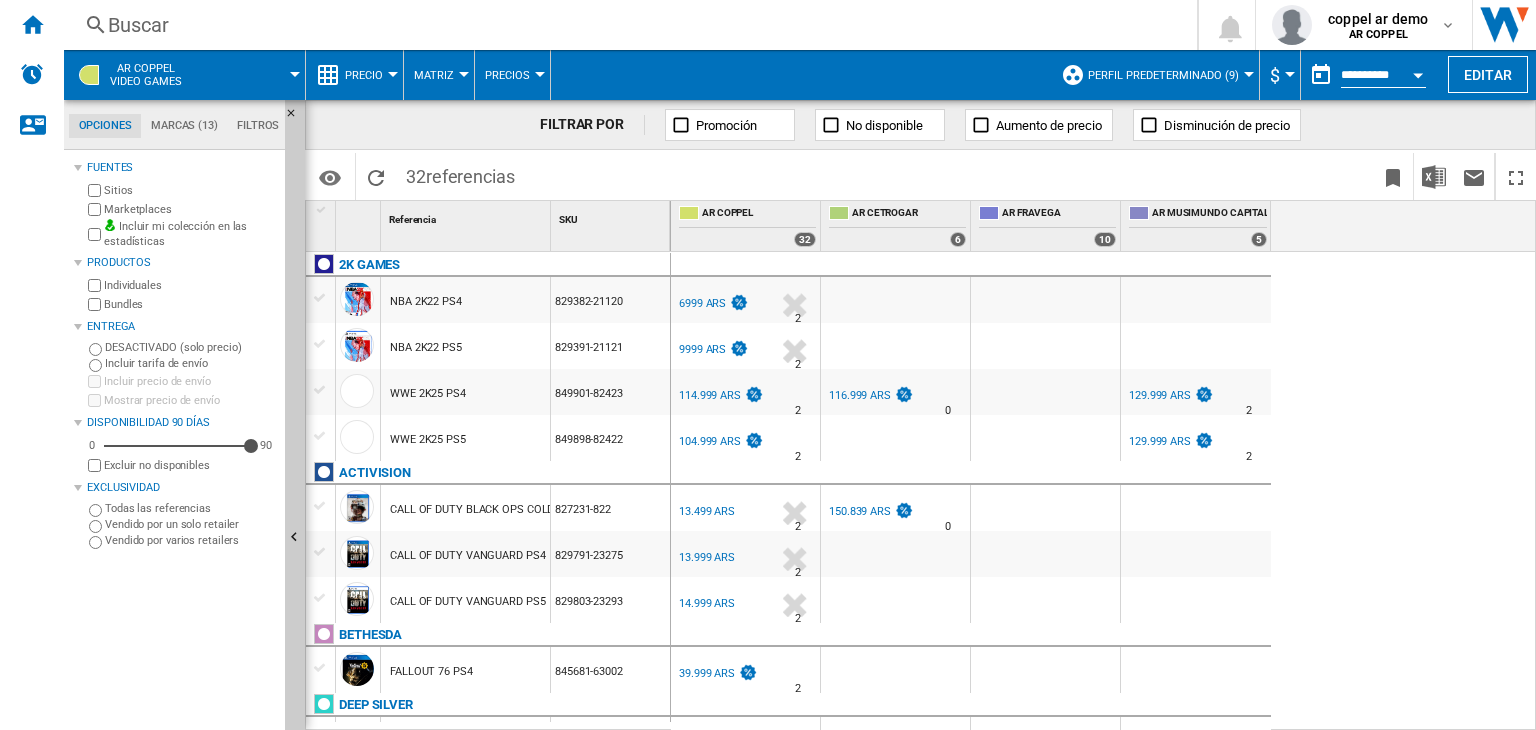 click on "6999 ARS" at bounding box center (712, 304) 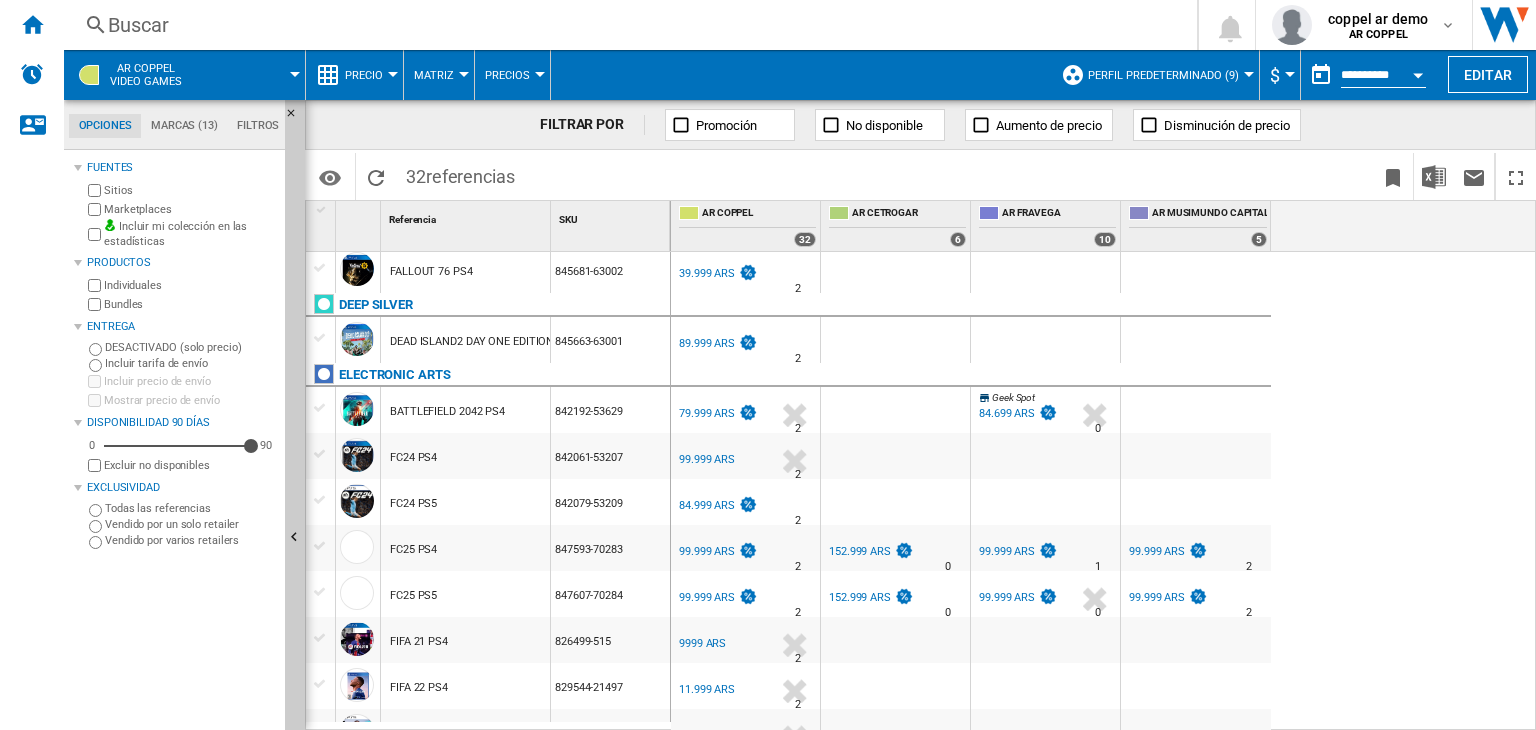 click on "79.999 ARS" at bounding box center (707, 413) 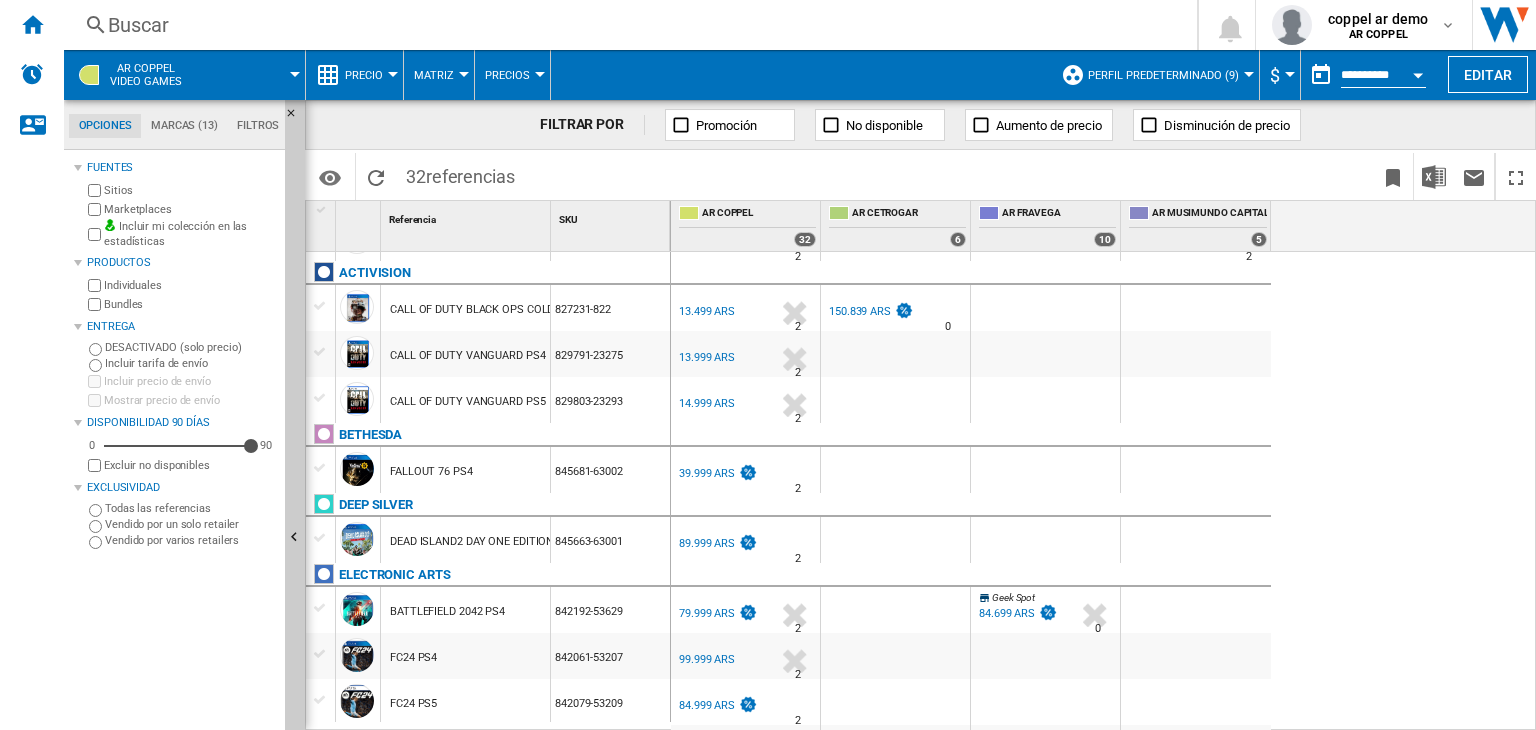 scroll, scrollTop: 100, scrollLeft: 0, axis: vertical 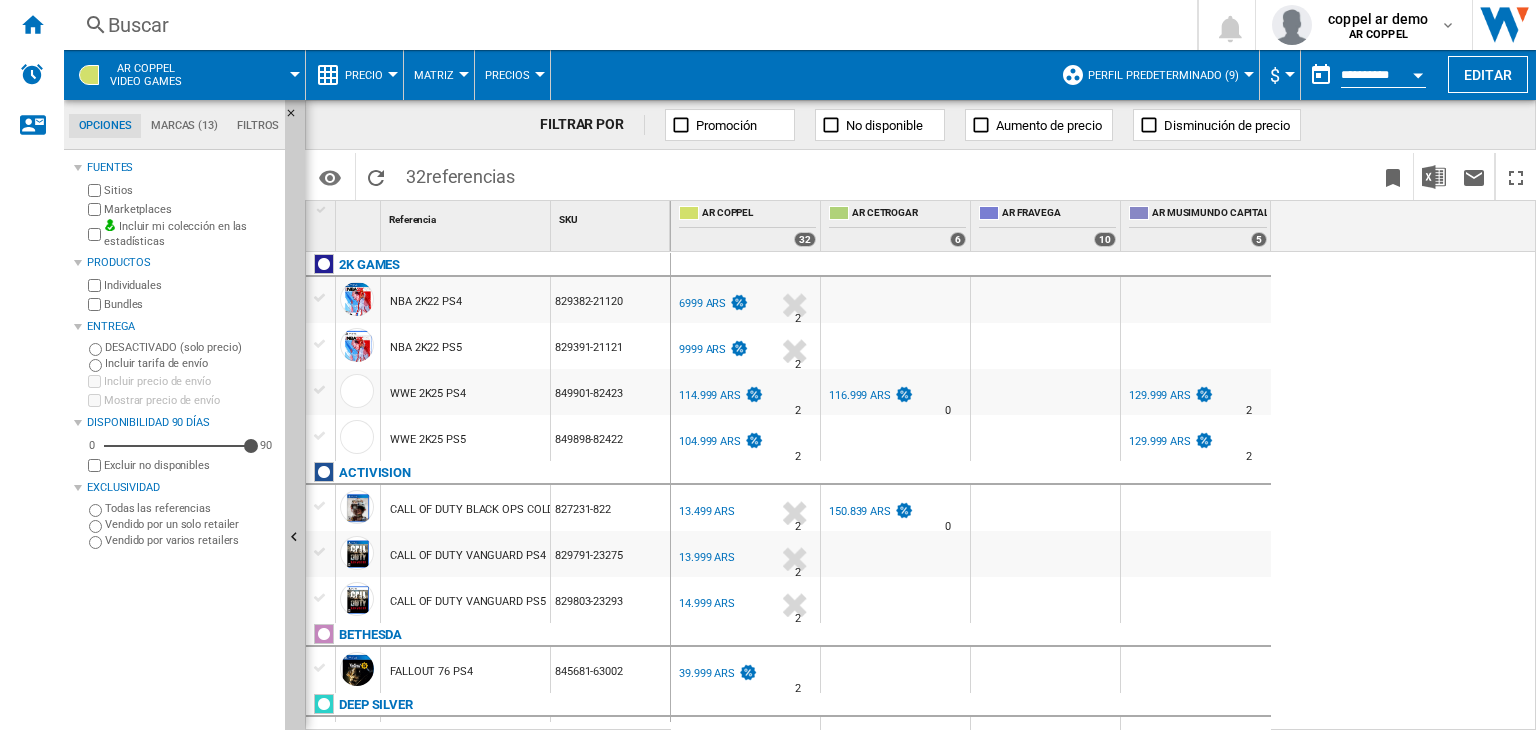drag, startPoint x: 548, startPoint y: 229, endPoint x: 797, endPoint y: 238, distance: 249.1626 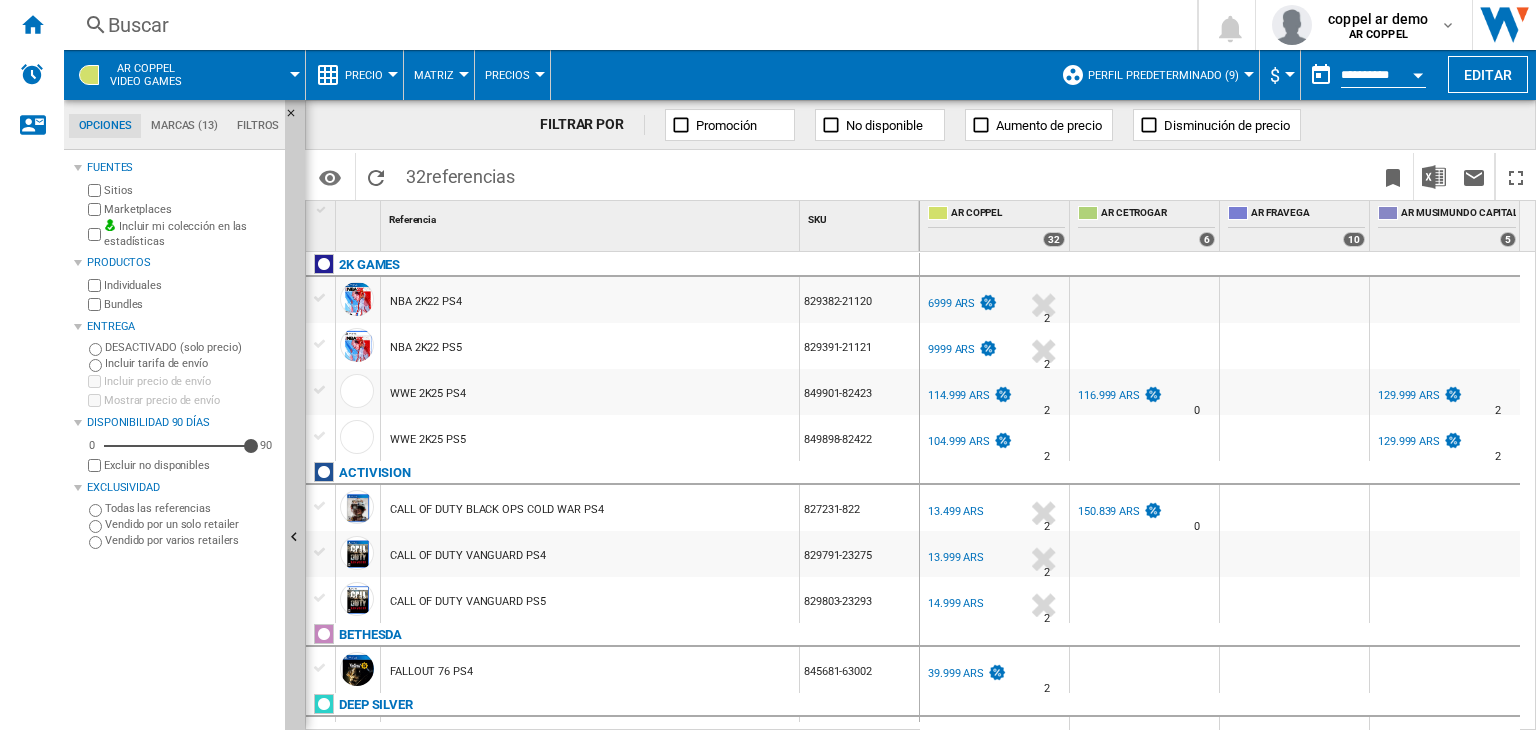 scroll, scrollTop: 300, scrollLeft: 0, axis: vertical 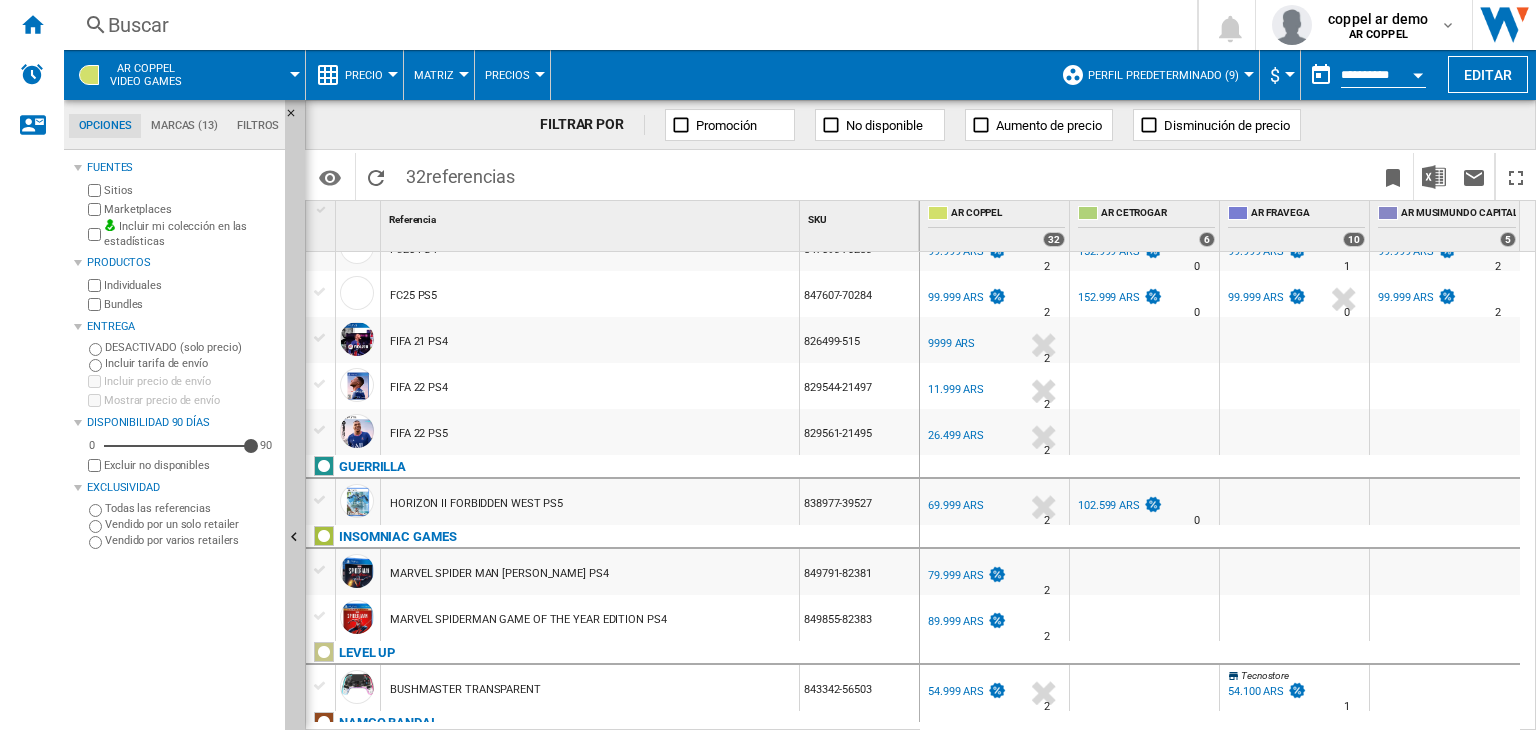 click on "26.499 ARS" at bounding box center (956, 435) 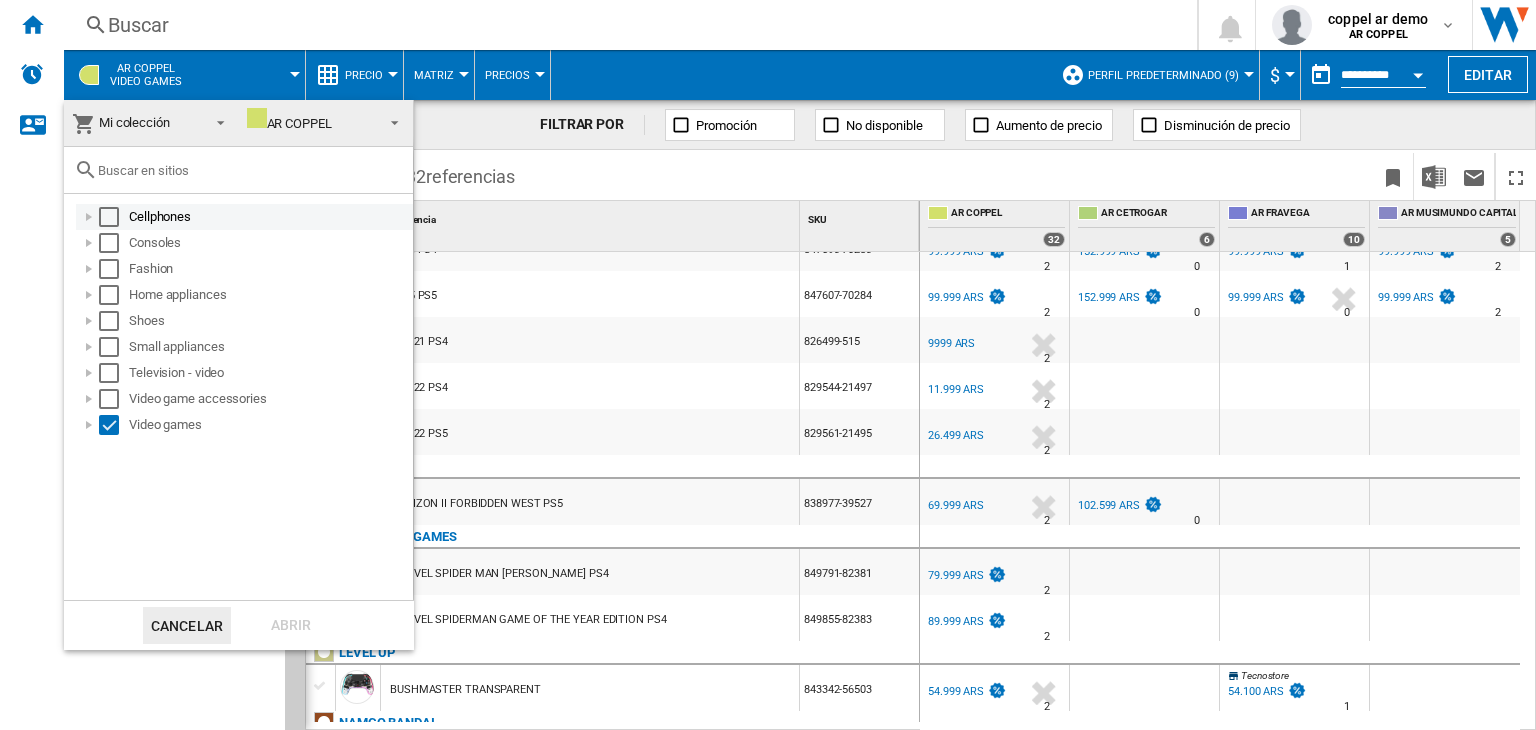 click at bounding box center (109, 217) 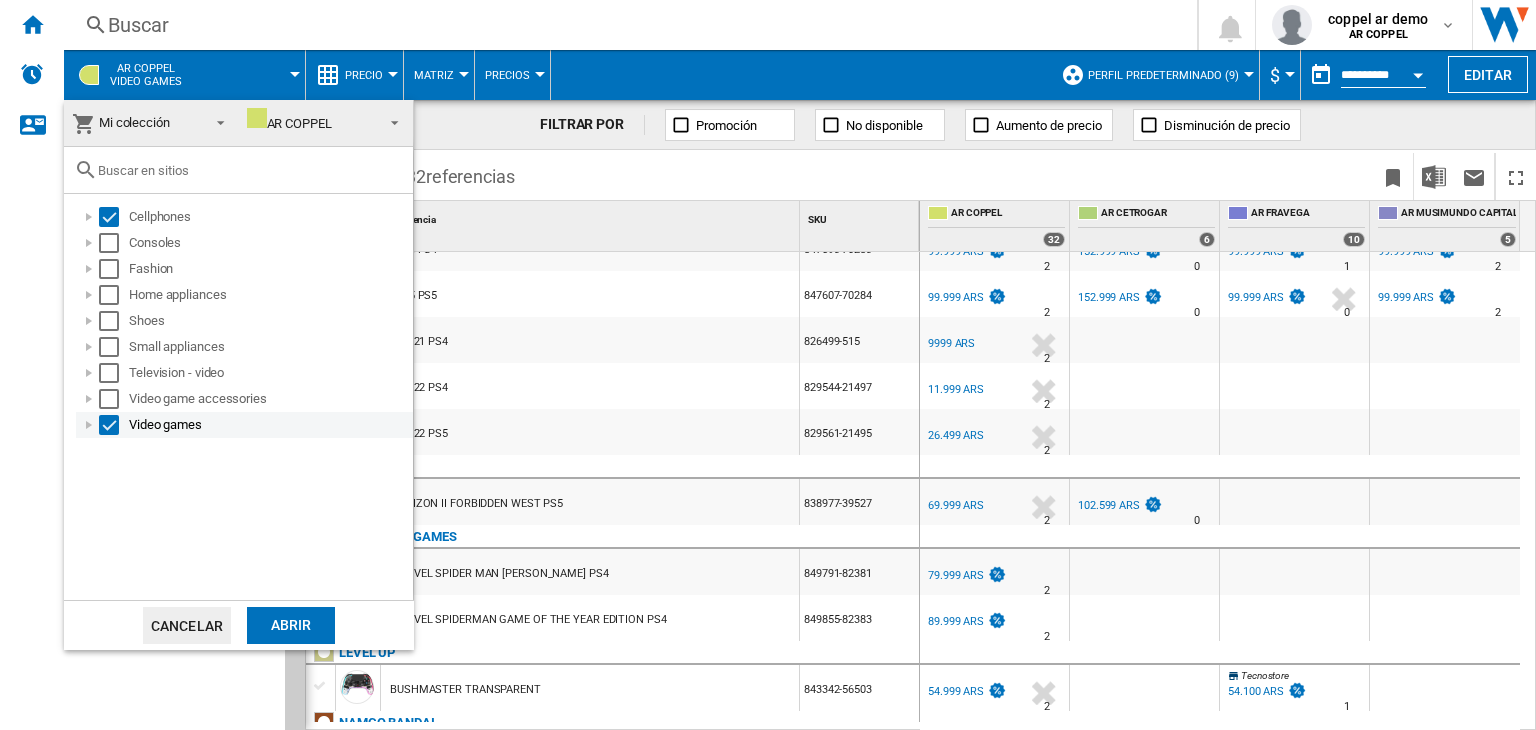click at bounding box center (109, 425) 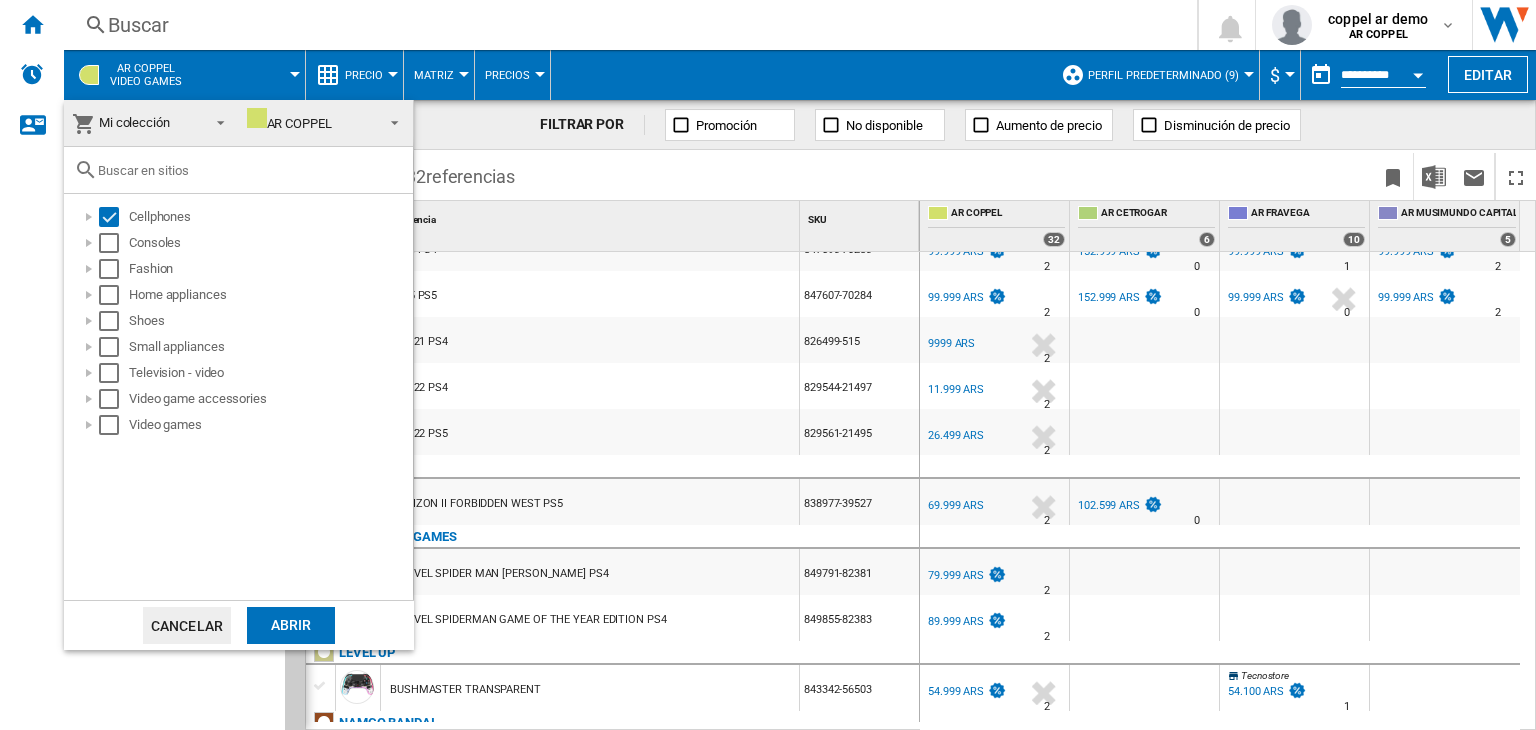 drag, startPoint x: 289, startPoint y: 637, endPoint x: 279, endPoint y: 645, distance: 12.806249 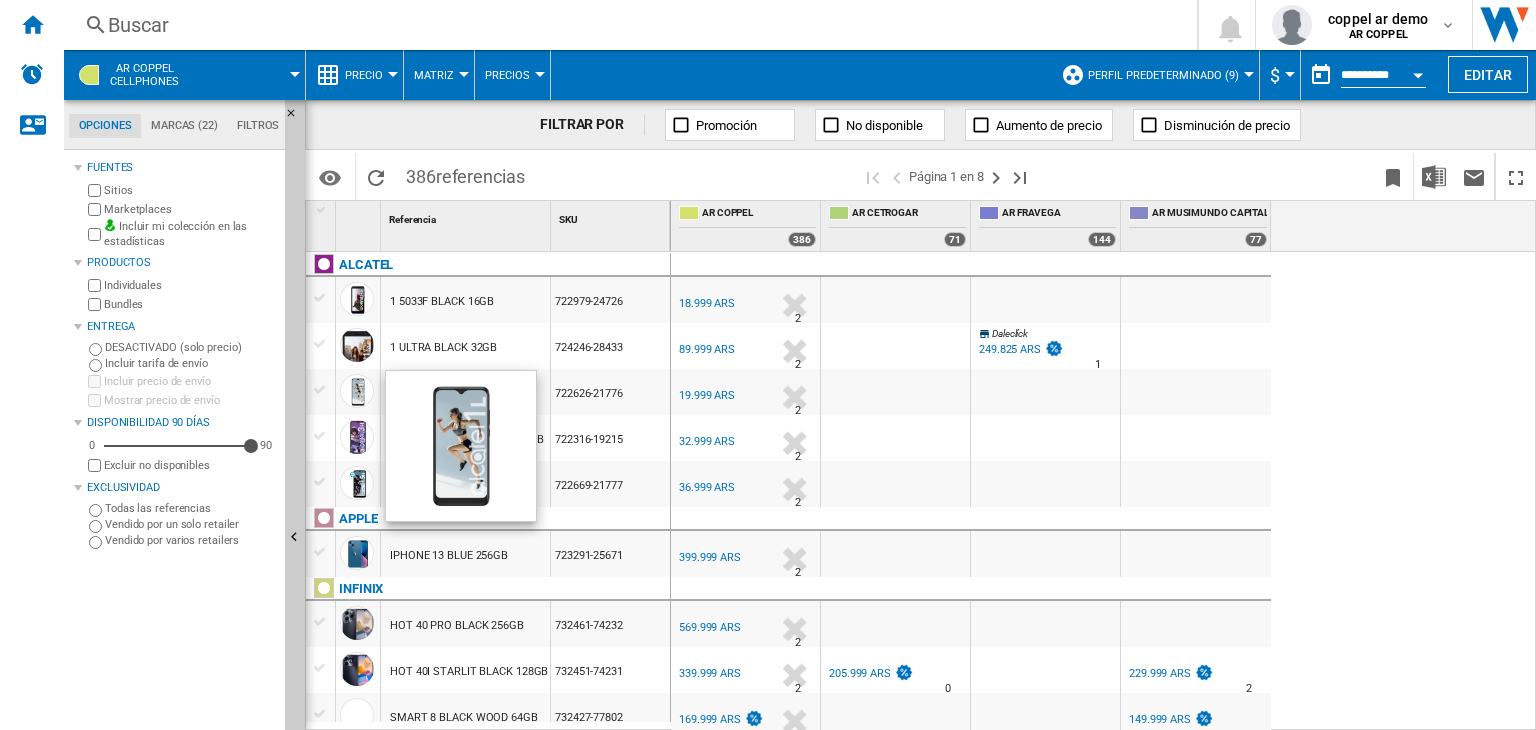 scroll, scrollTop: 600, scrollLeft: 0, axis: vertical 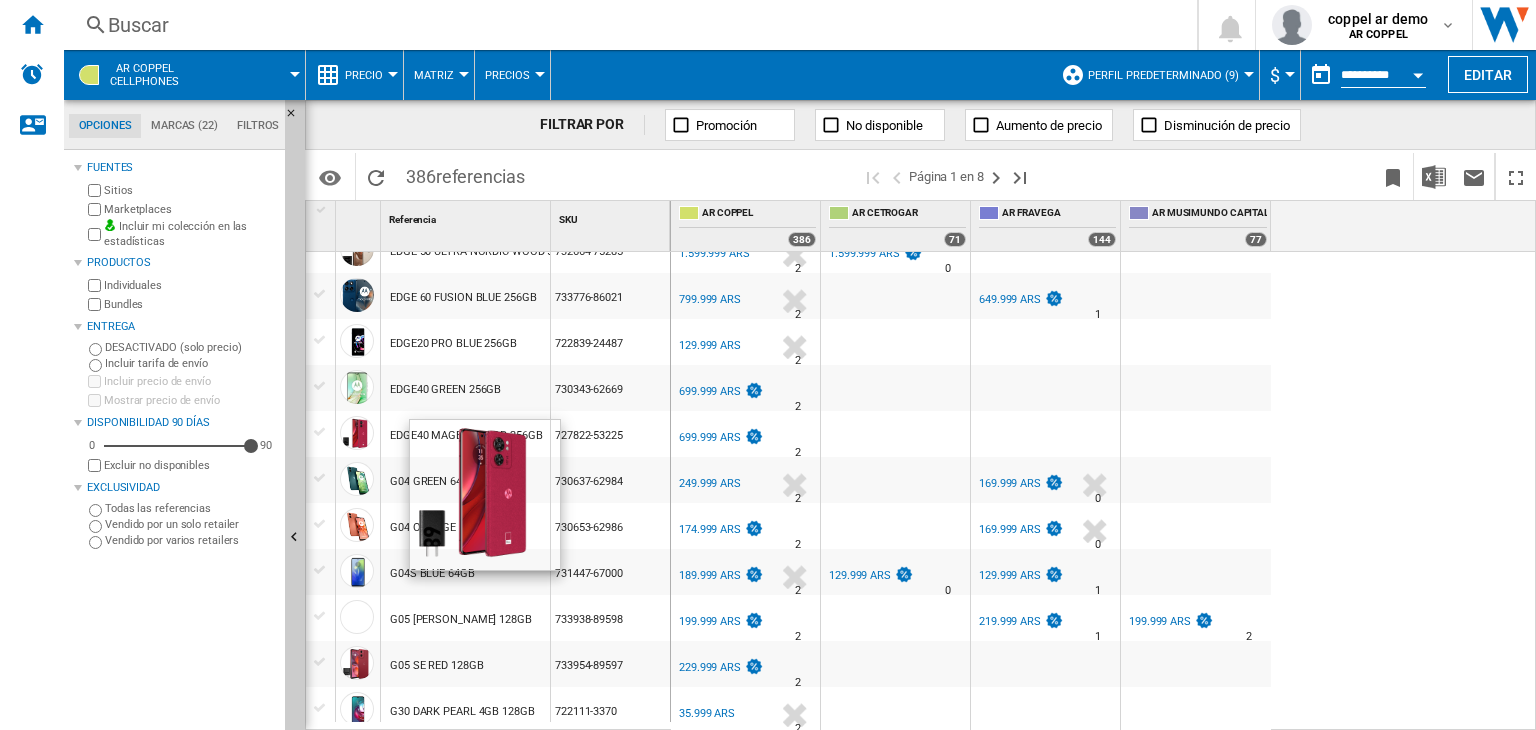 click at bounding box center [320, 473] 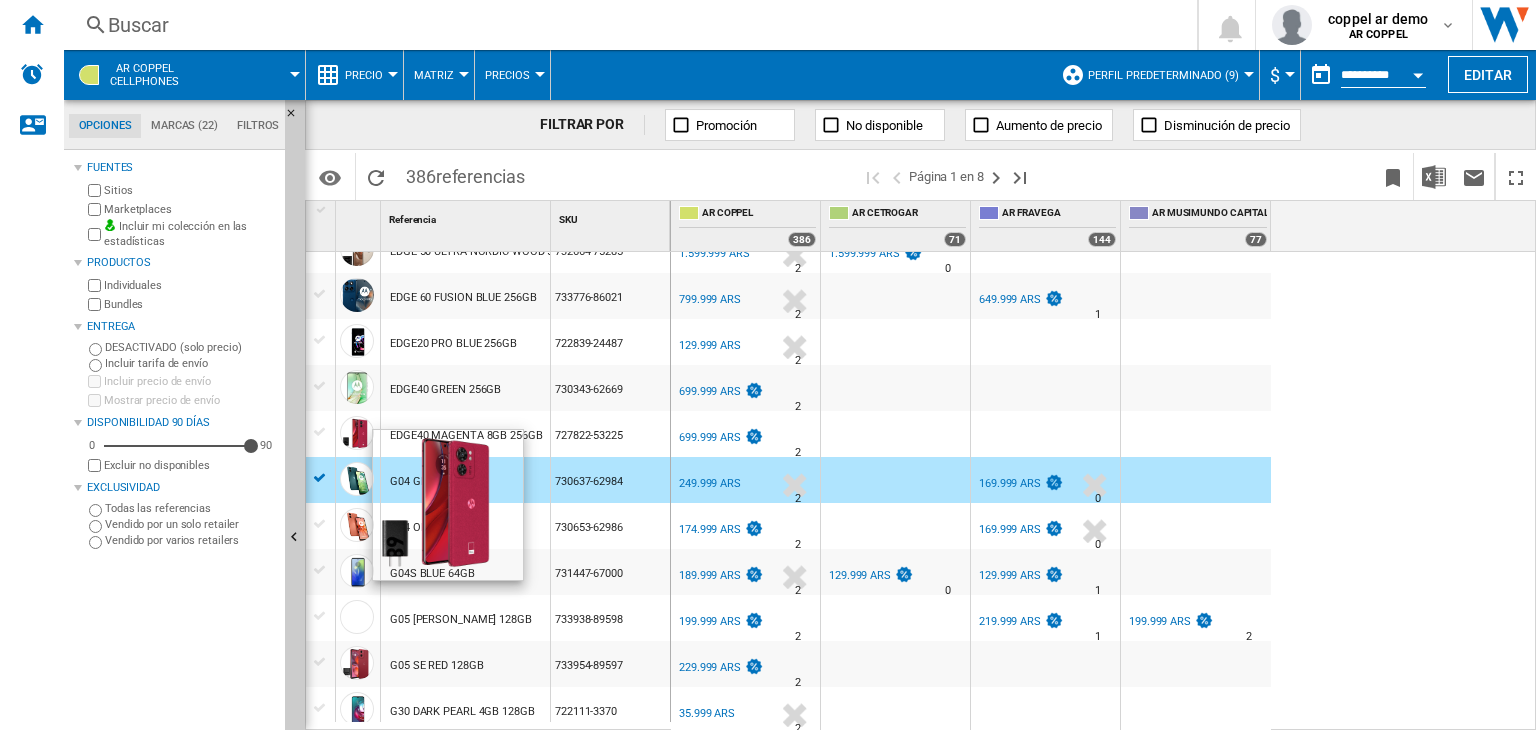 scroll, scrollTop: 1288, scrollLeft: 0, axis: vertical 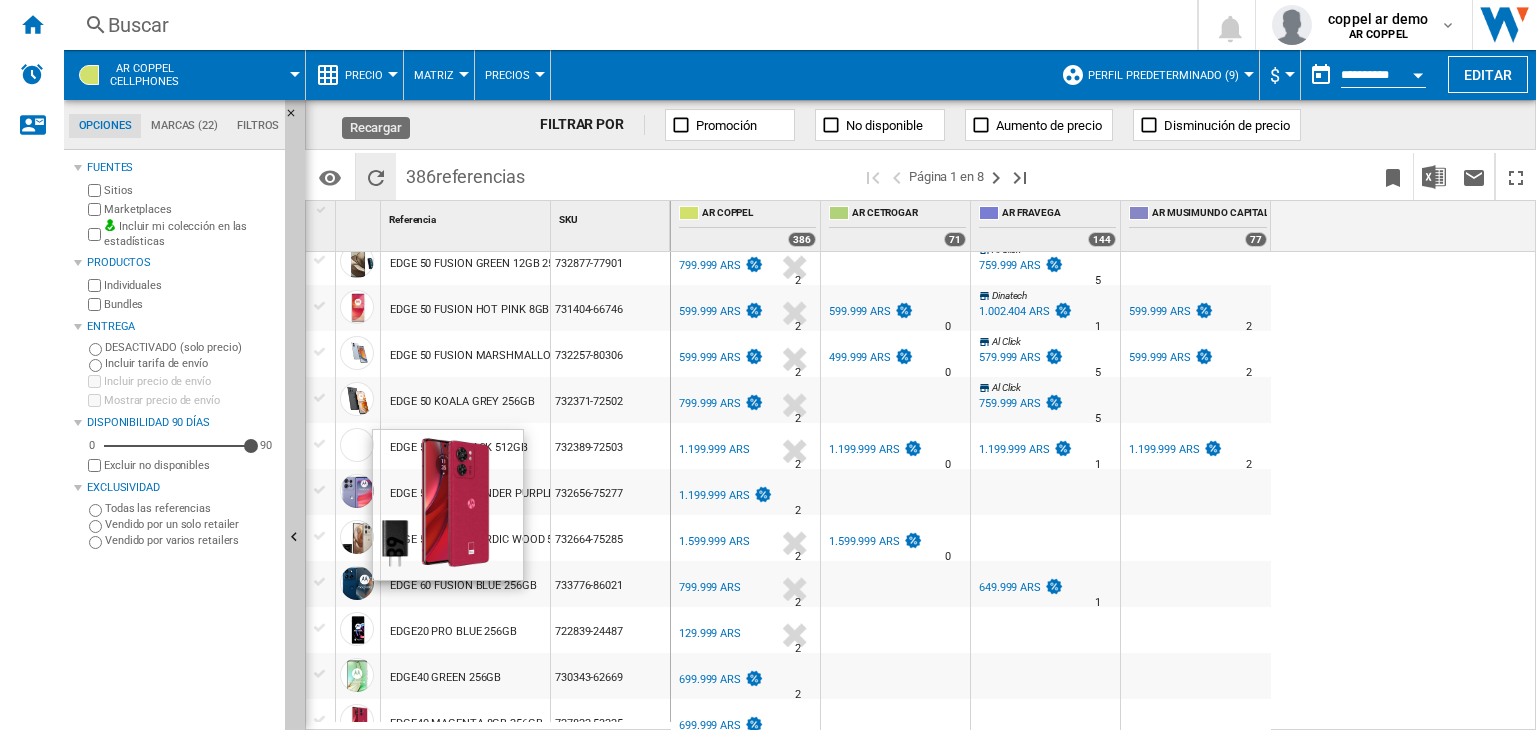click at bounding box center (376, 178) 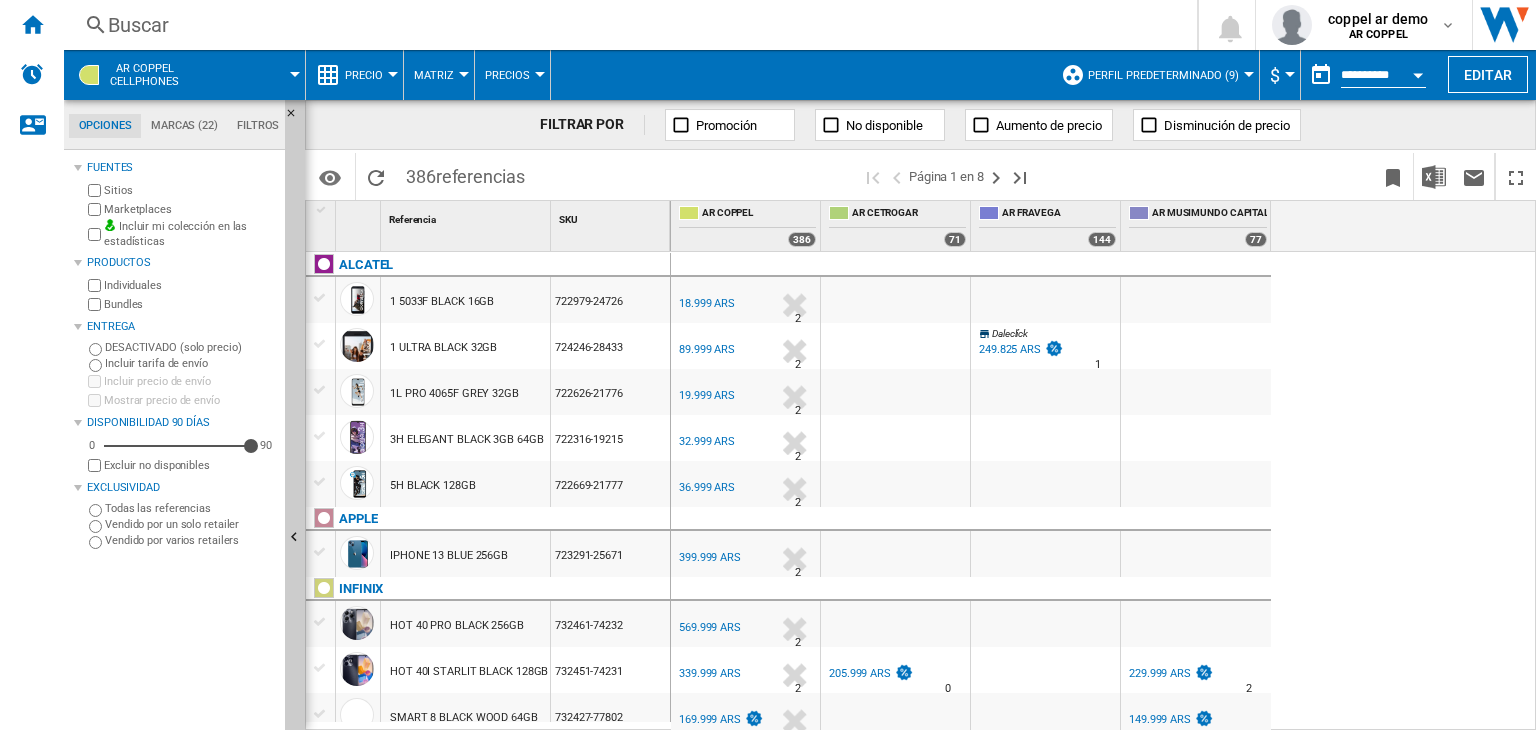 scroll, scrollTop: 600, scrollLeft: 0, axis: vertical 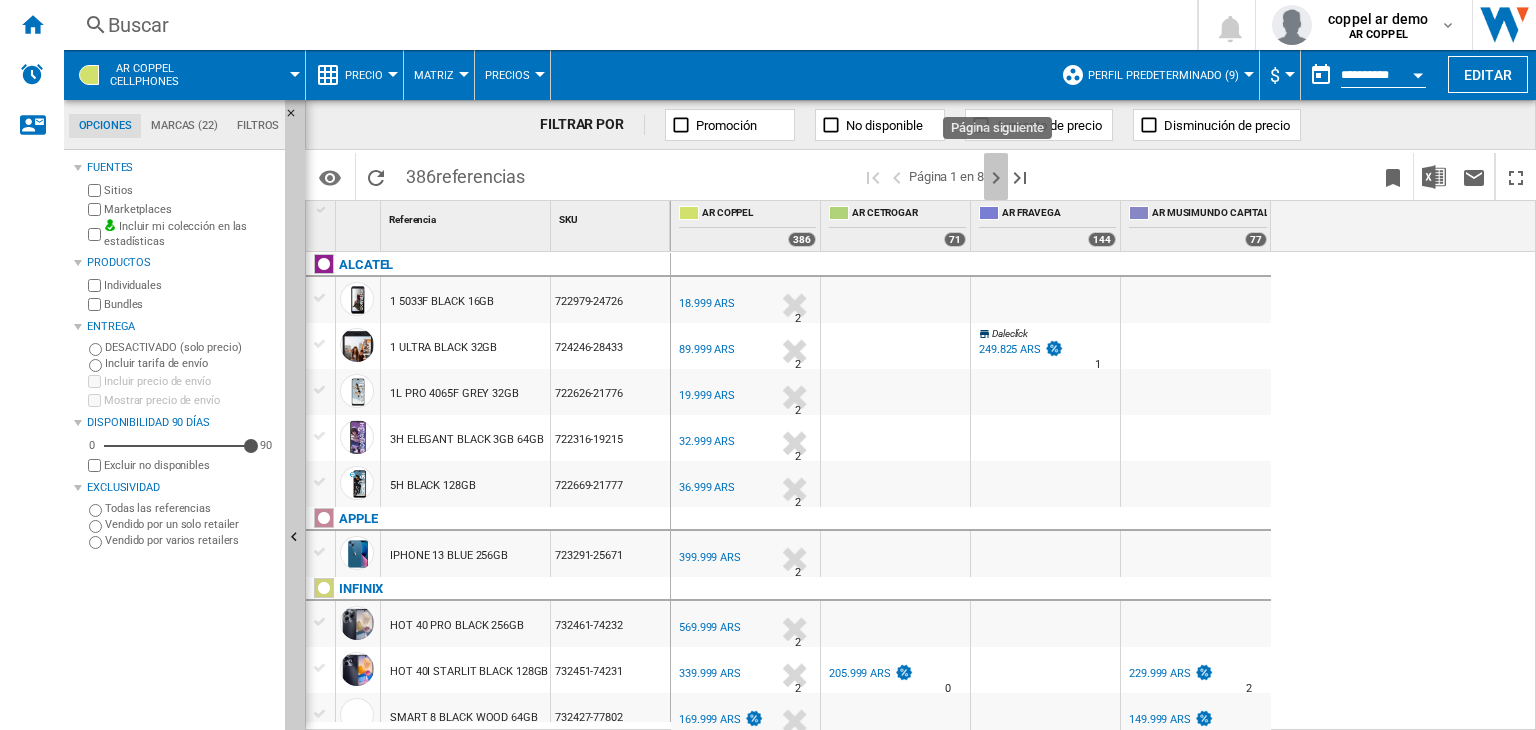 click at bounding box center (996, 178) 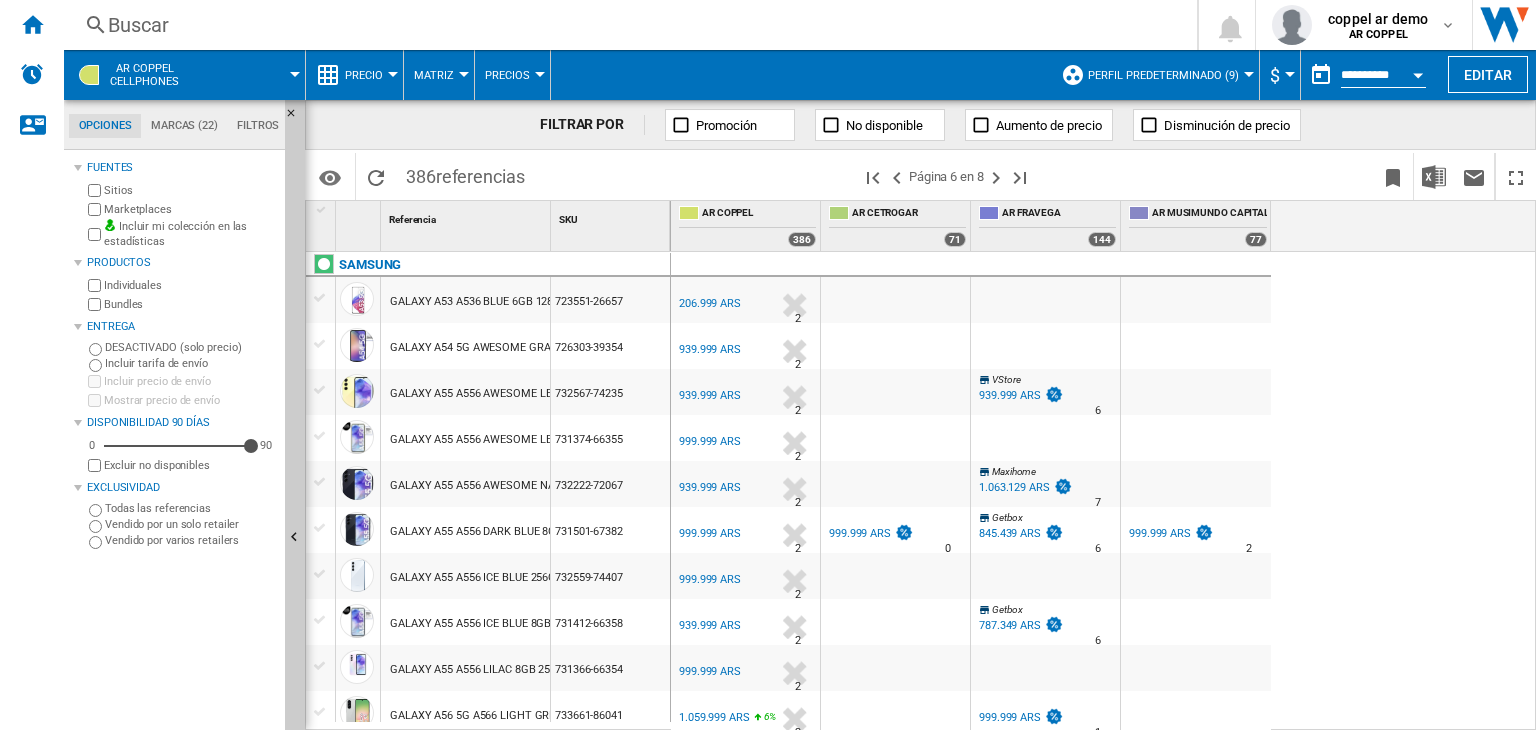 scroll, scrollTop: 0, scrollLeft: 0, axis: both 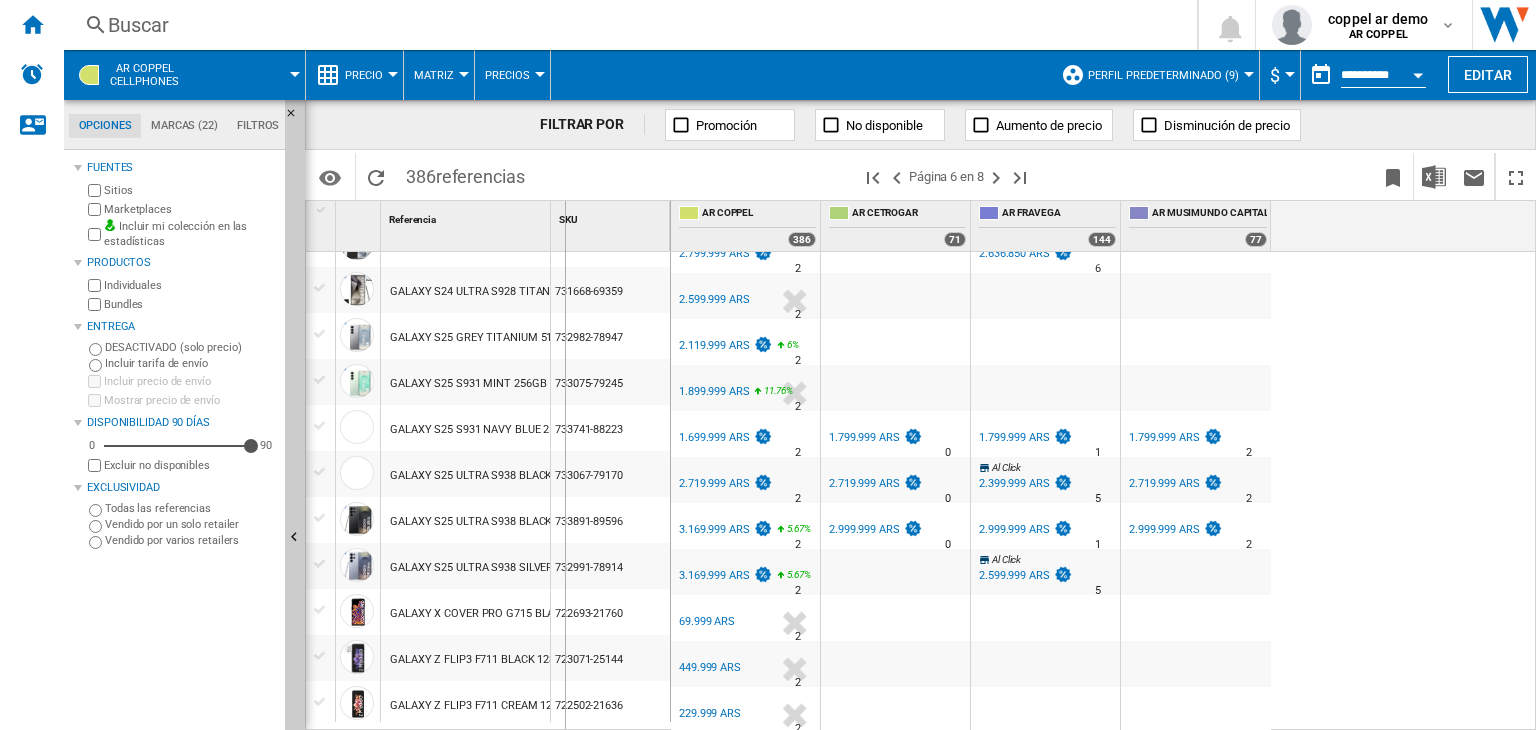 drag, startPoint x: 548, startPoint y: 217, endPoint x: 631, endPoint y: 227, distance: 83.60024 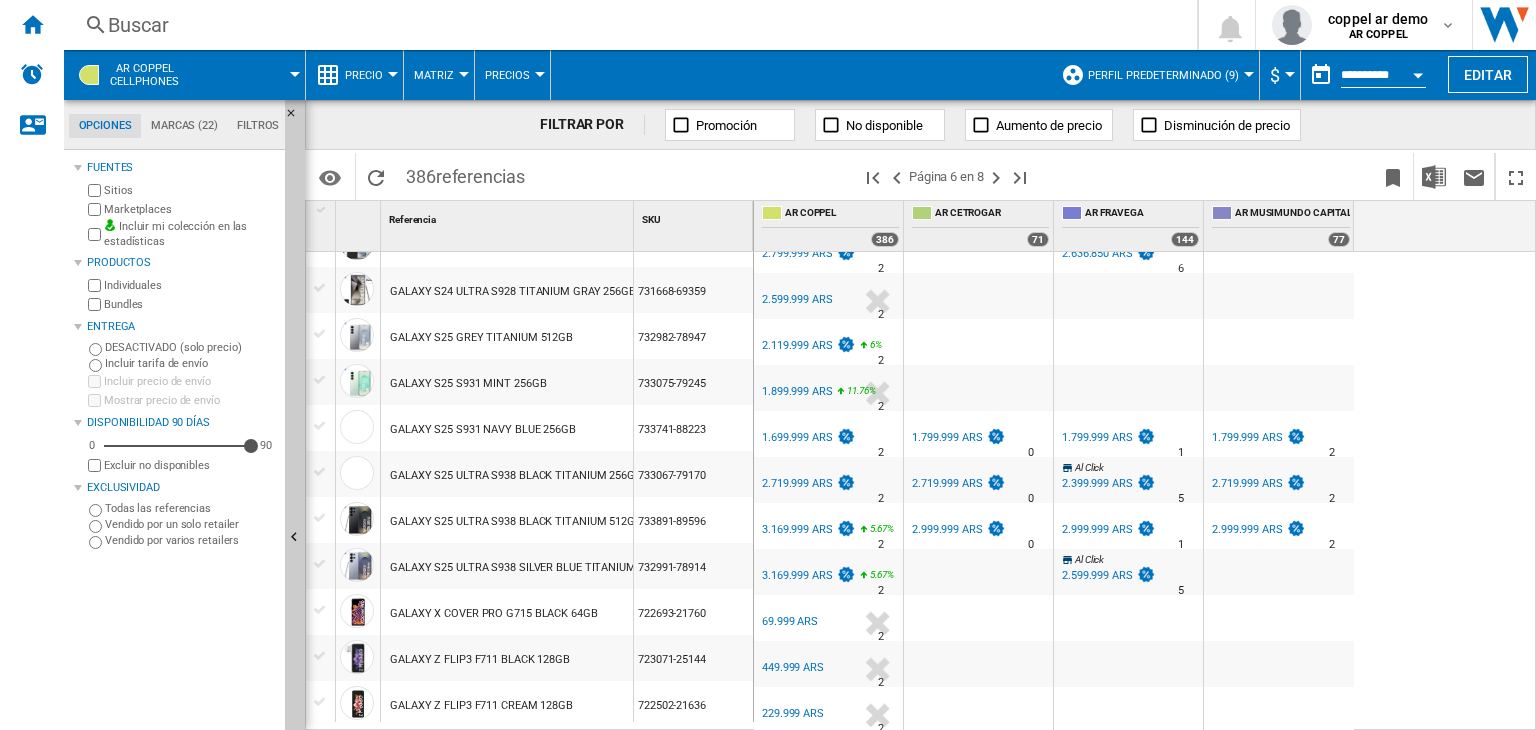 scroll, scrollTop: 1644, scrollLeft: 0, axis: vertical 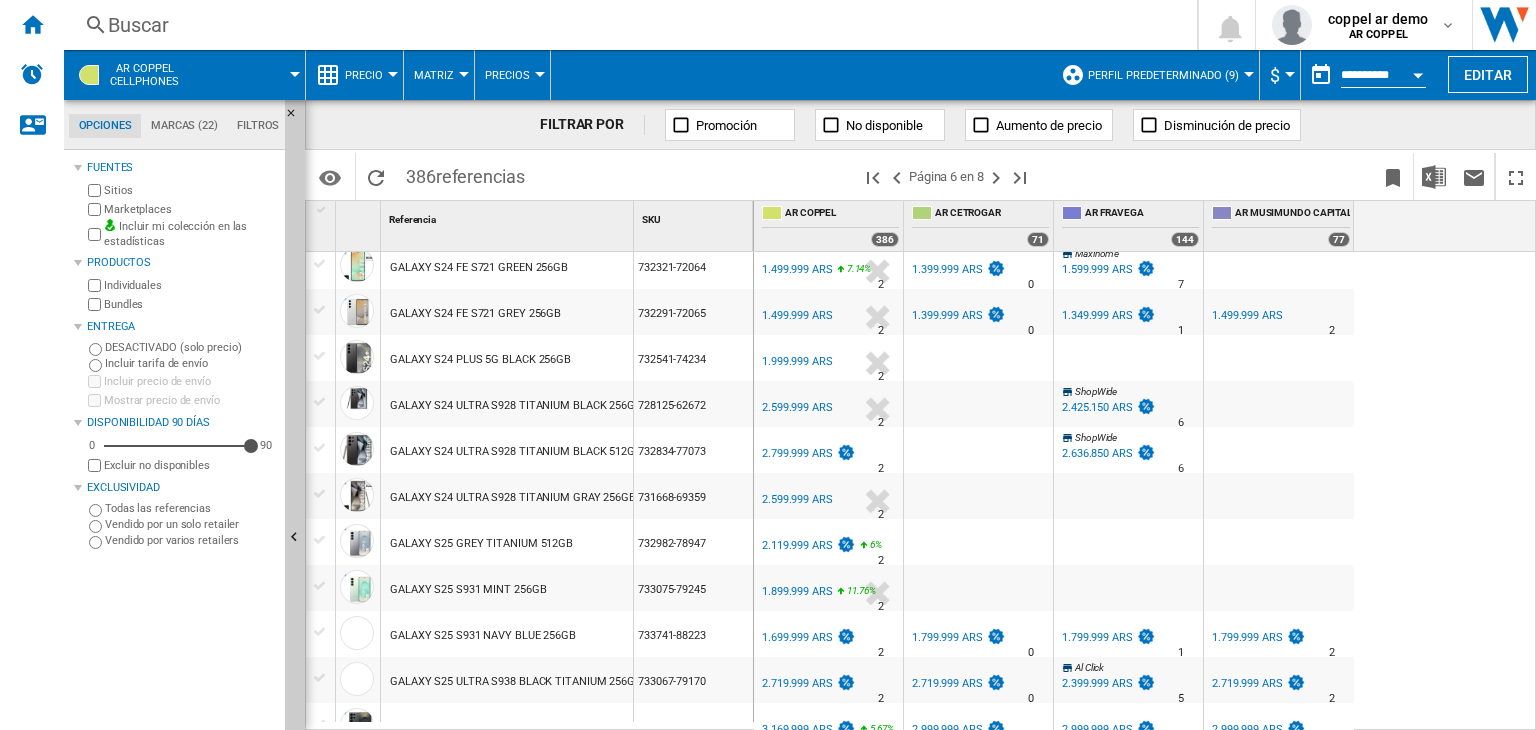 click on "2.599.999 ARS" at bounding box center (797, 499) 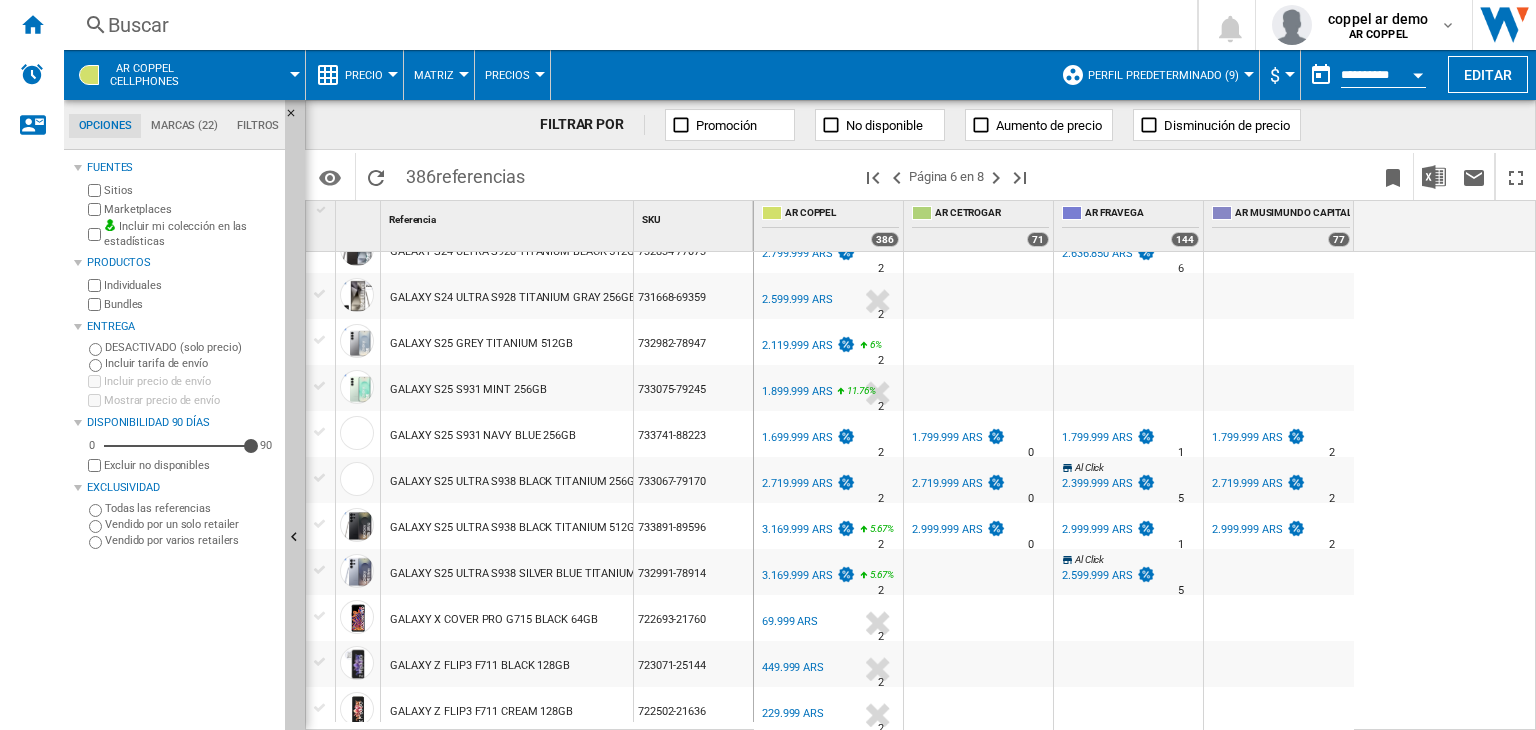 scroll, scrollTop: 1244, scrollLeft: 0, axis: vertical 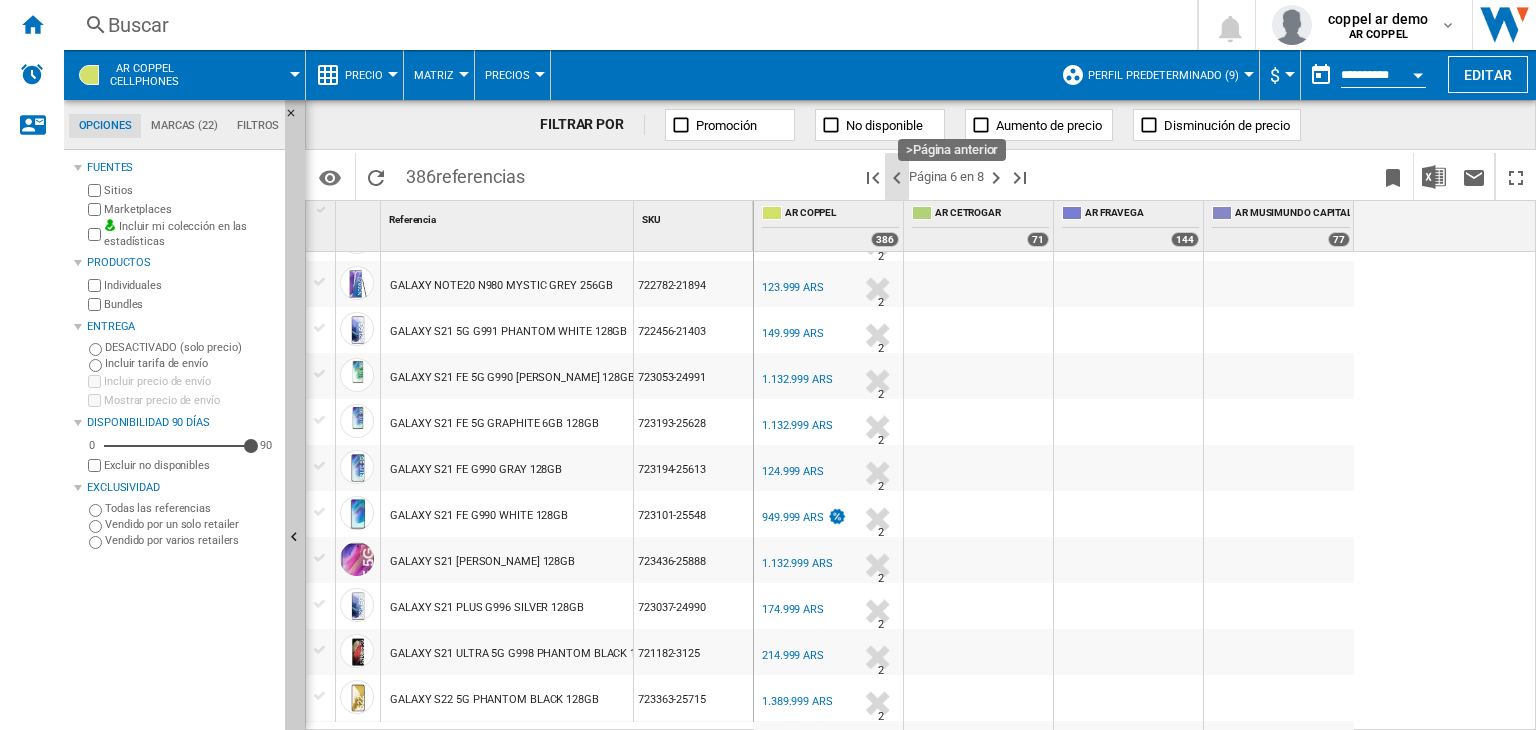 click at bounding box center [897, 178] 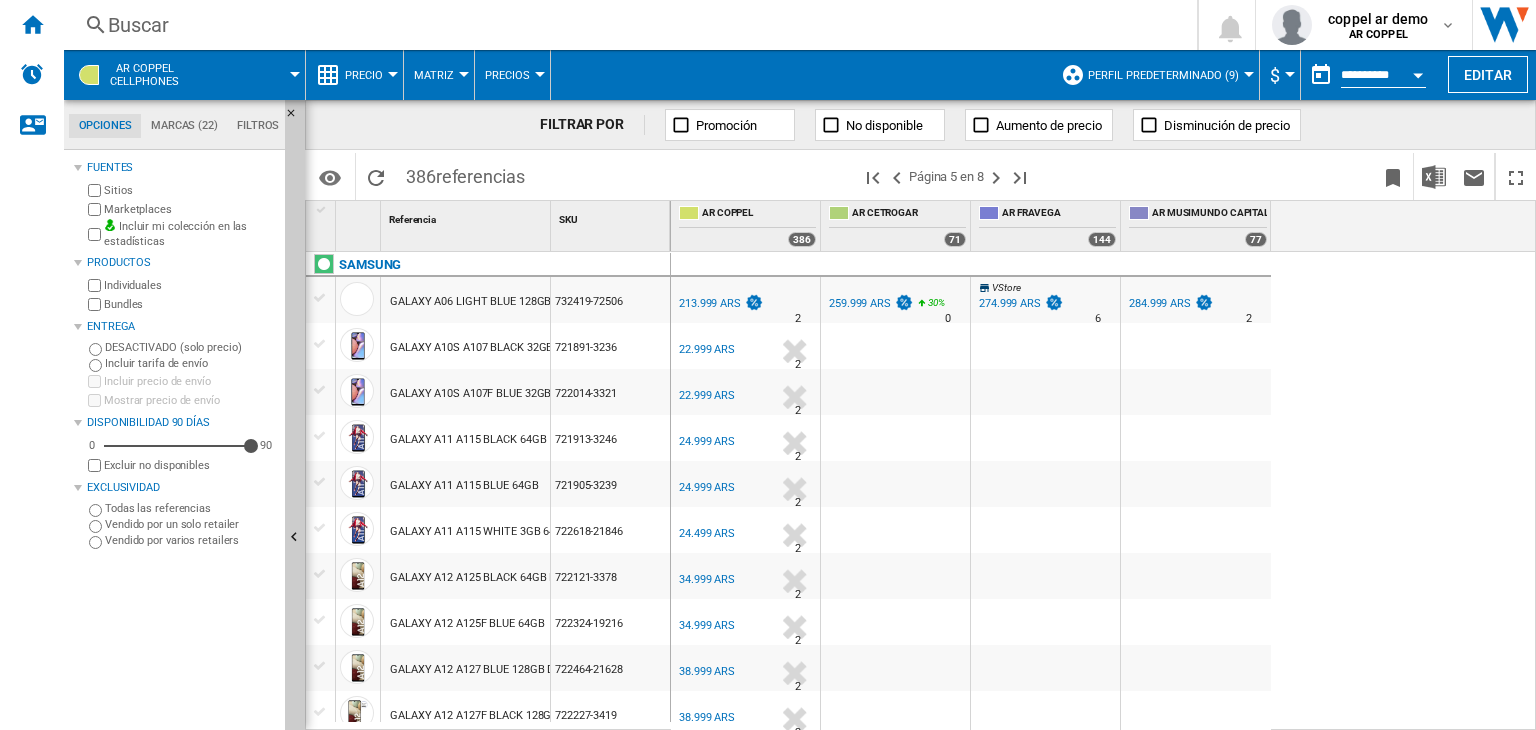 scroll, scrollTop: 500, scrollLeft: 0, axis: vertical 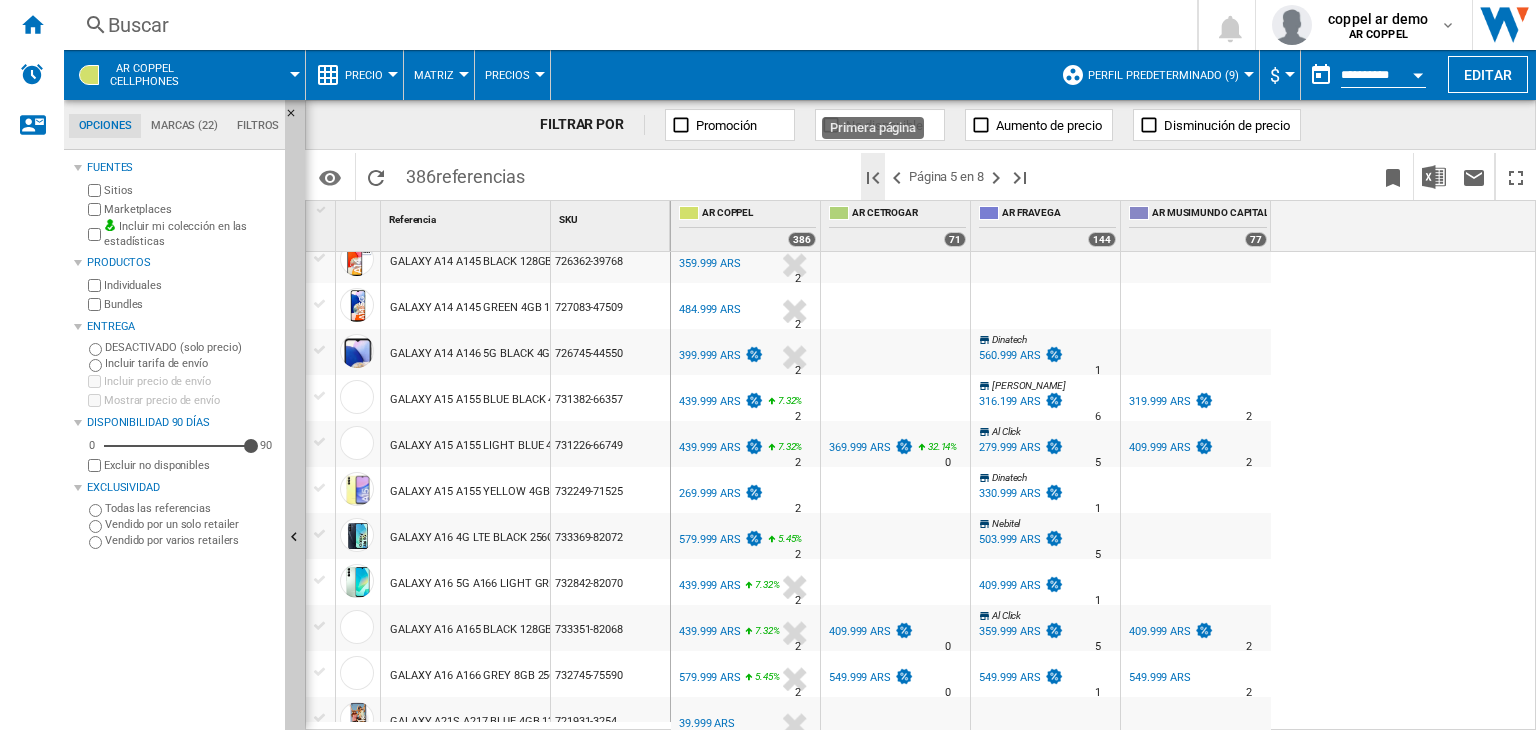 click at bounding box center (873, 178) 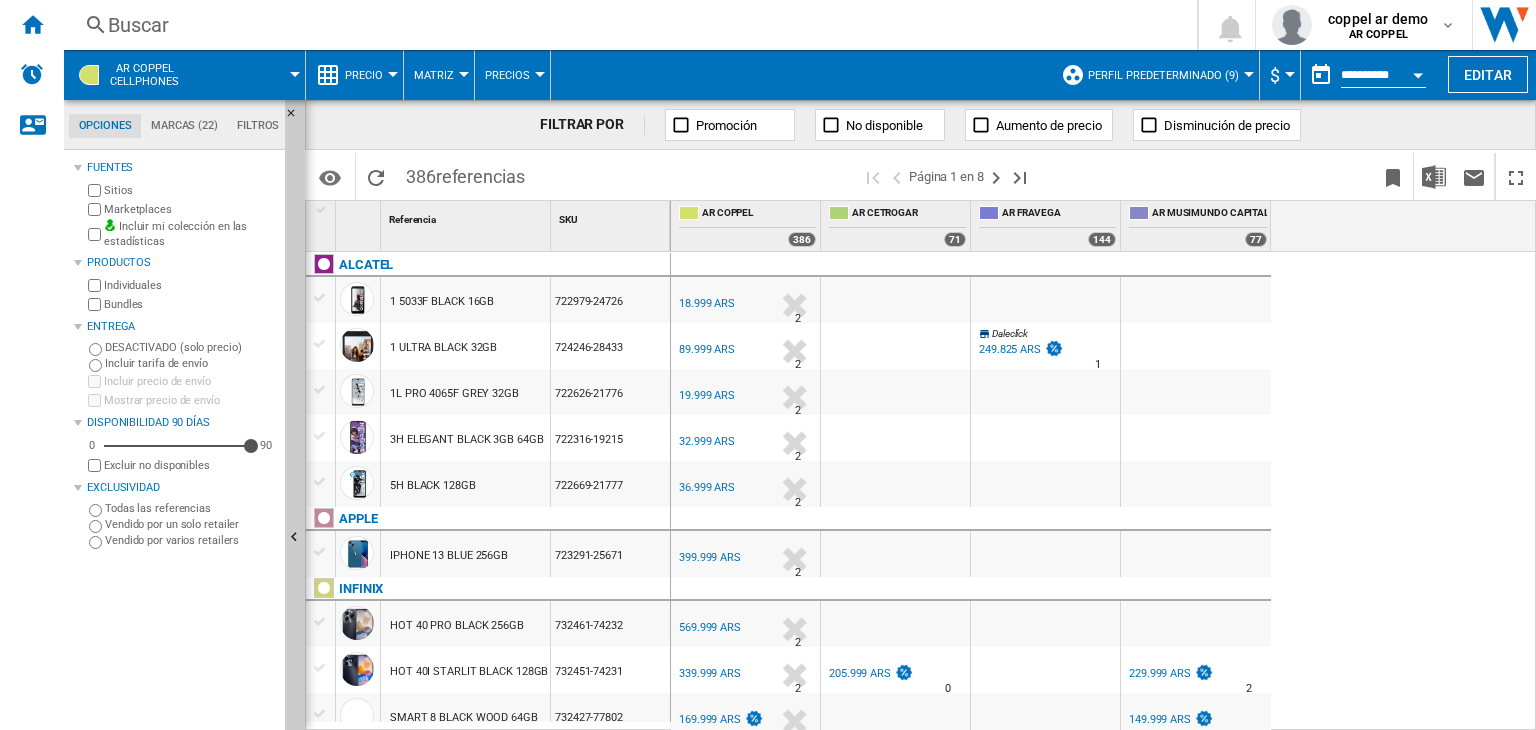 scroll, scrollTop: 200, scrollLeft: 0, axis: vertical 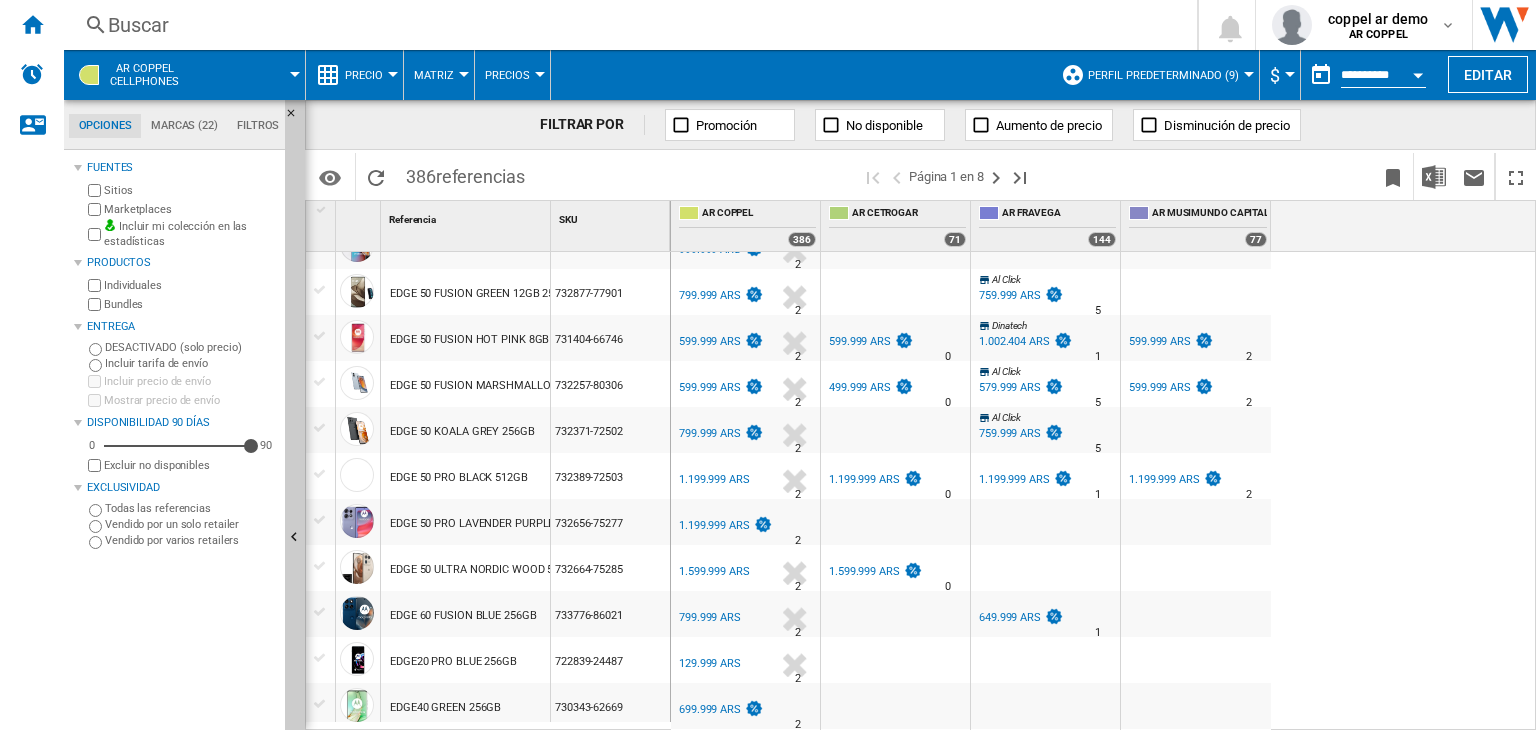 click on "1.199.999 ARS" at bounding box center [714, 479] 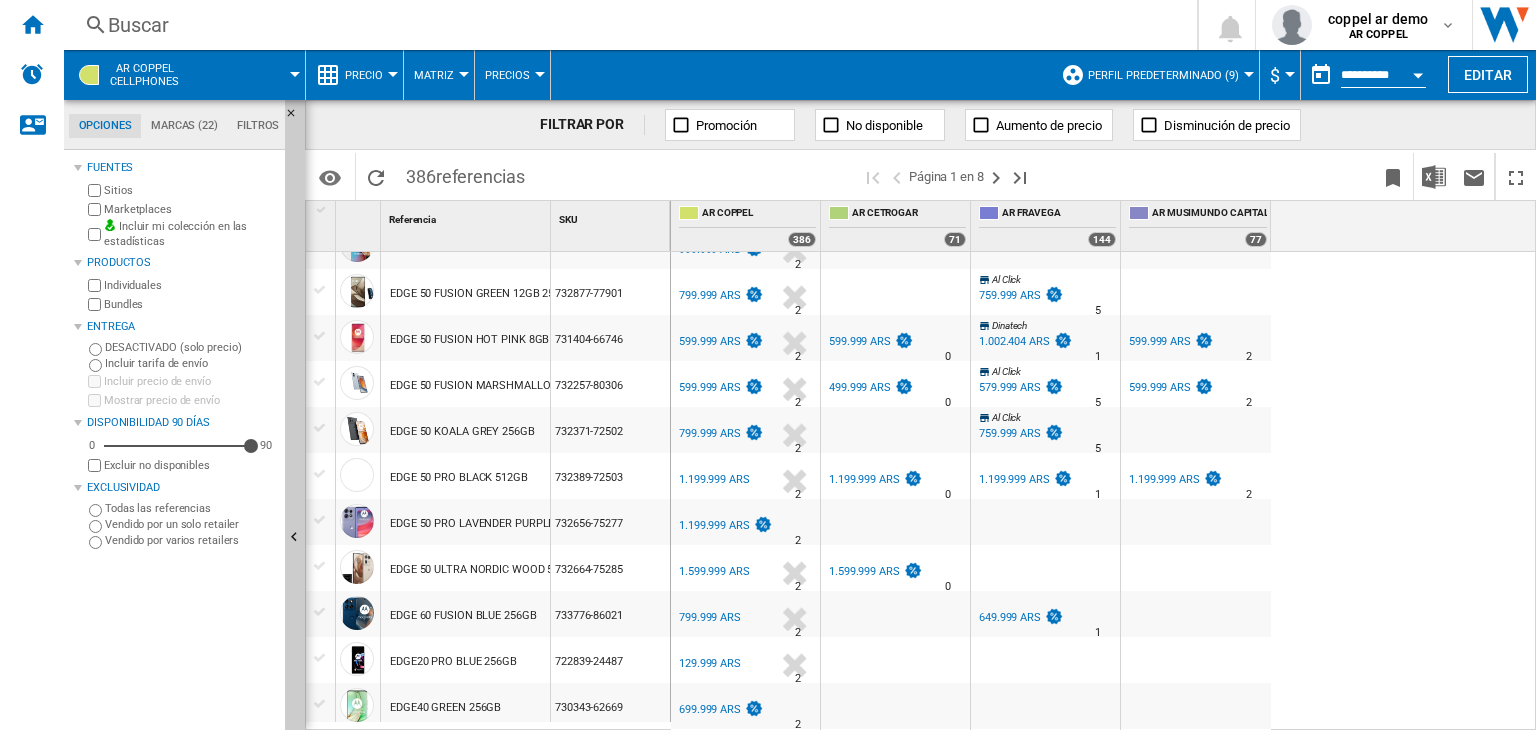 click at bounding box center [251, 75] 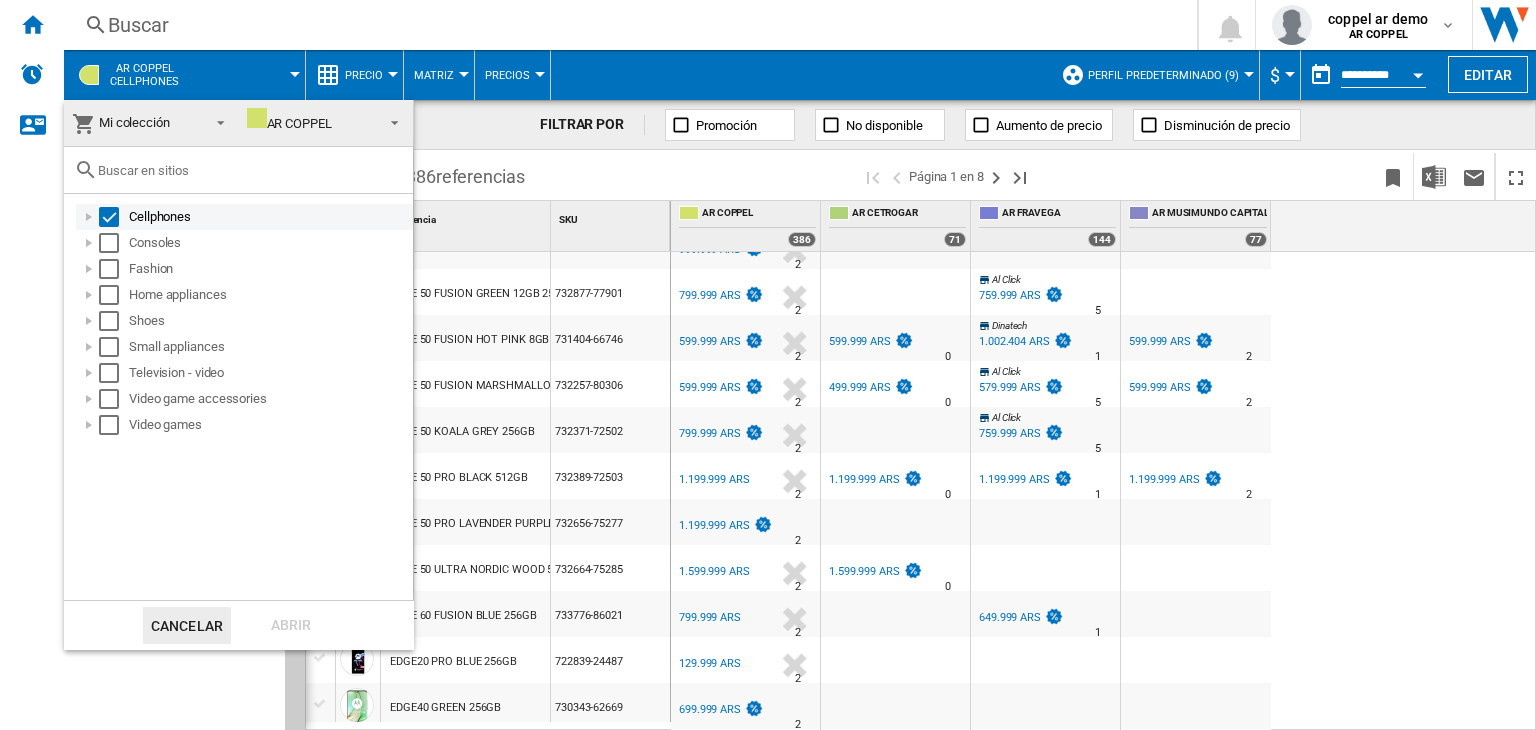 click on "Cellphones" at bounding box center (269, 217) 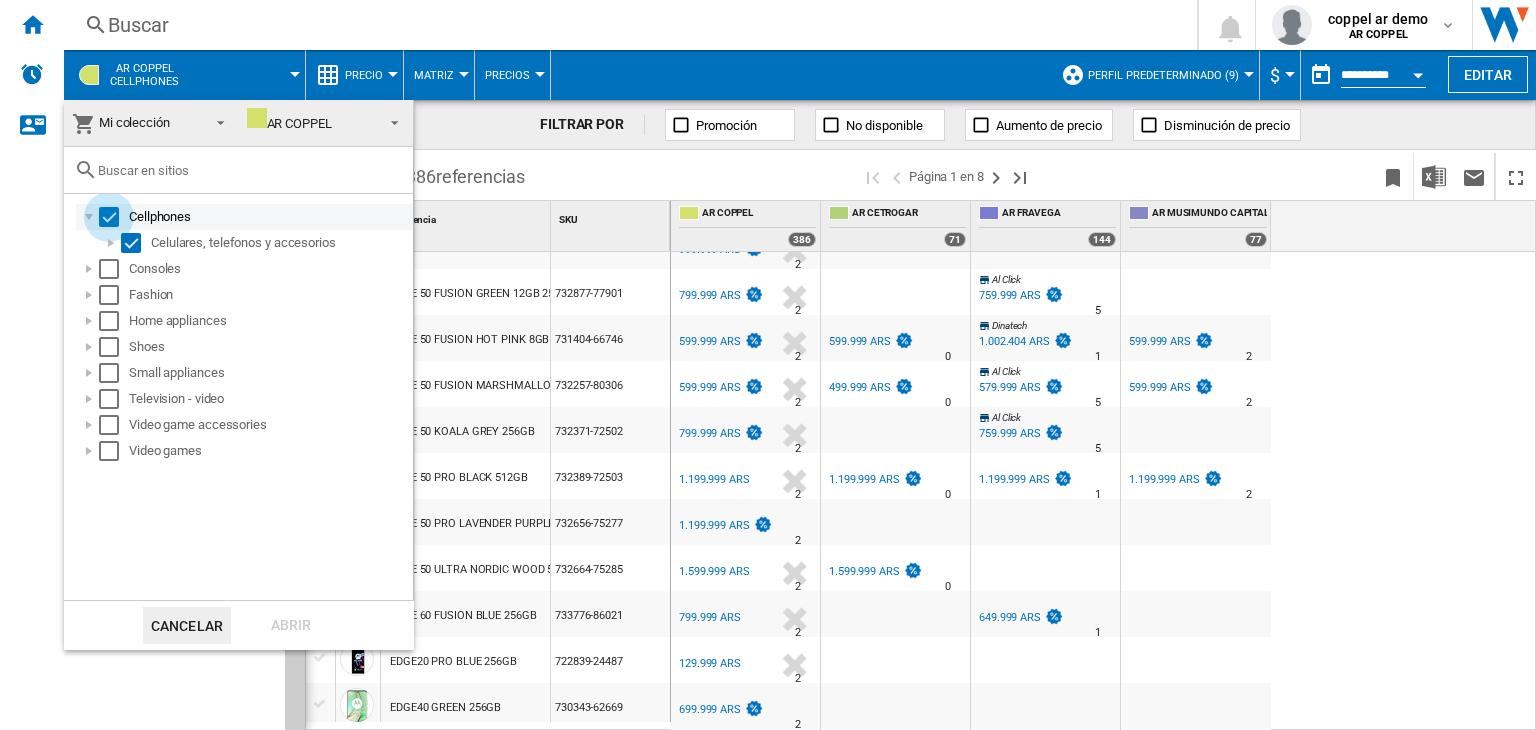 click at bounding box center [109, 217] 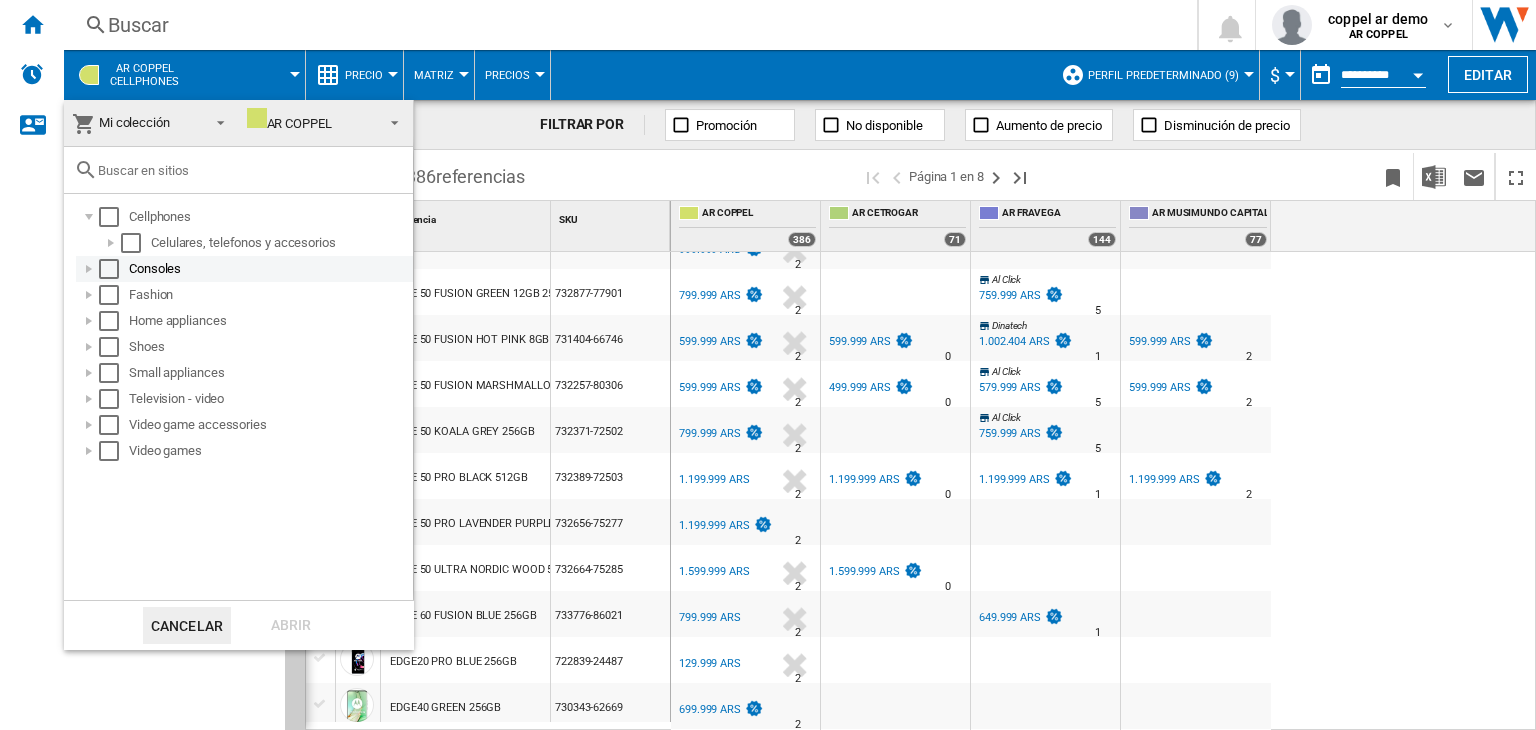 click at bounding box center [109, 269] 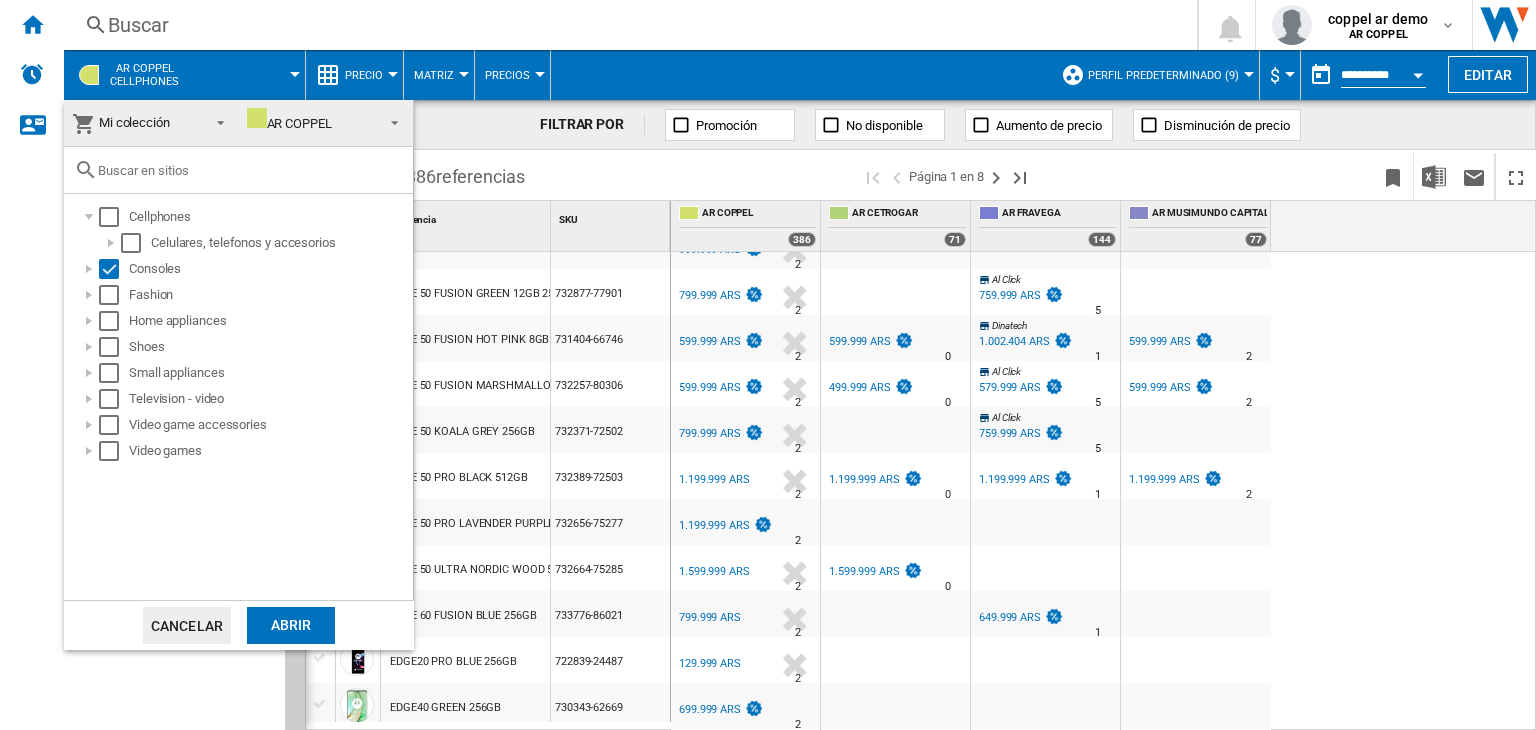 click on "Abrir" at bounding box center [291, 625] 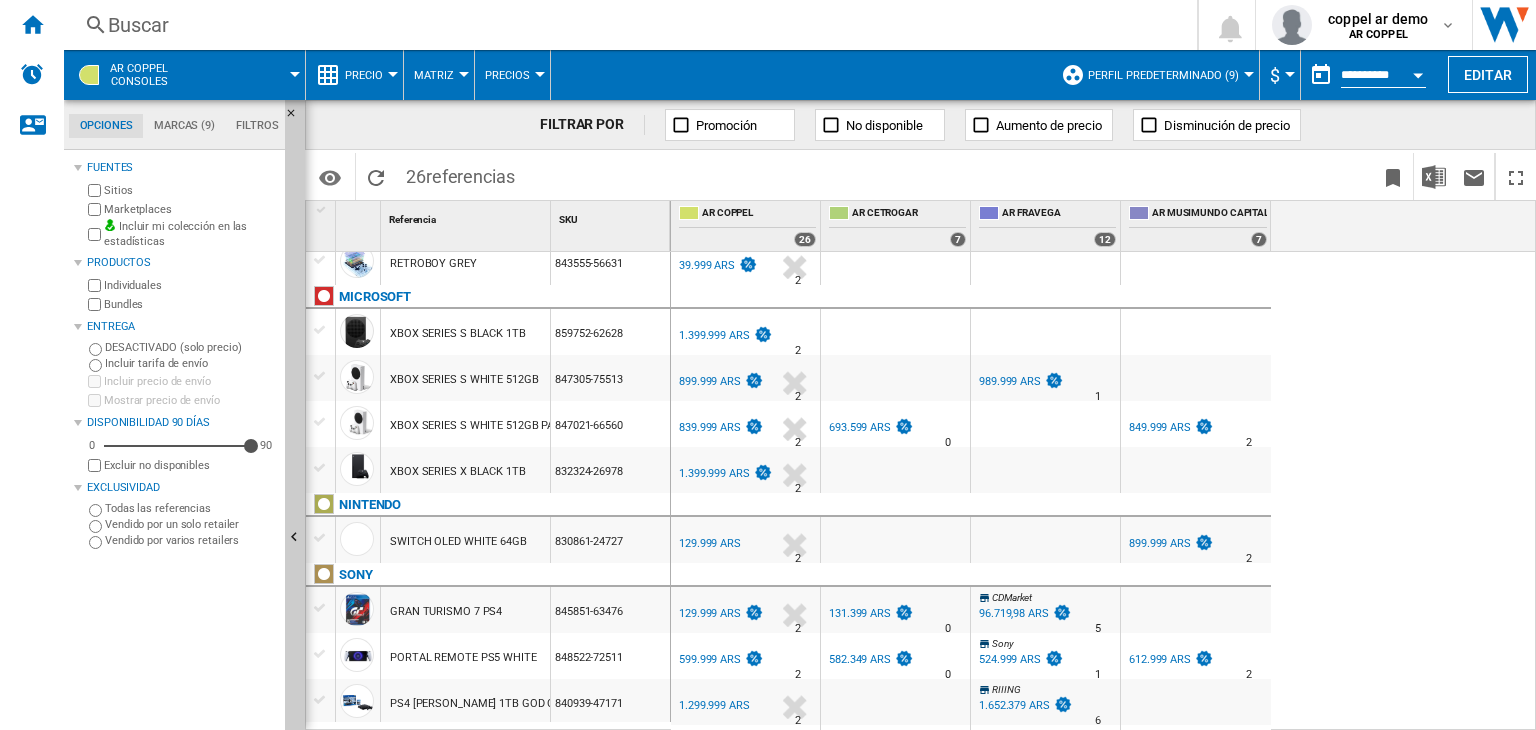 click on "1.399.999 ARS" at bounding box center (714, 473) 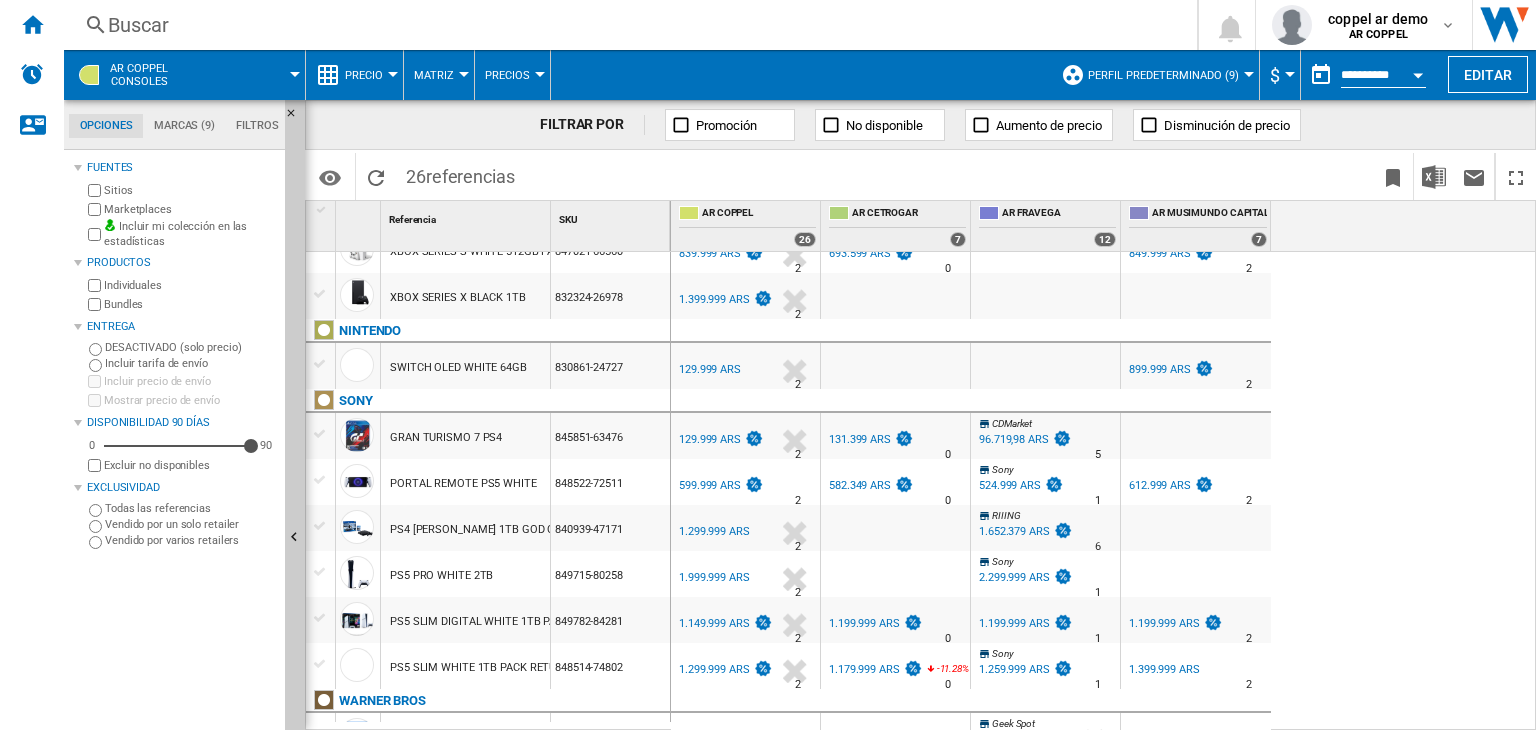 scroll, scrollTop: 932, scrollLeft: 0, axis: vertical 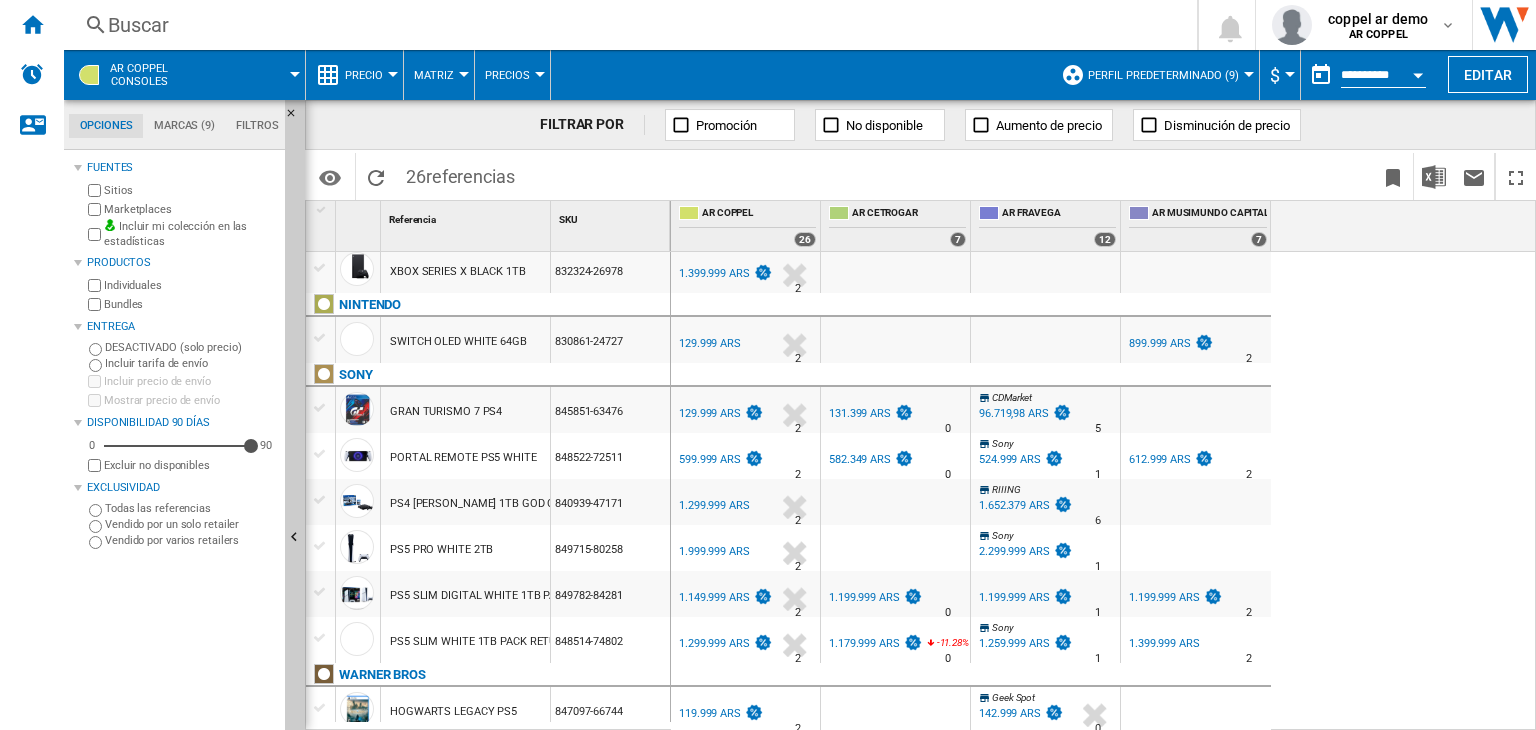 click on "129.999 ARS" at bounding box center [710, 343] 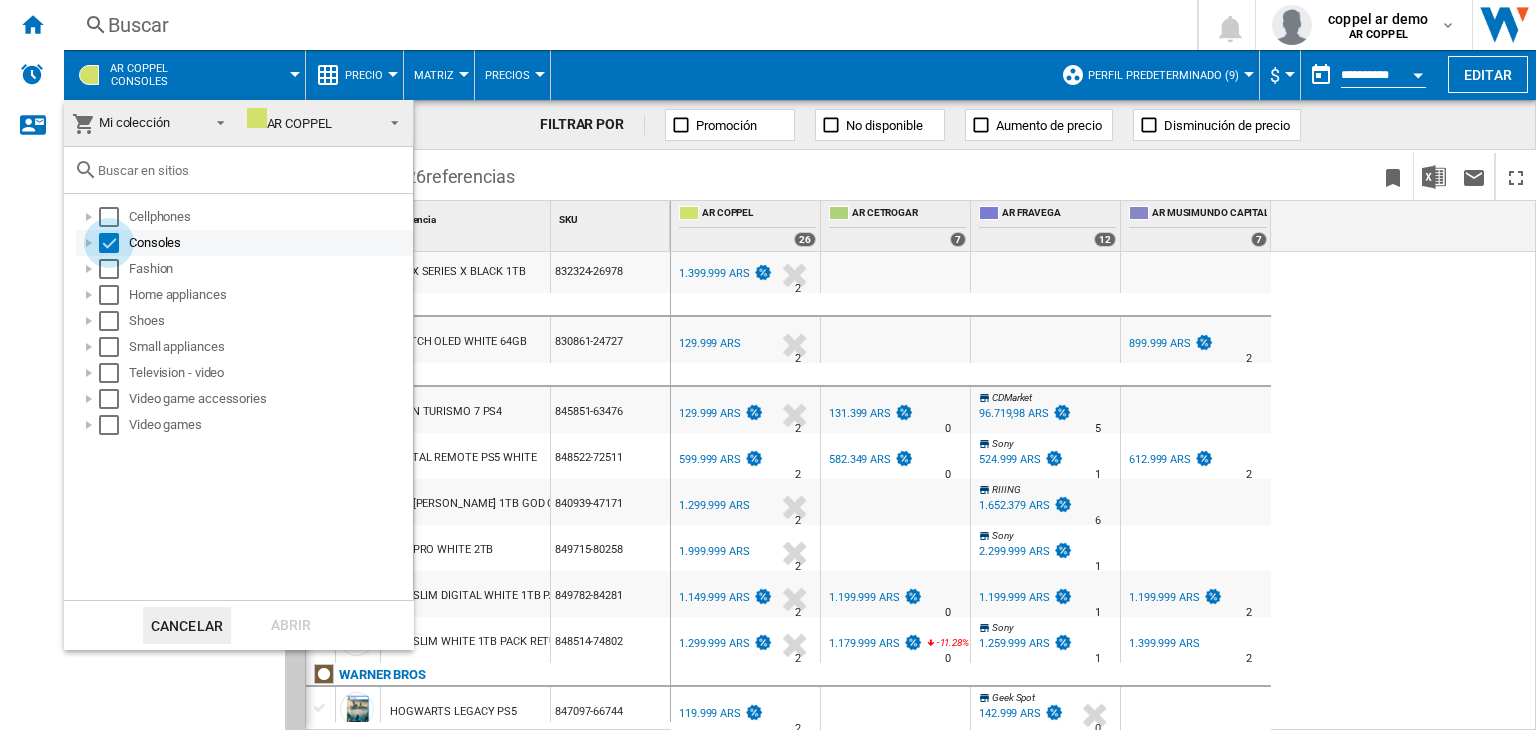 click at bounding box center [109, 243] 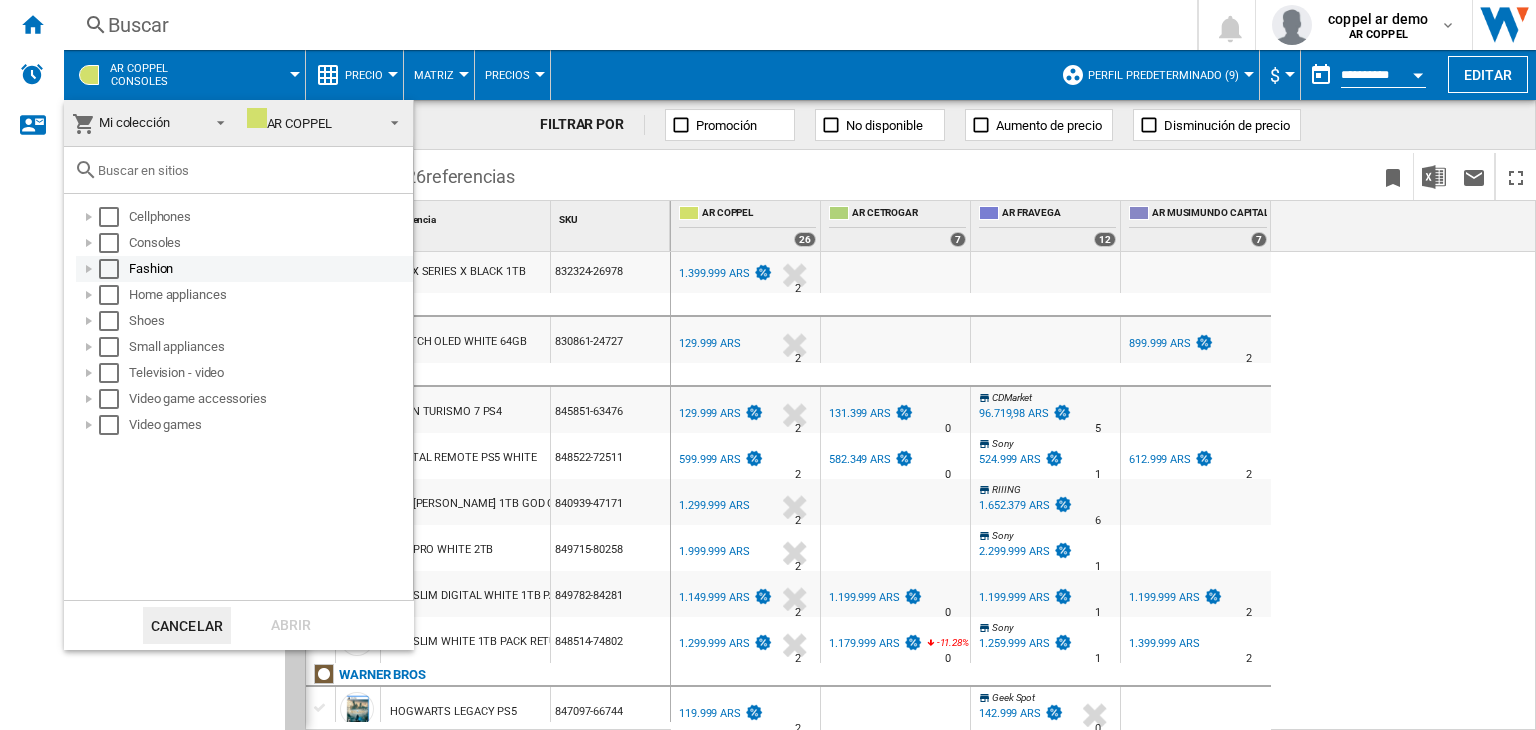 click at bounding box center (109, 269) 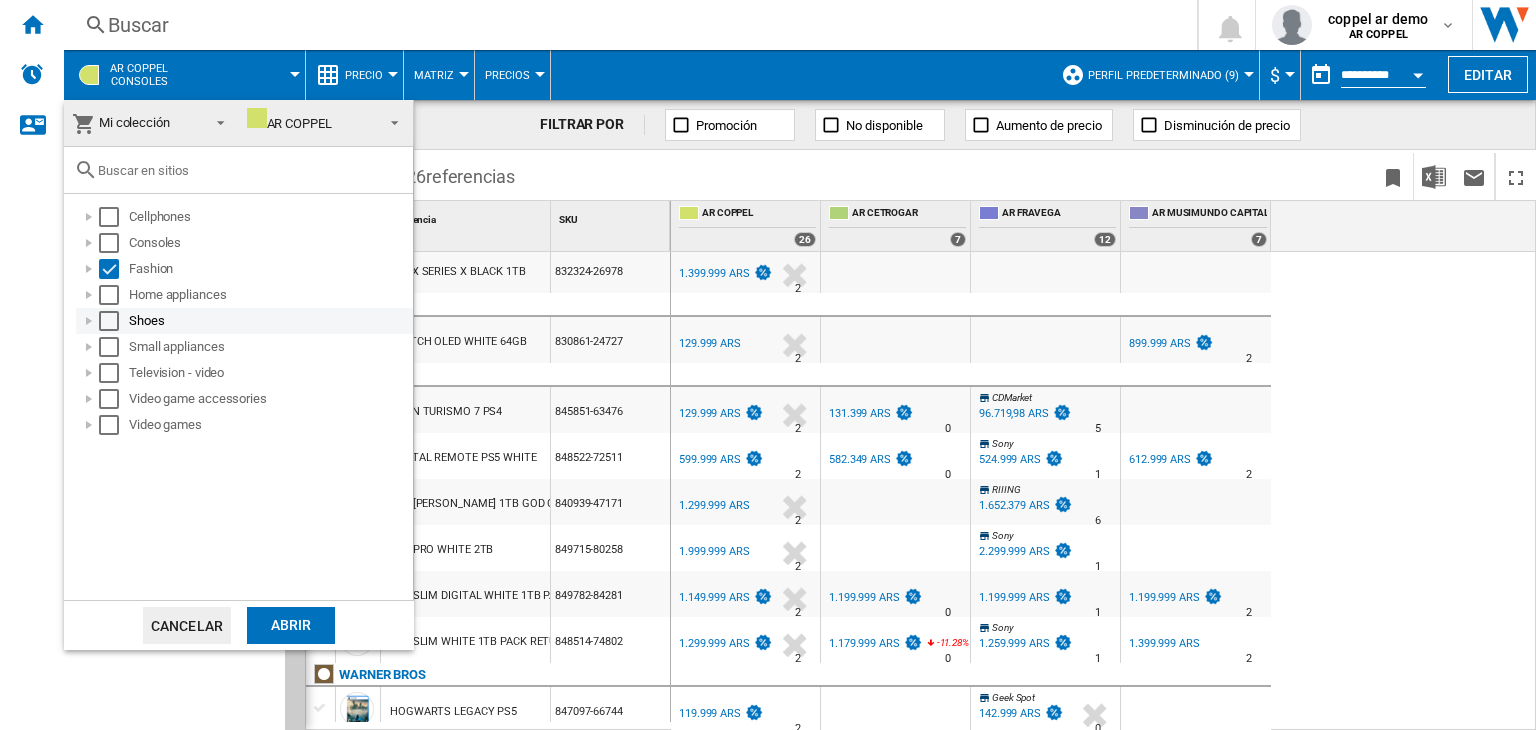 click at bounding box center (109, 321) 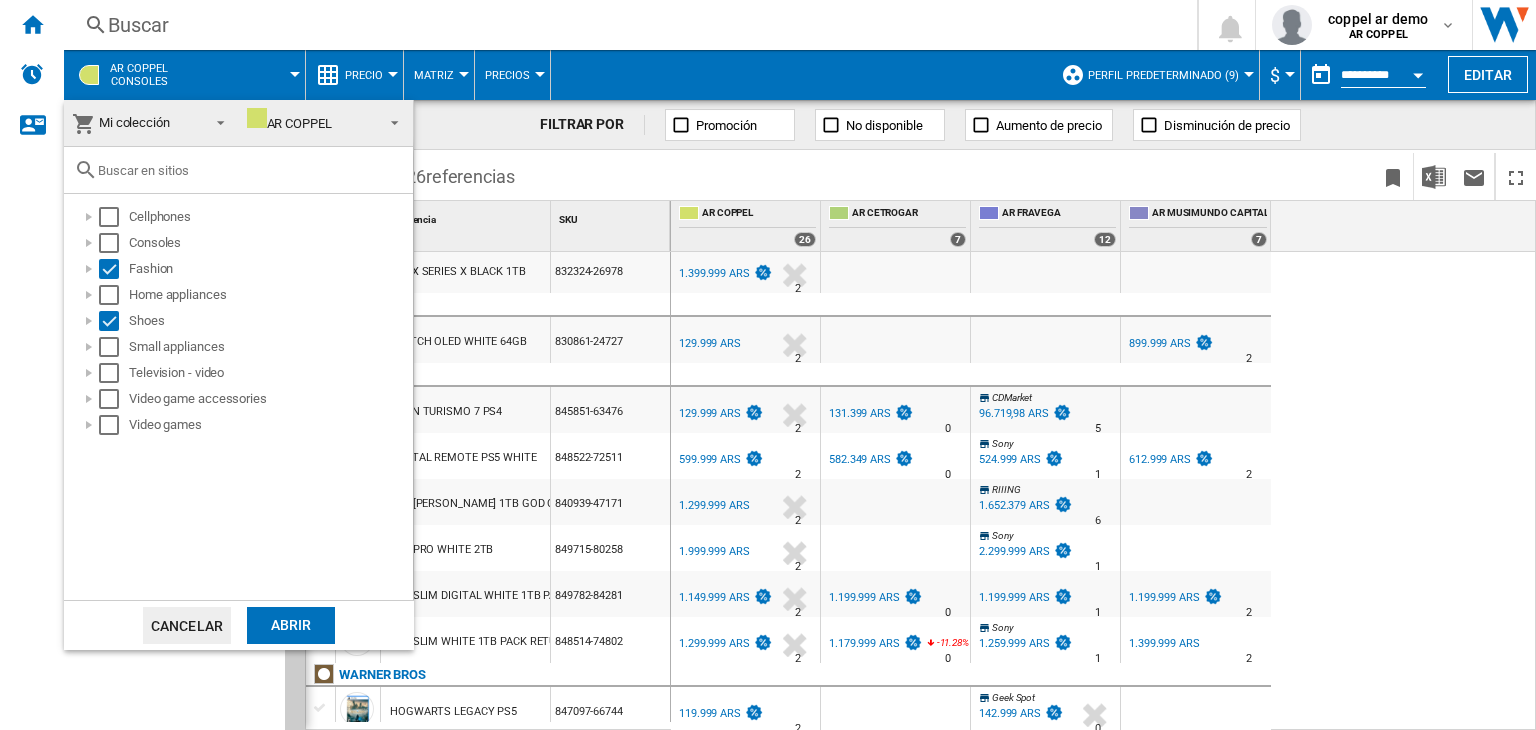 click on "Abrir" at bounding box center [291, 625] 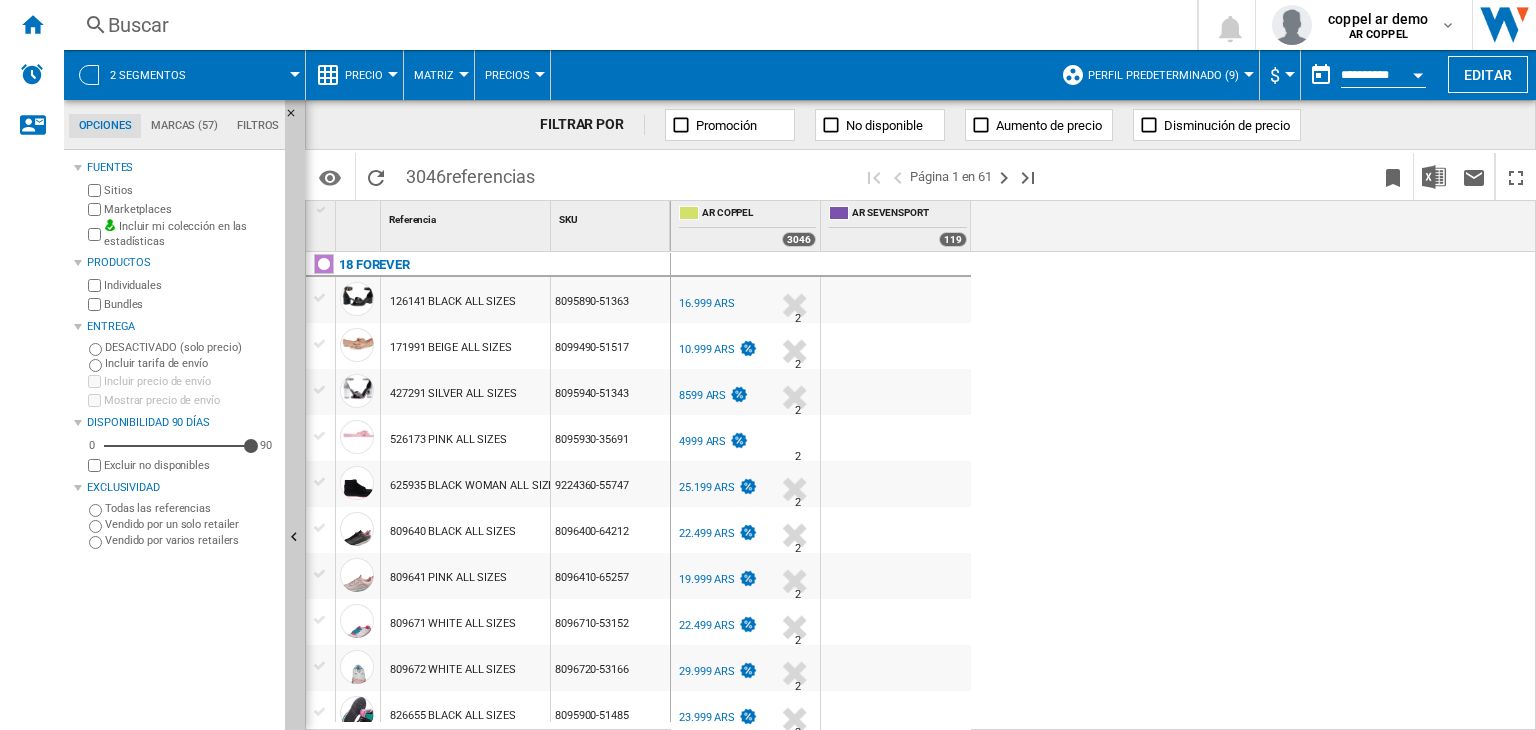scroll, scrollTop: 600, scrollLeft: 0, axis: vertical 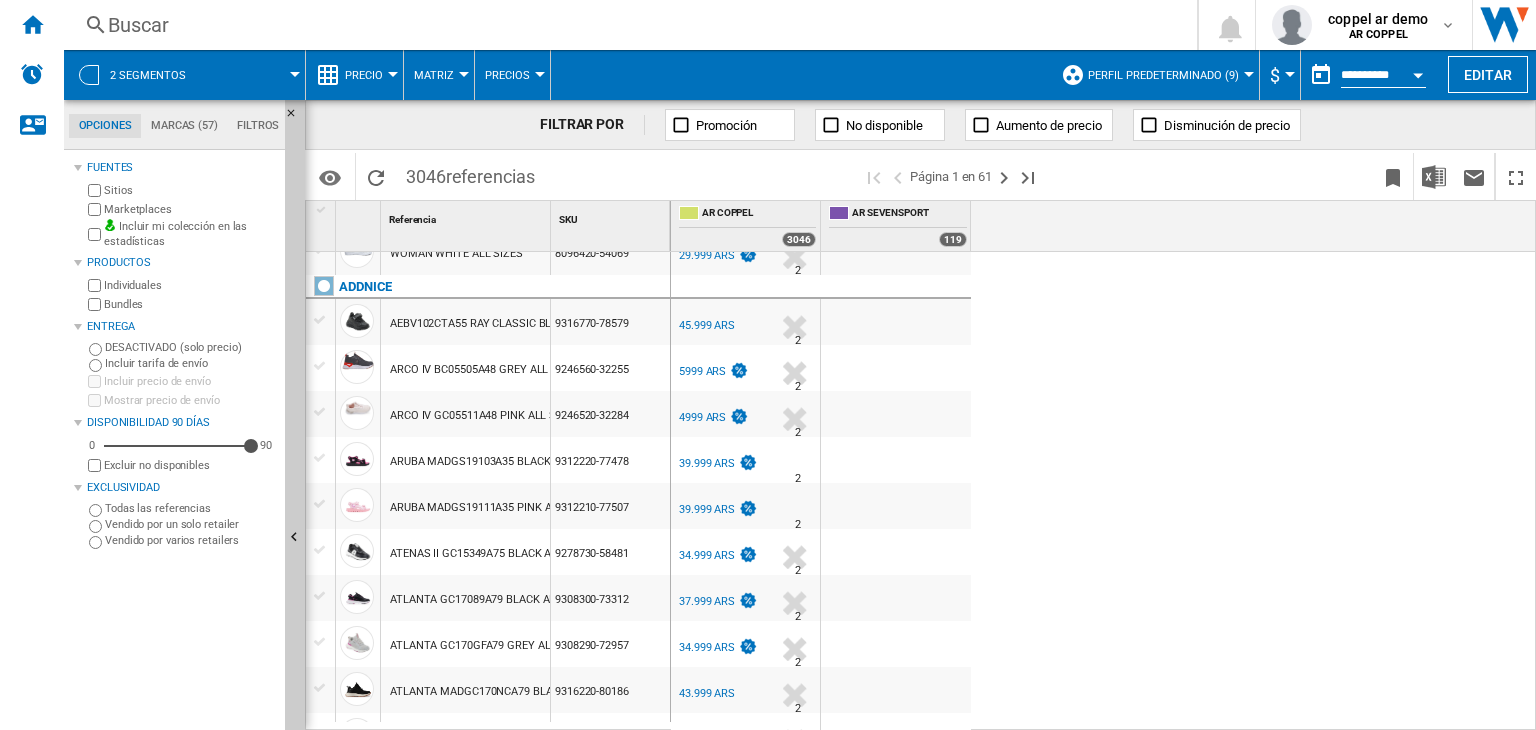 click on "45.999 ARS" at bounding box center [707, 325] 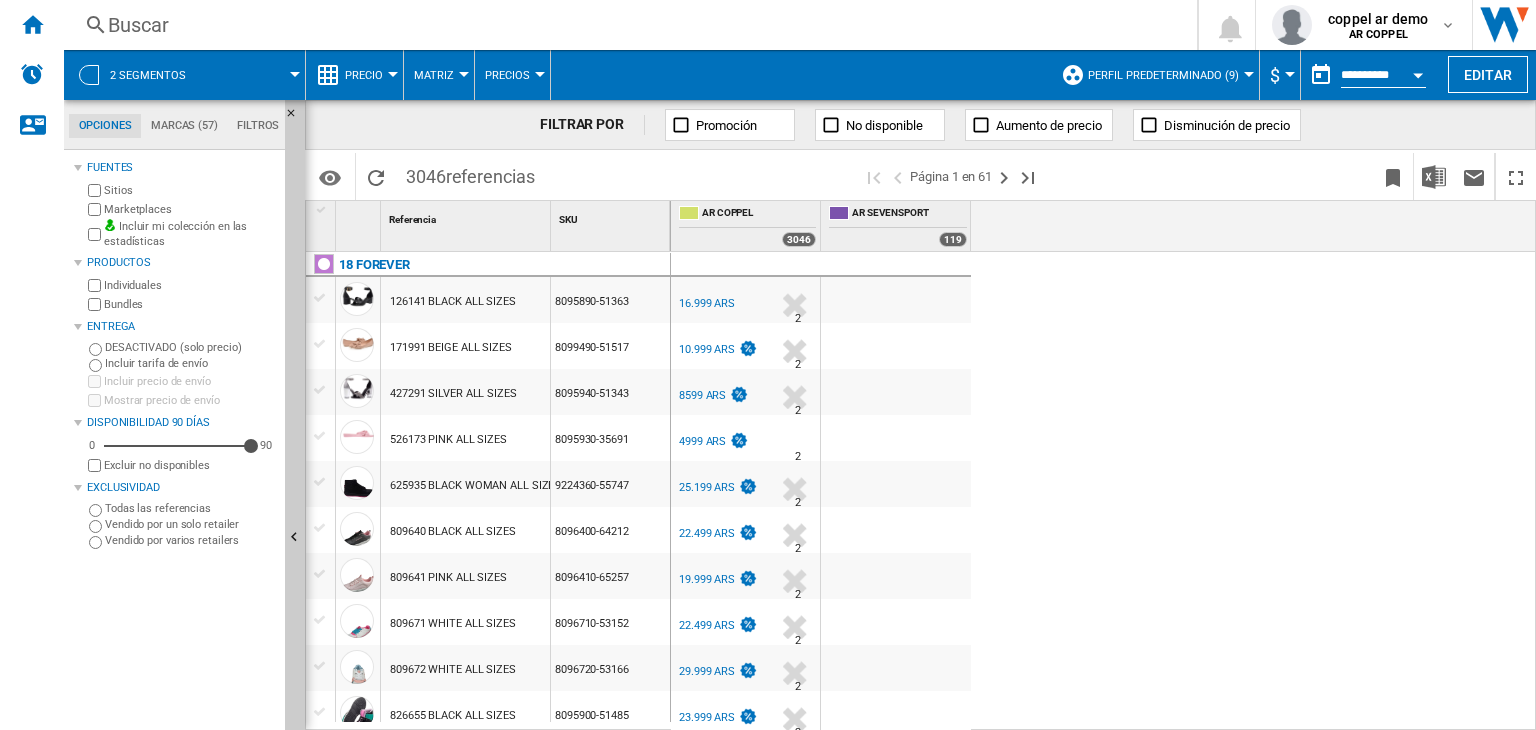 click on "16.999 ARS" at bounding box center (707, 303) 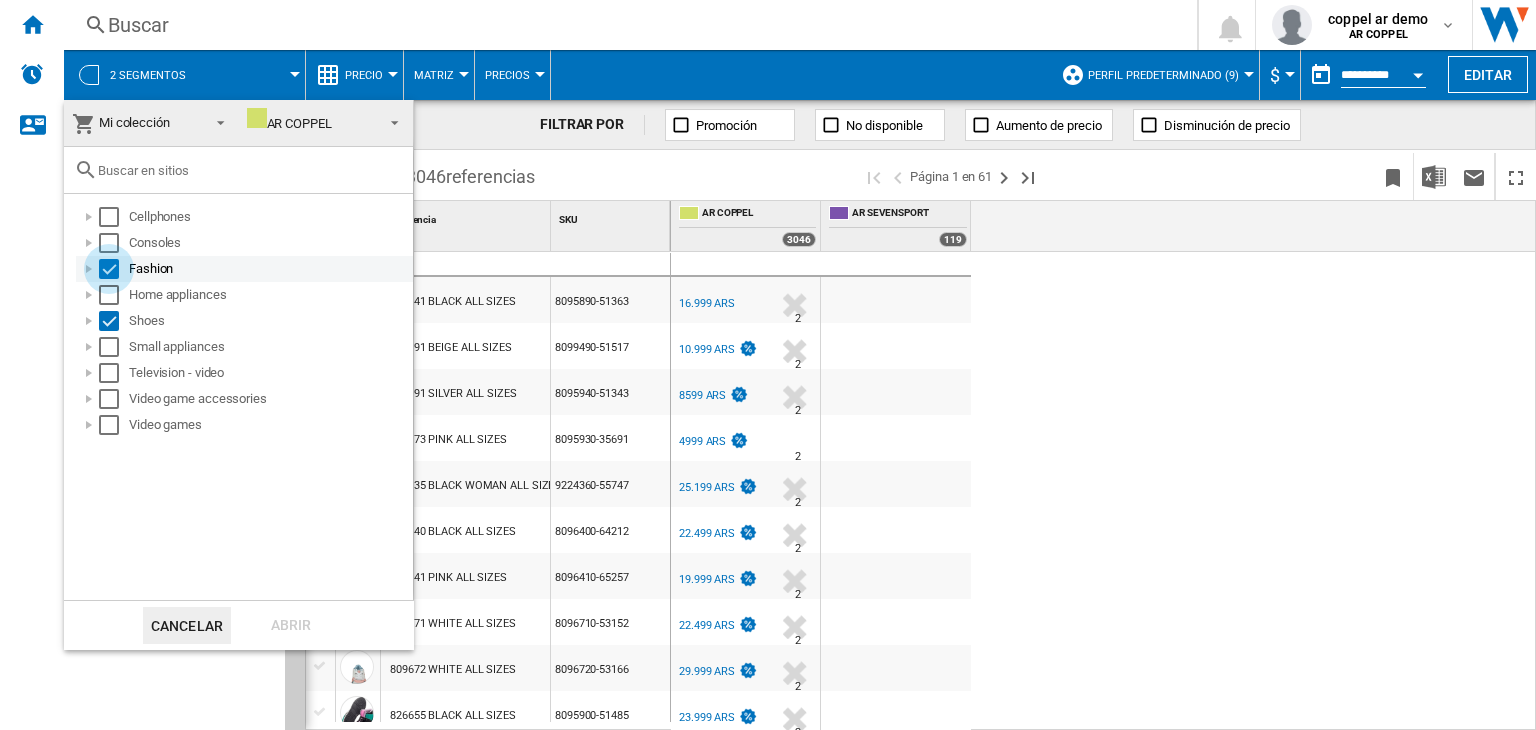 click at bounding box center (109, 269) 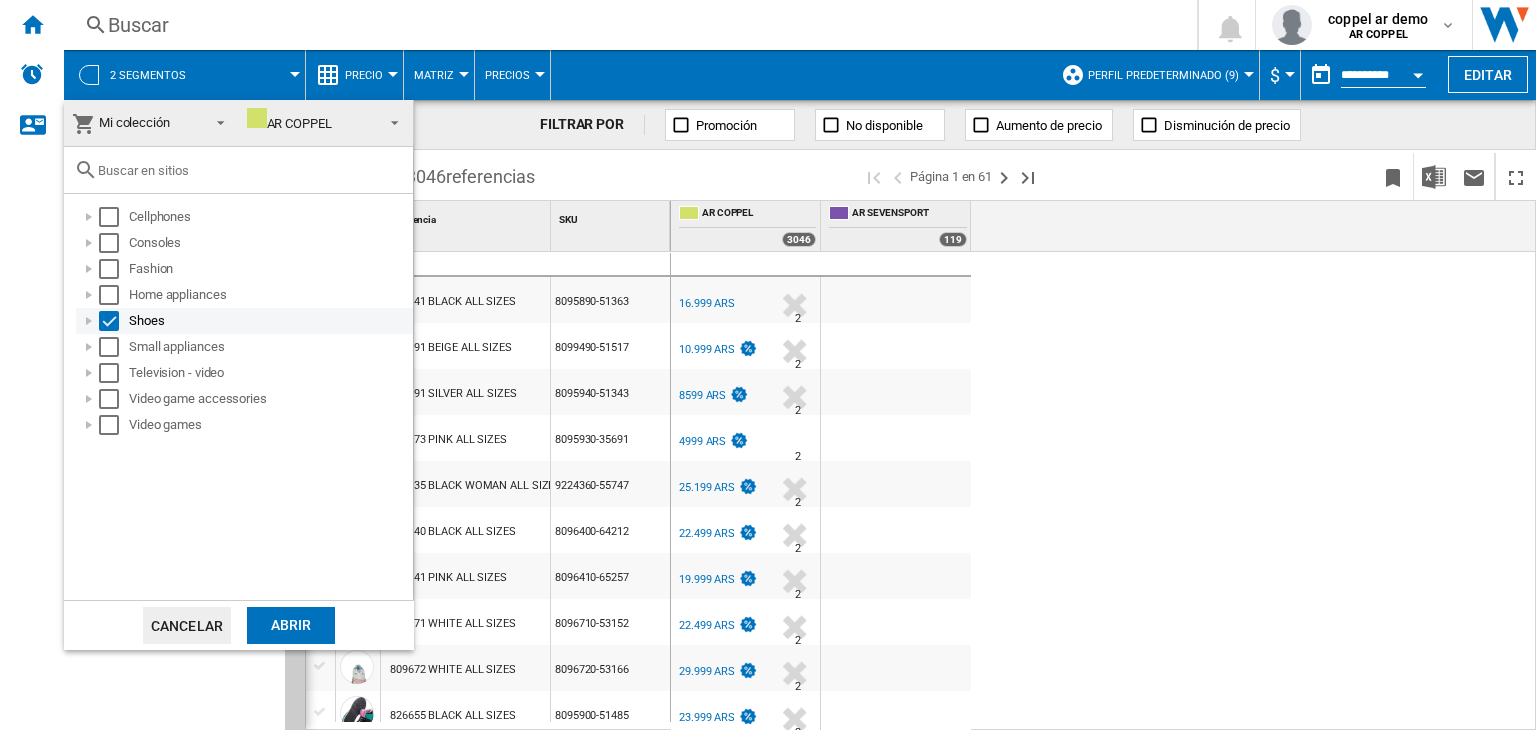 click at bounding box center (109, 321) 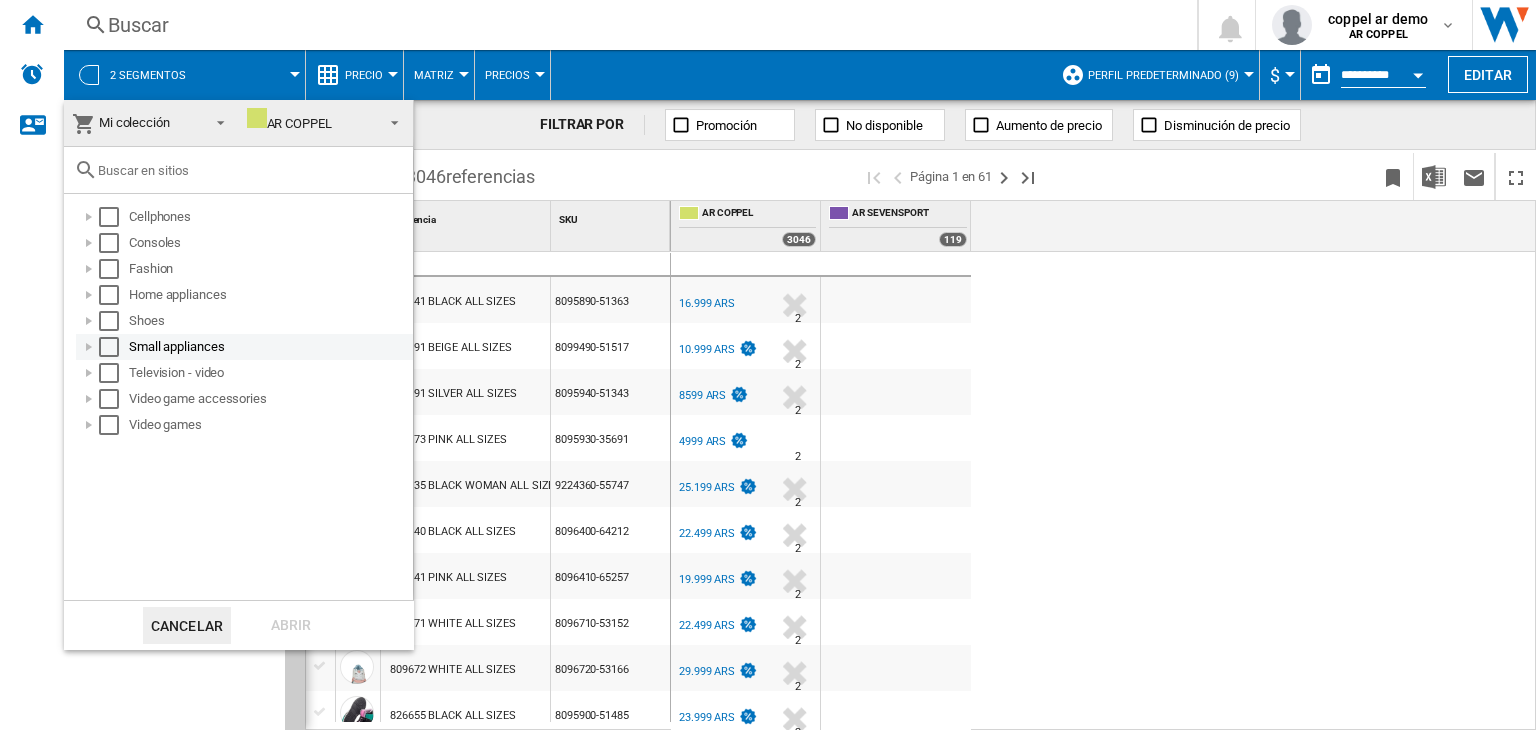 click at bounding box center (109, 347) 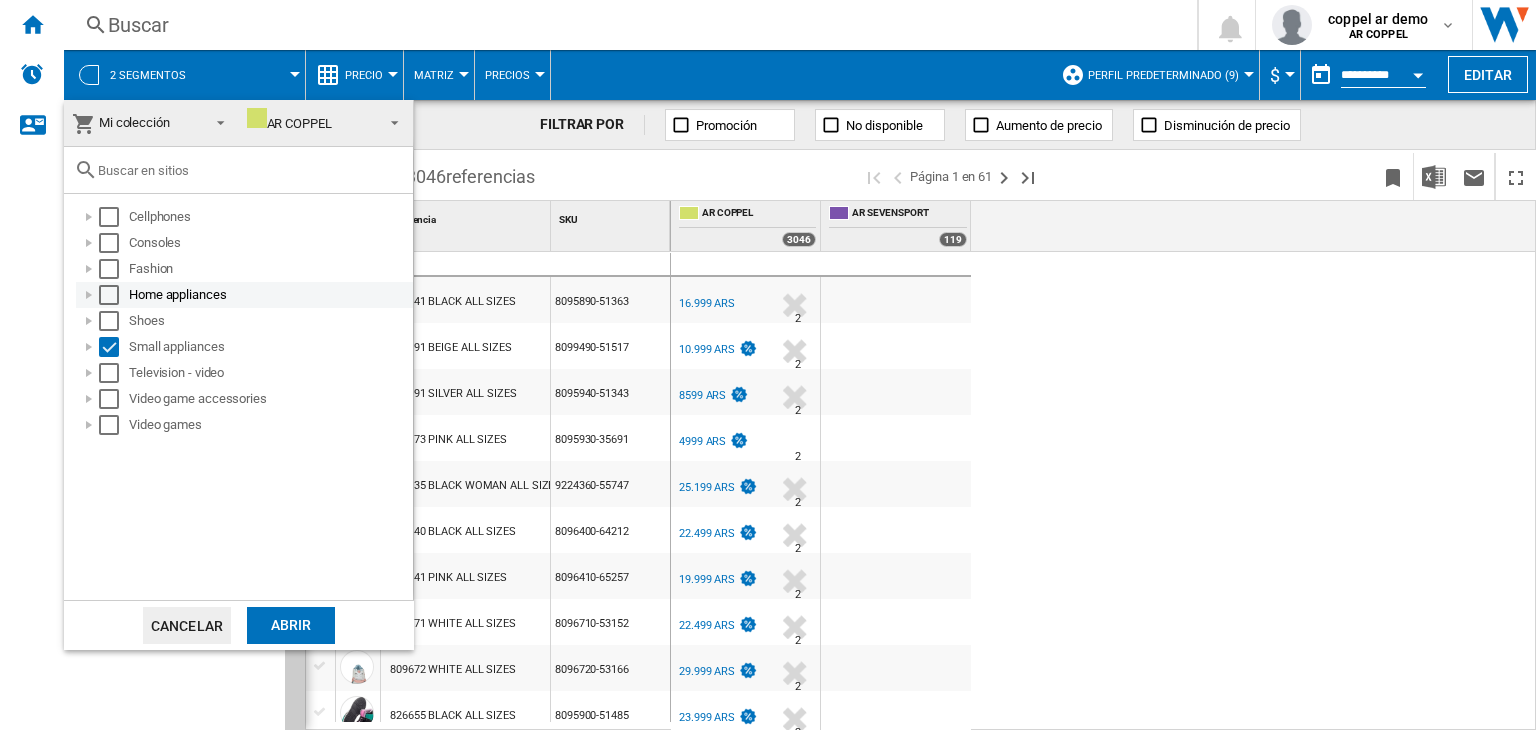 click at bounding box center [109, 295] 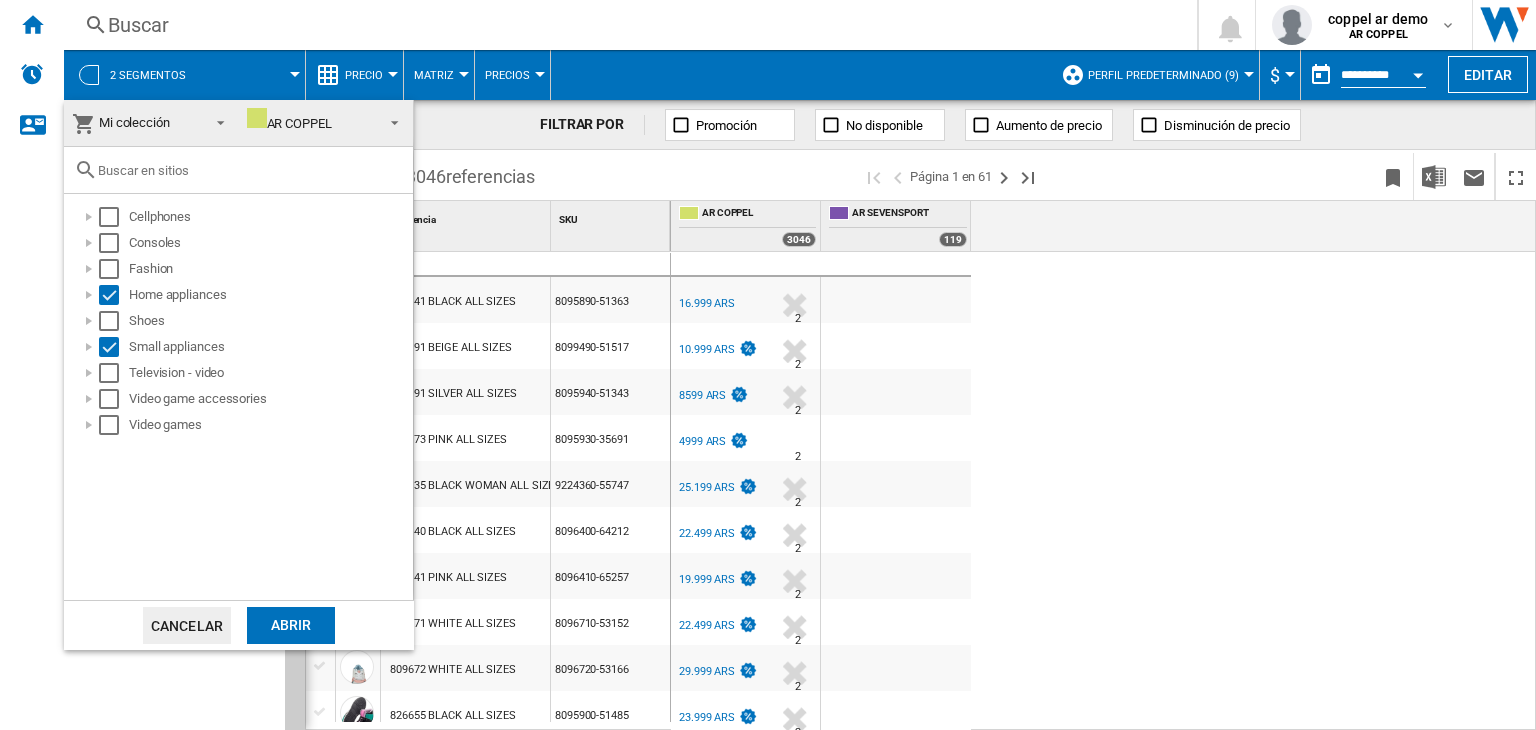 click on "Abrir" at bounding box center [291, 625] 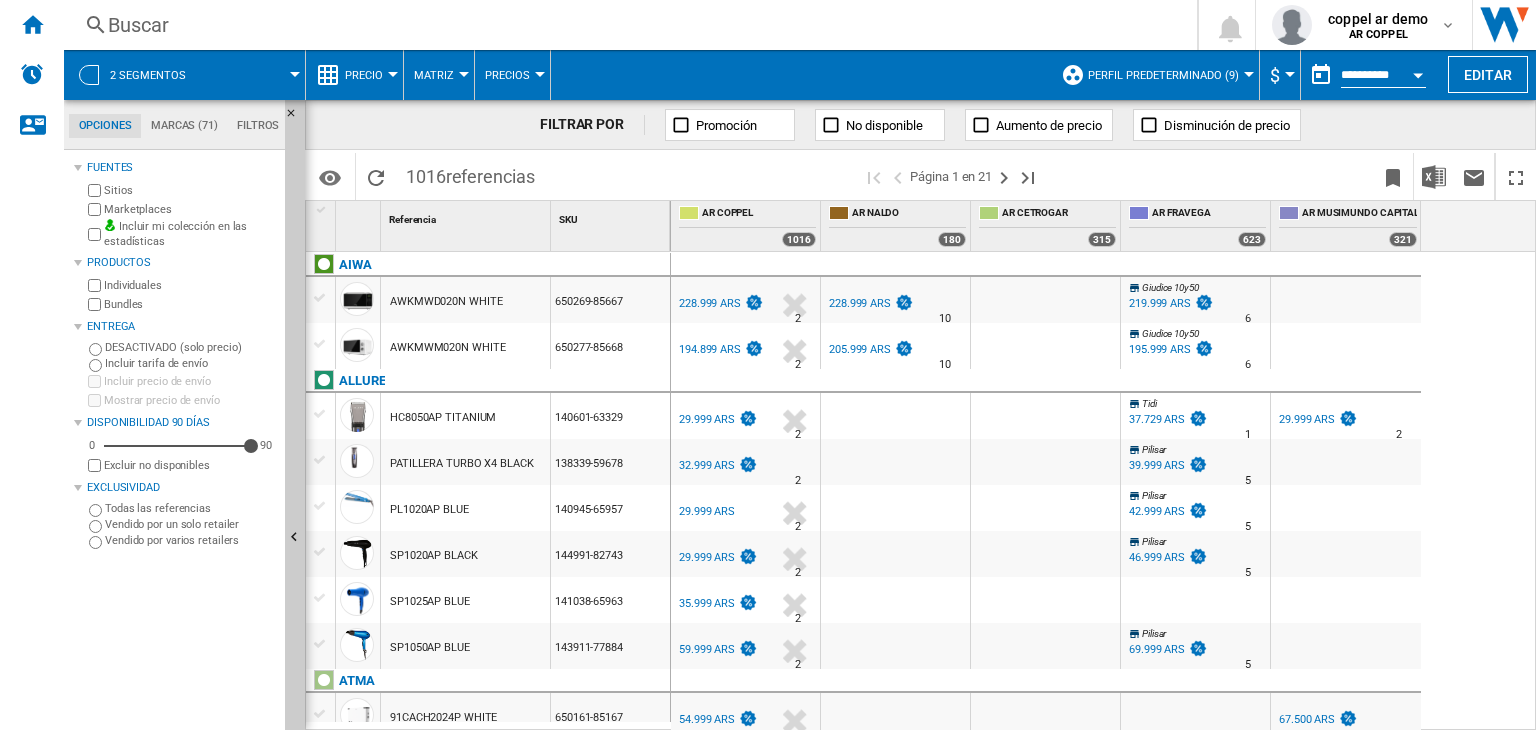scroll, scrollTop: 600, scrollLeft: 0, axis: vertical 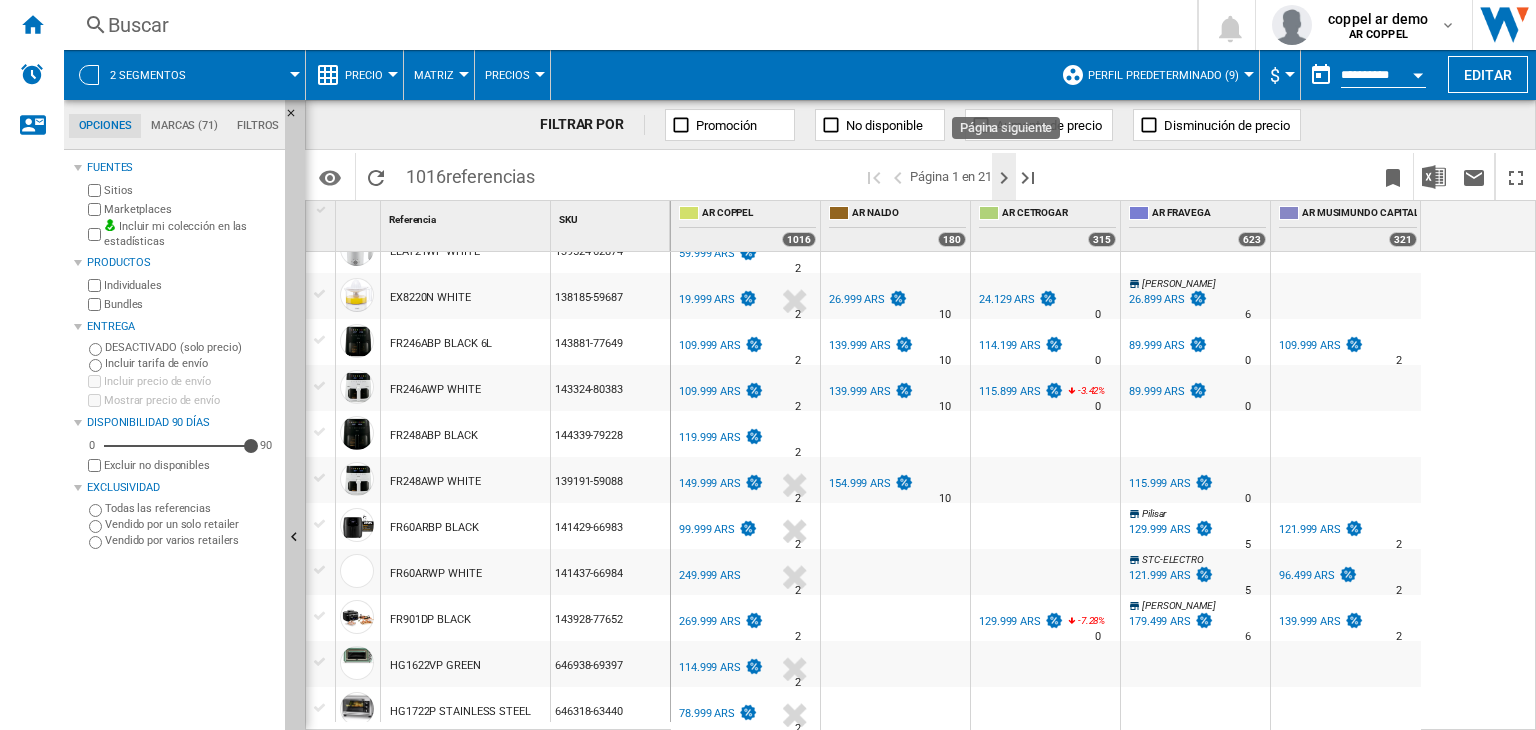 click at bounding box center (1004, 178) 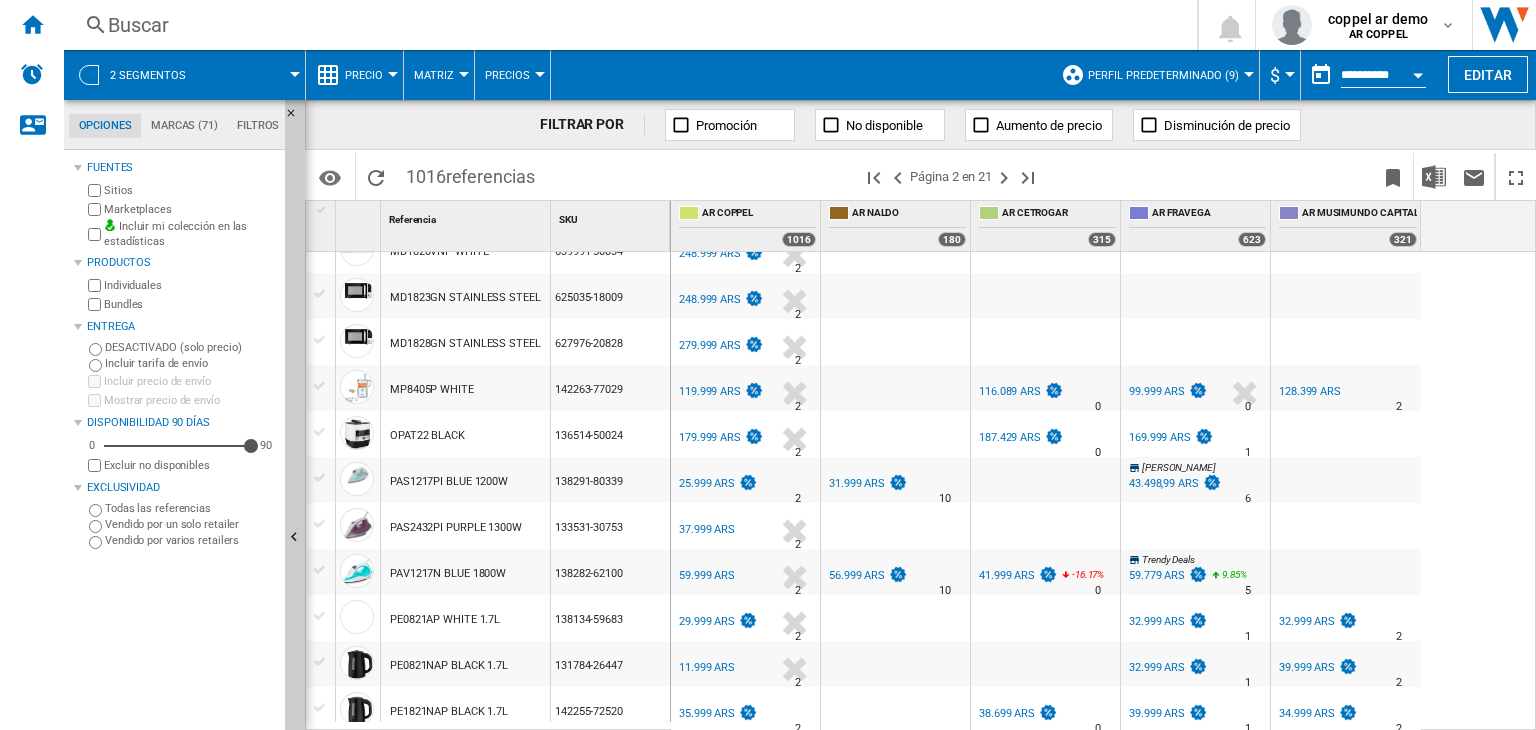 scroll, scrollTop: 1800, scrollLeft: 0, axis: vertical 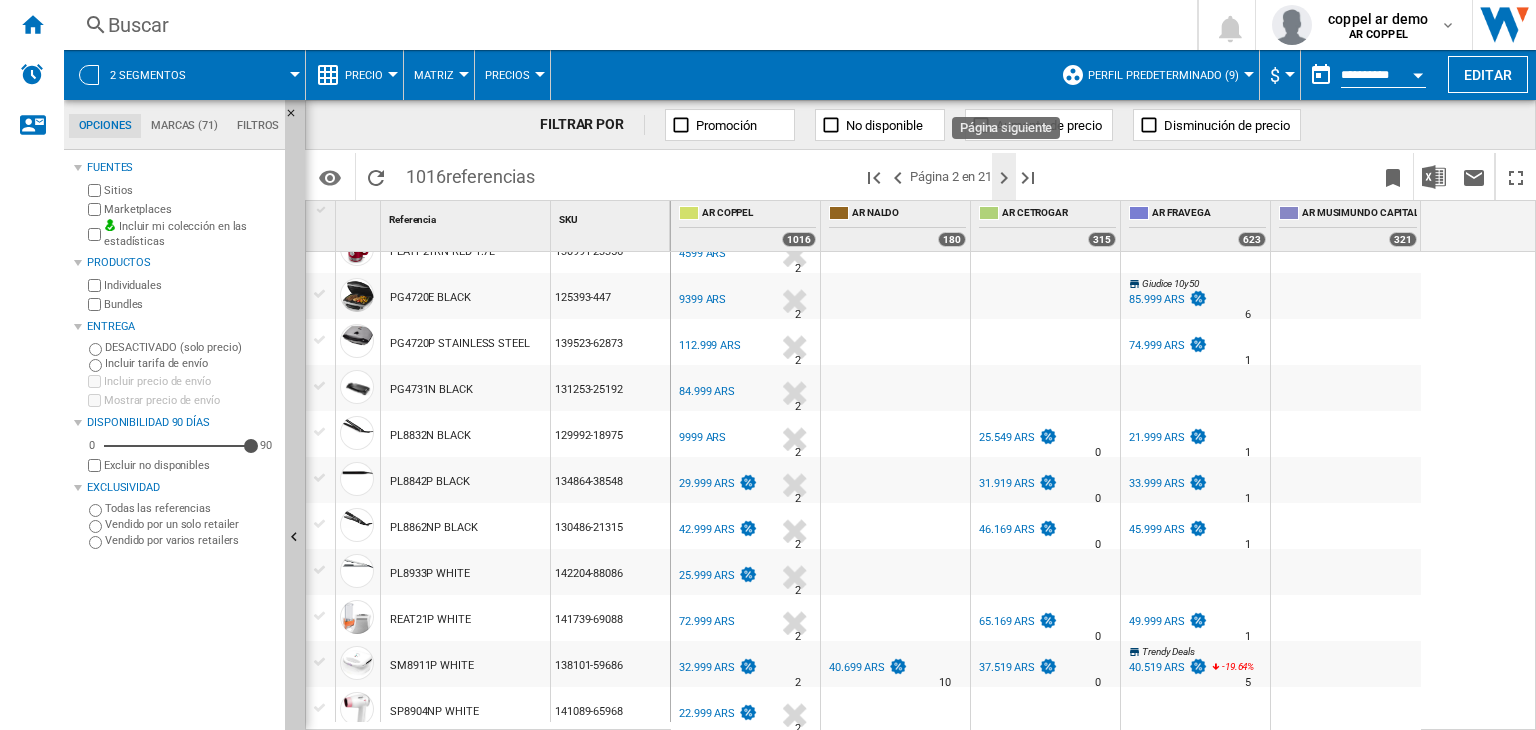 click at bounding box center [1004, 178] 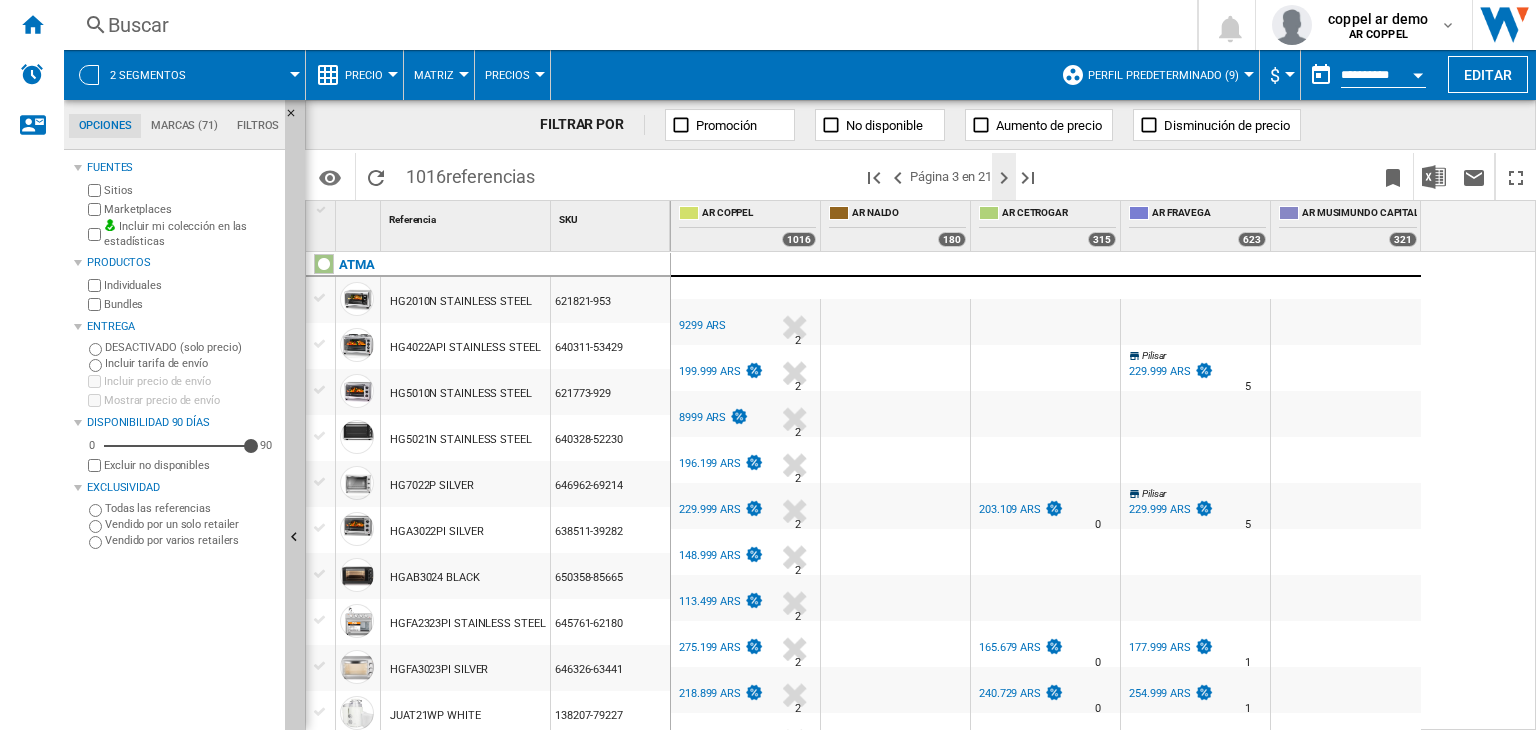 click at bounding box center [1004, 178] 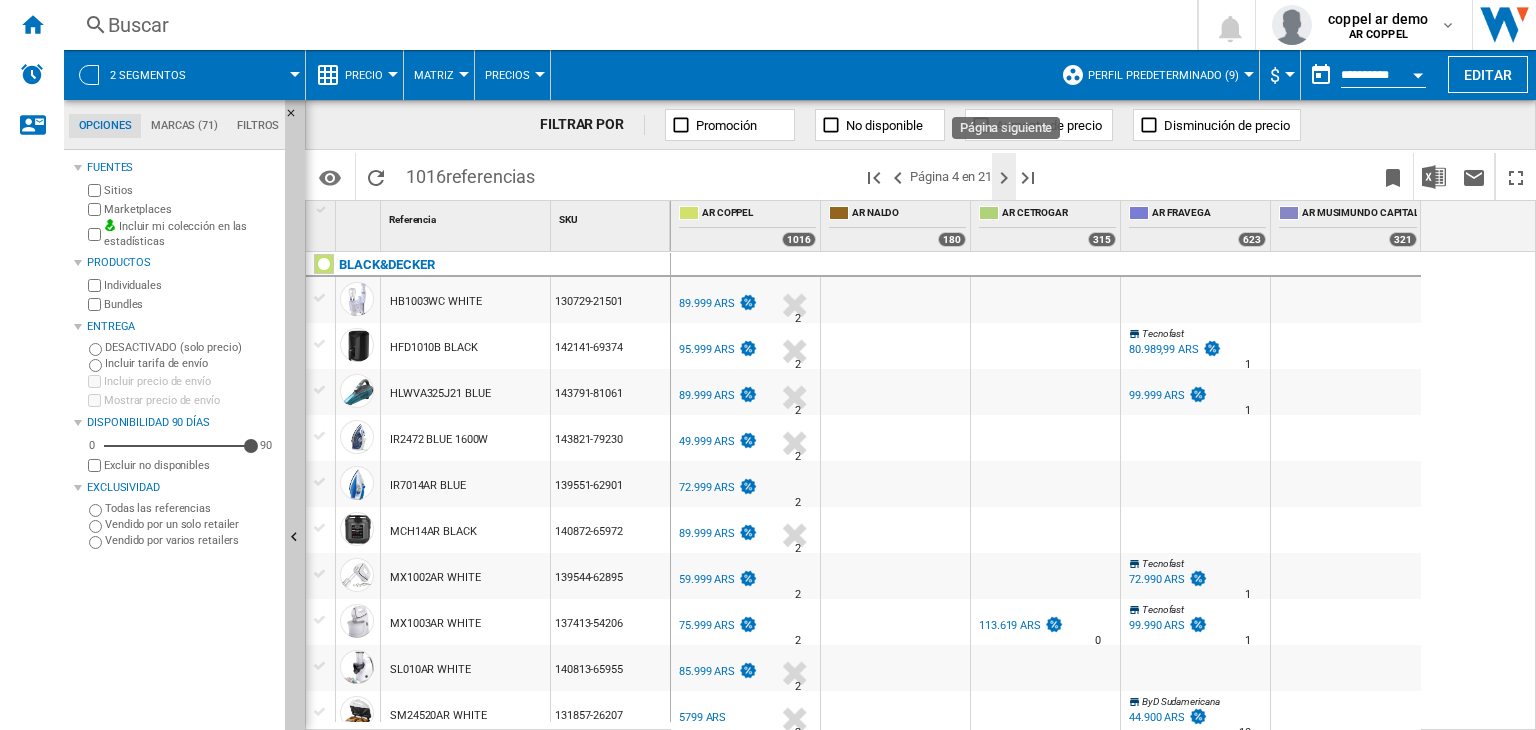 click at bounding box center (1004, 178) 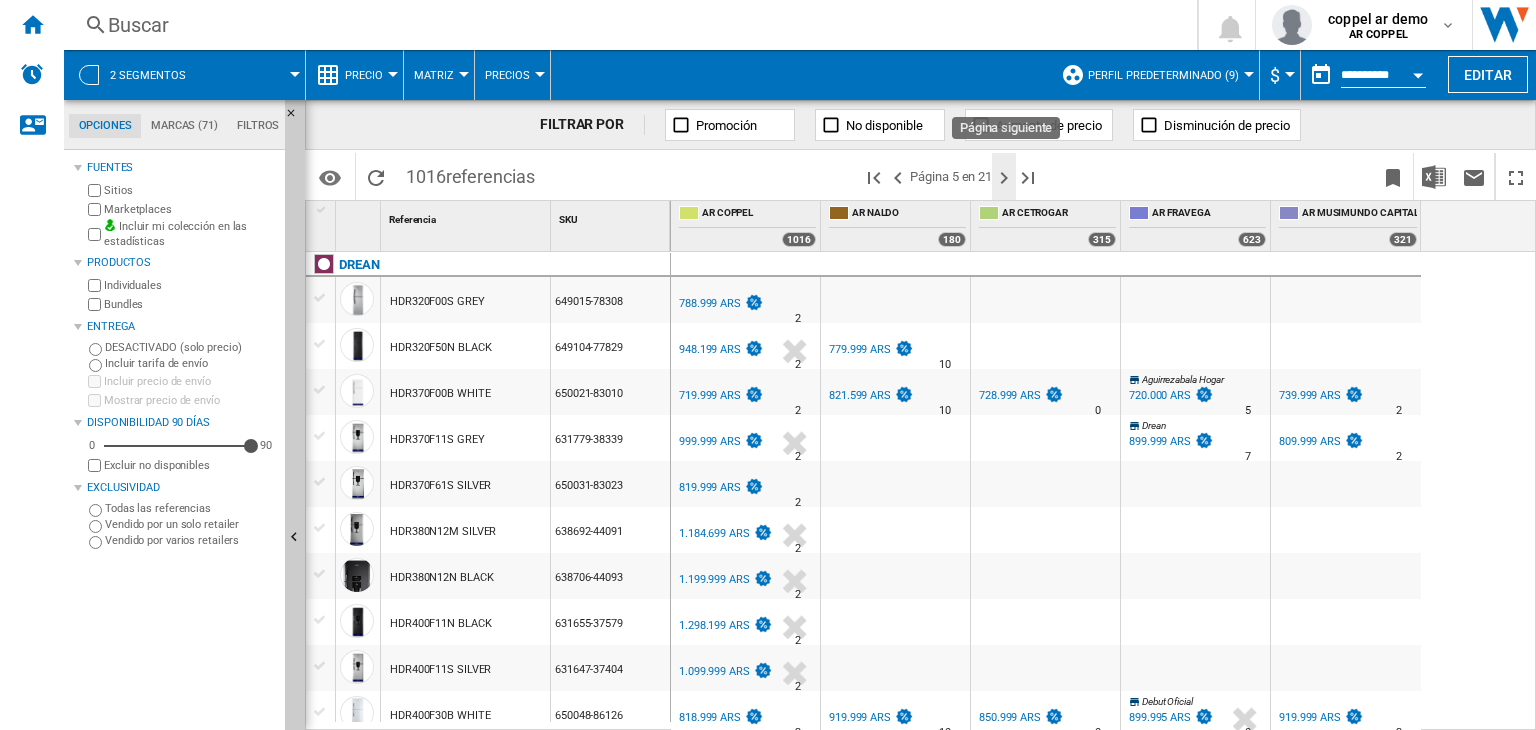 click at bounding box center [1004, 178] 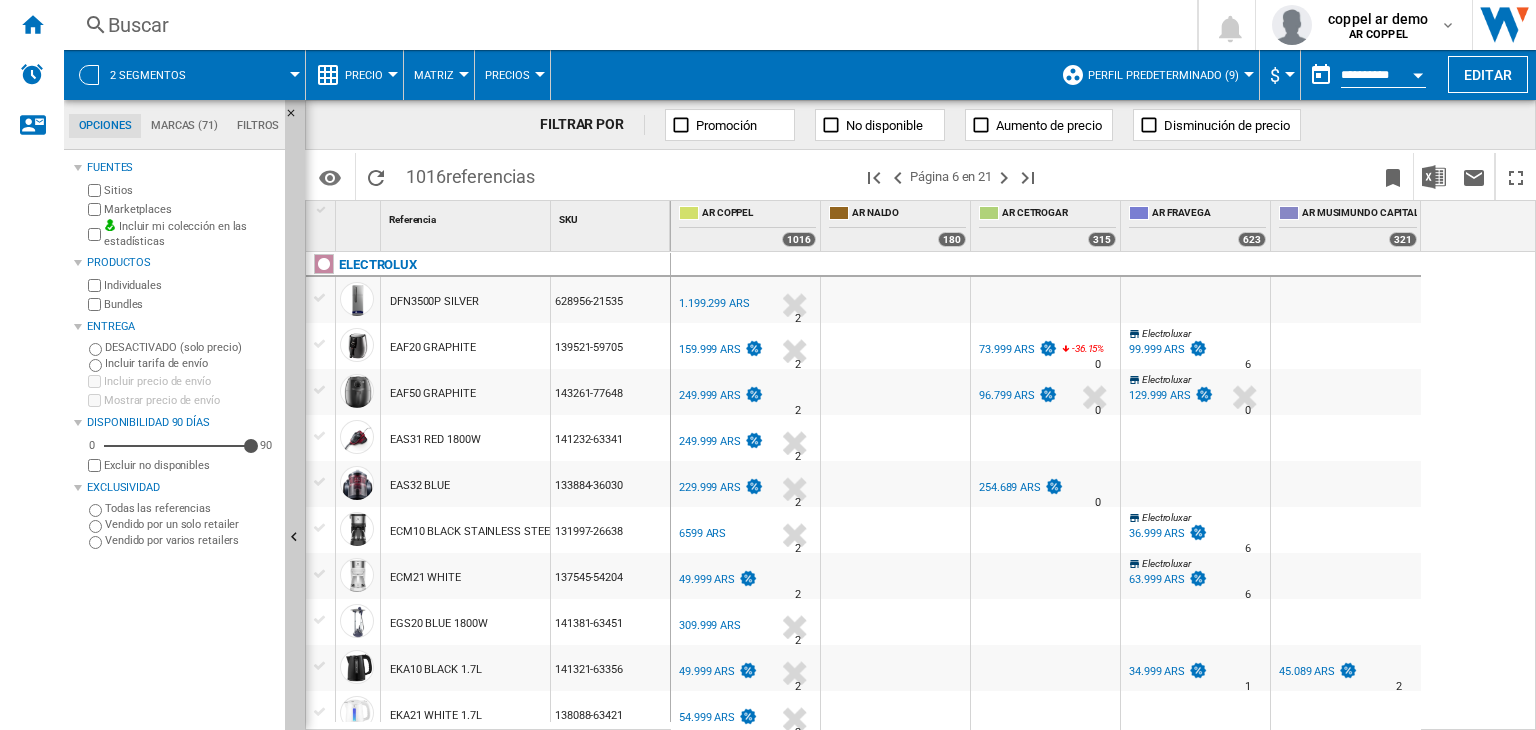 click on "1.199.299 ARS" at bounding box center [714, 303] 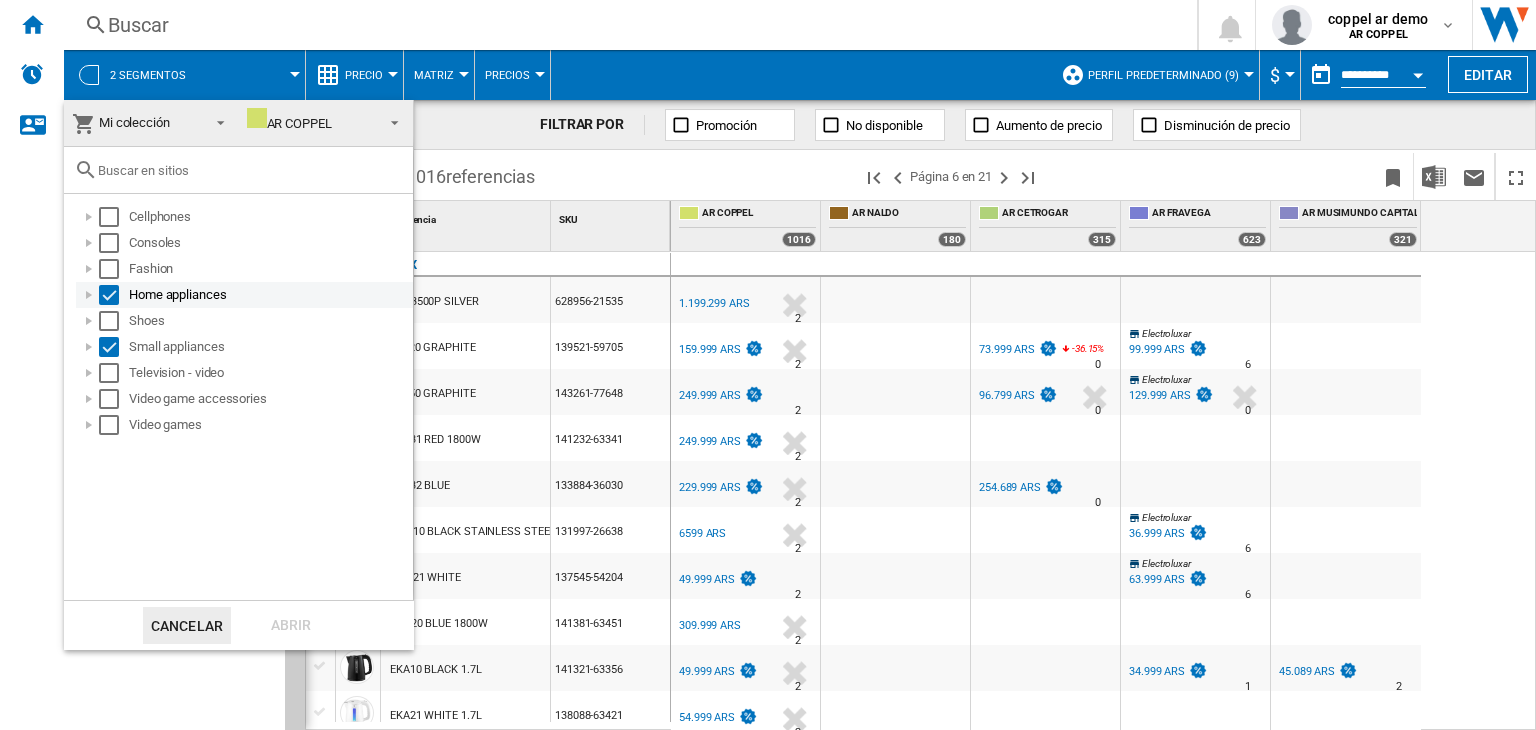 click at bounding box center (109, 295) 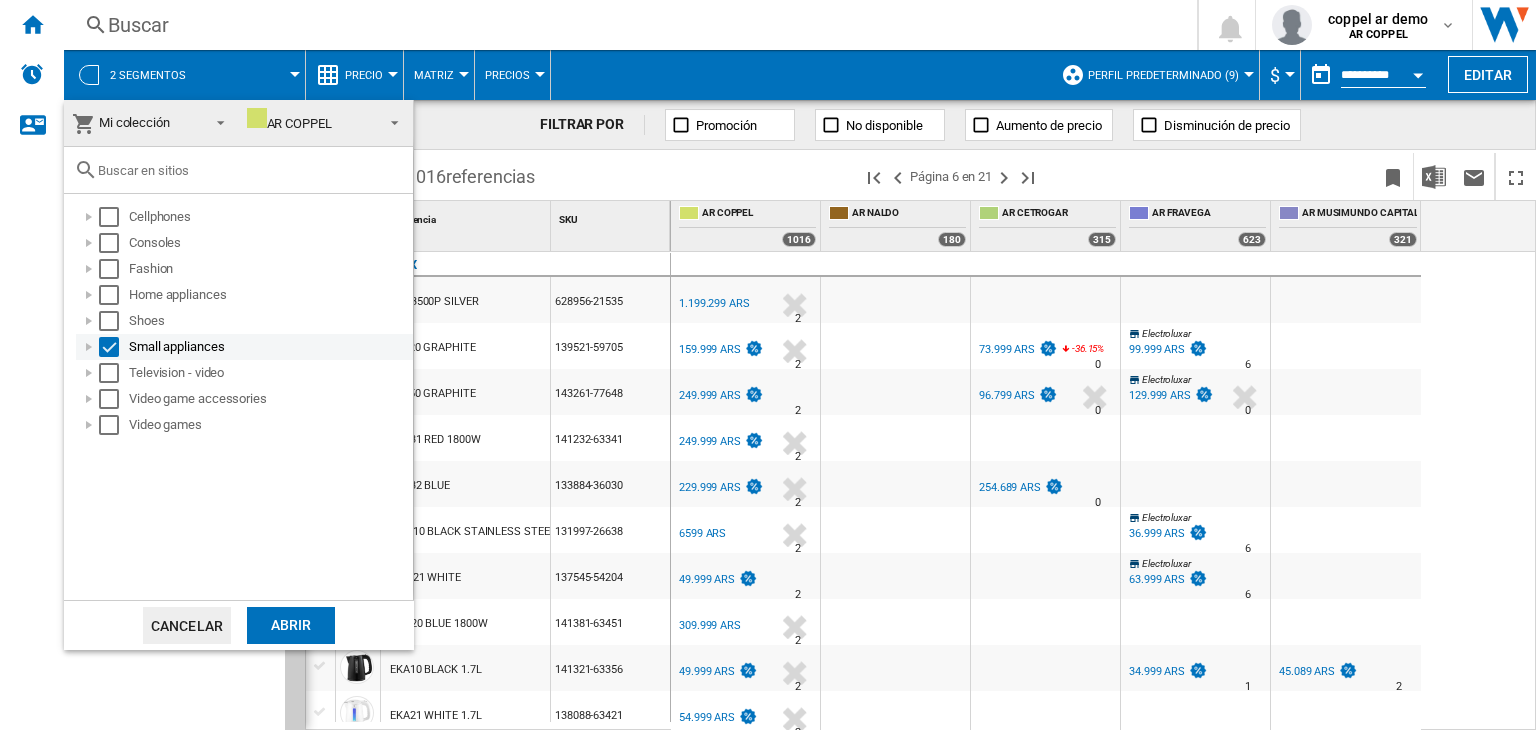 click at bounding box center [109, 347] 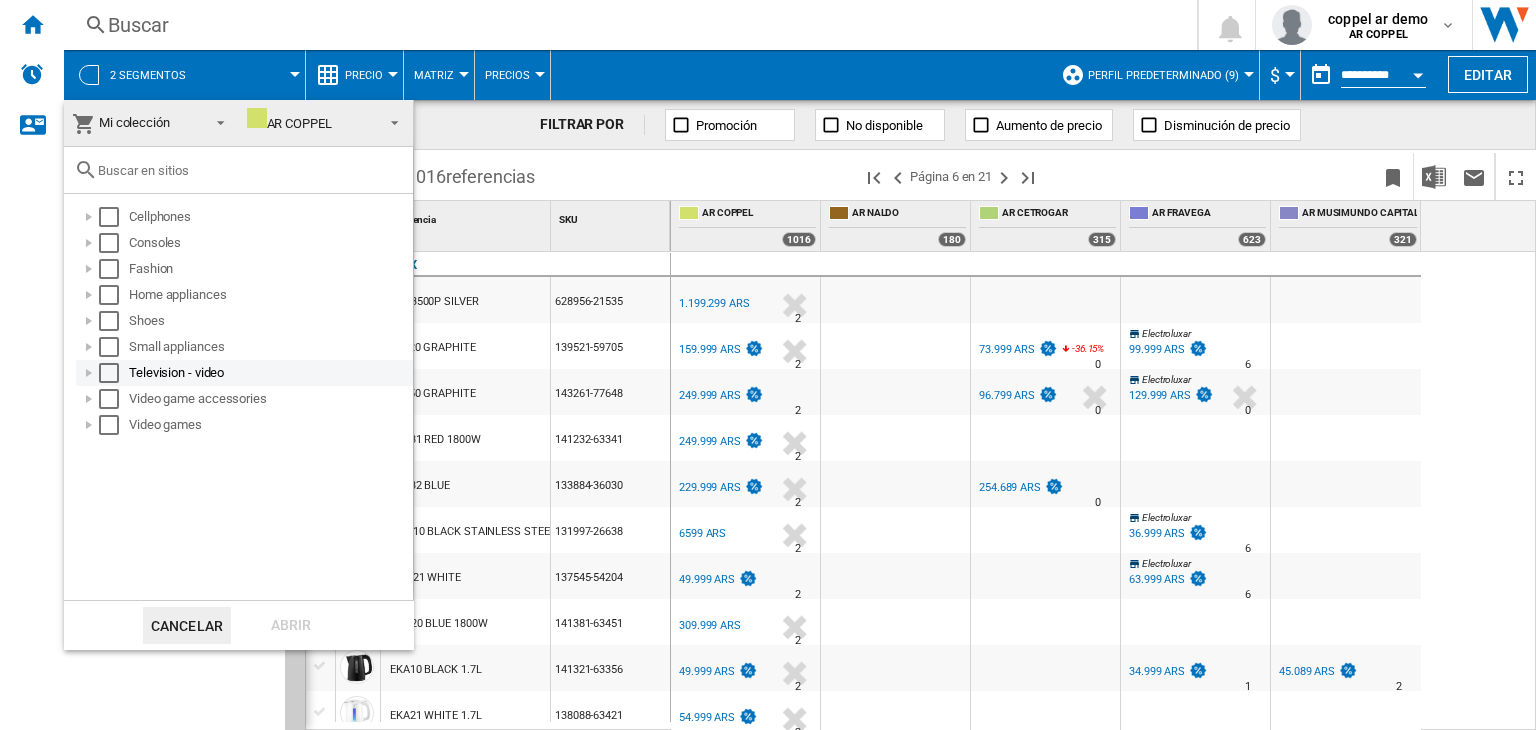 click at bounding box center [109, 373] 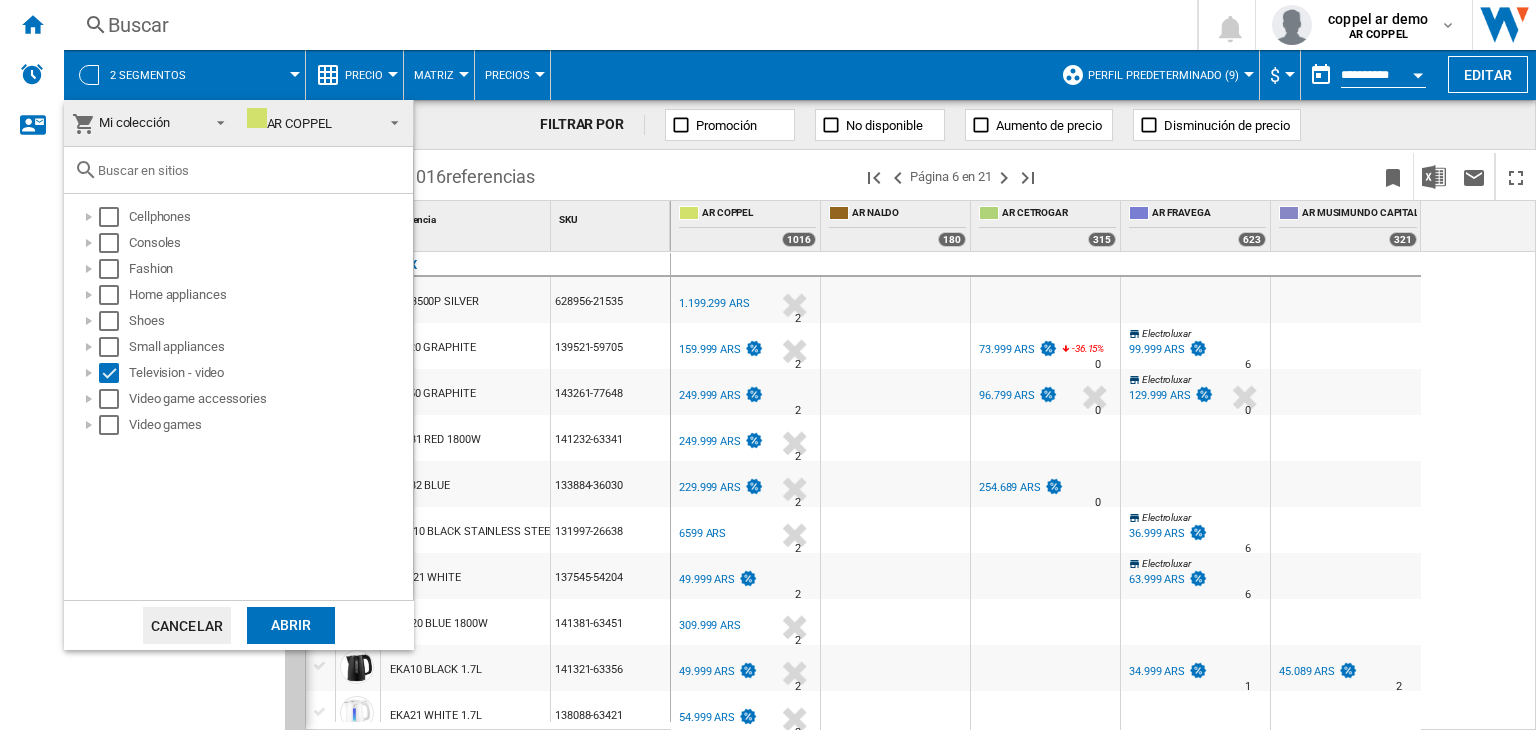 click on "Abrir" at bounding box center [291, 625] 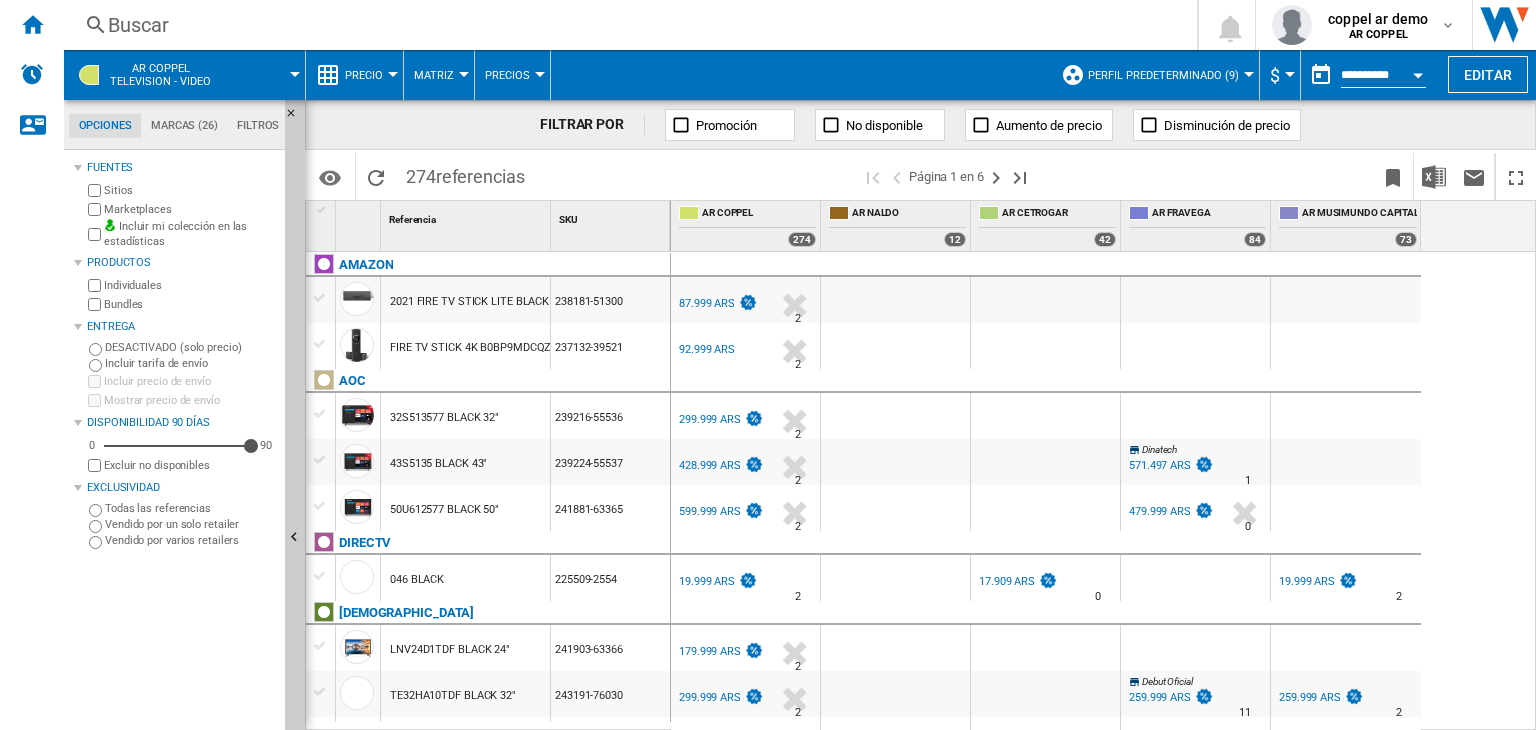 scroll, scrollTop: 400, scrollLeft: 0, axis: vertical 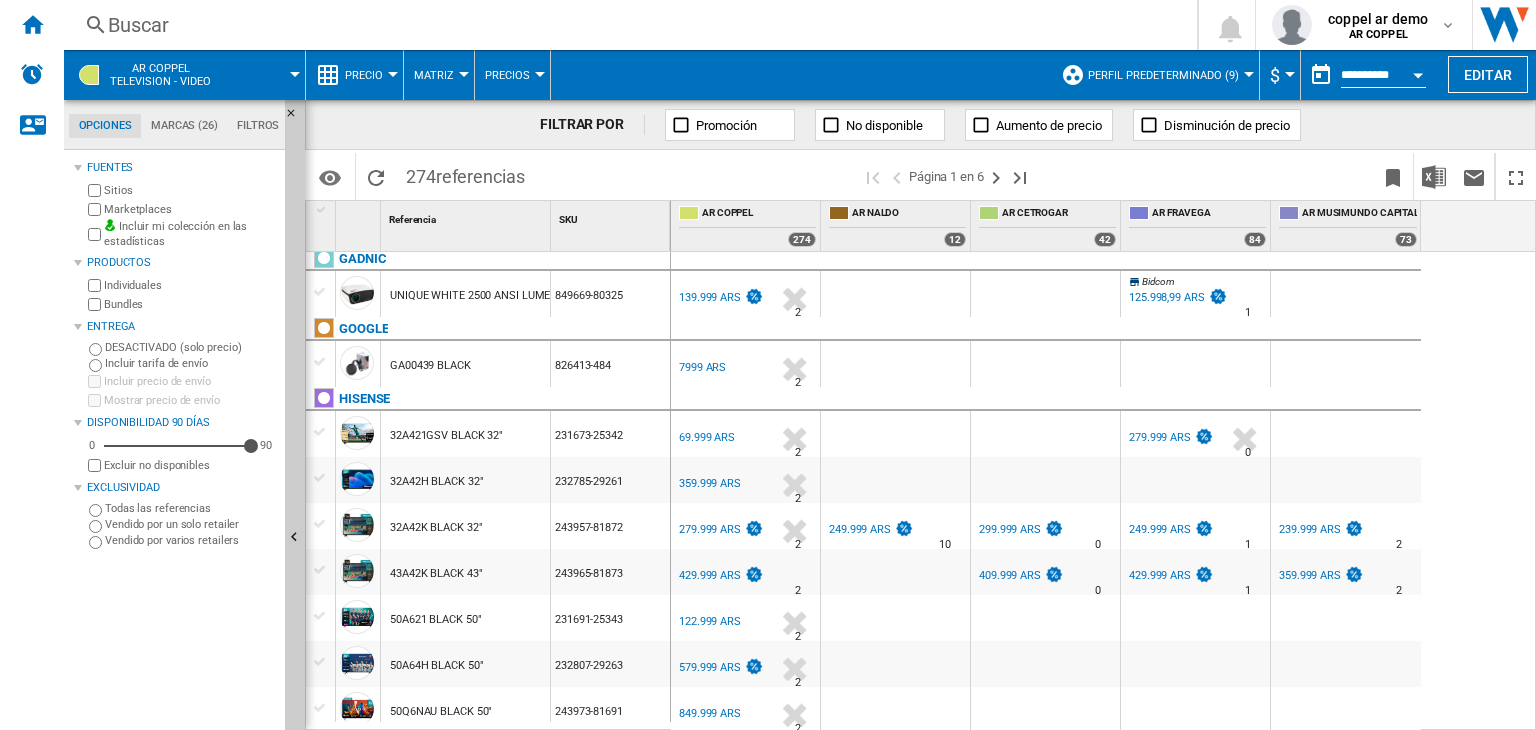 click on "69.999 ARS" at bounding box center [707, 437] 